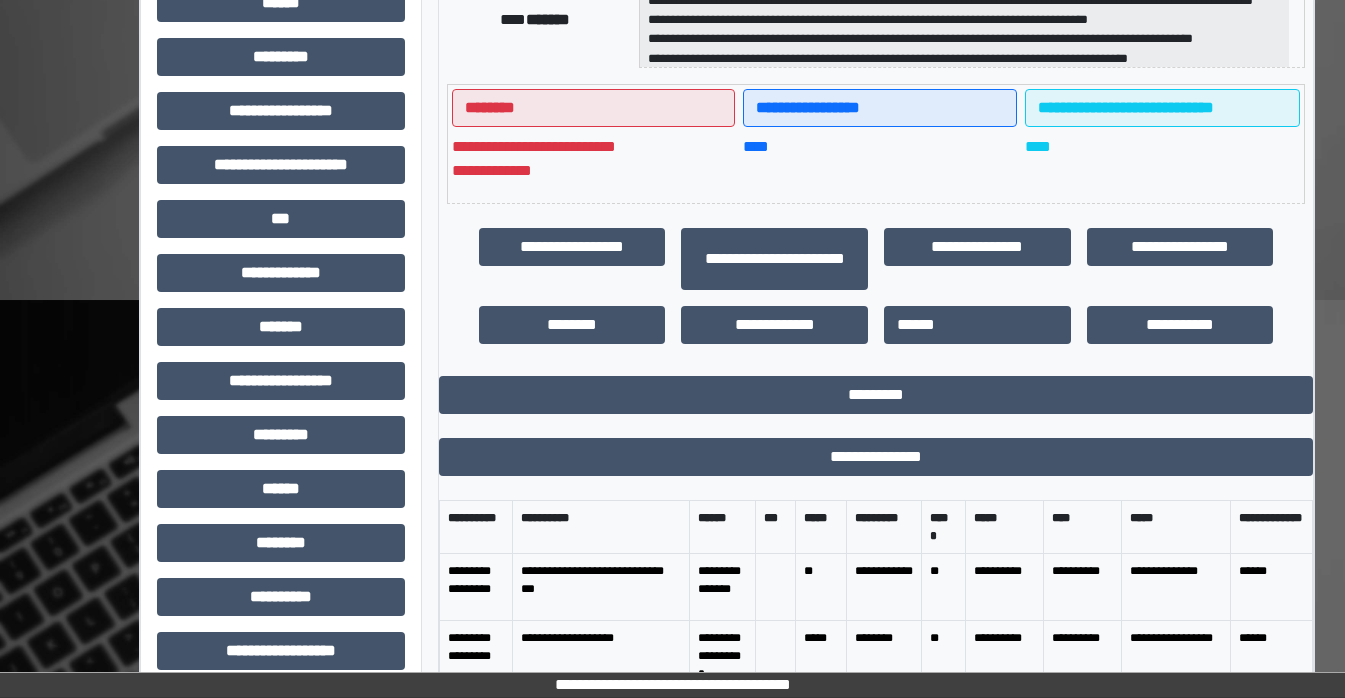 scroll, scrollTop: 0, scrollLeft: 0, axis: both 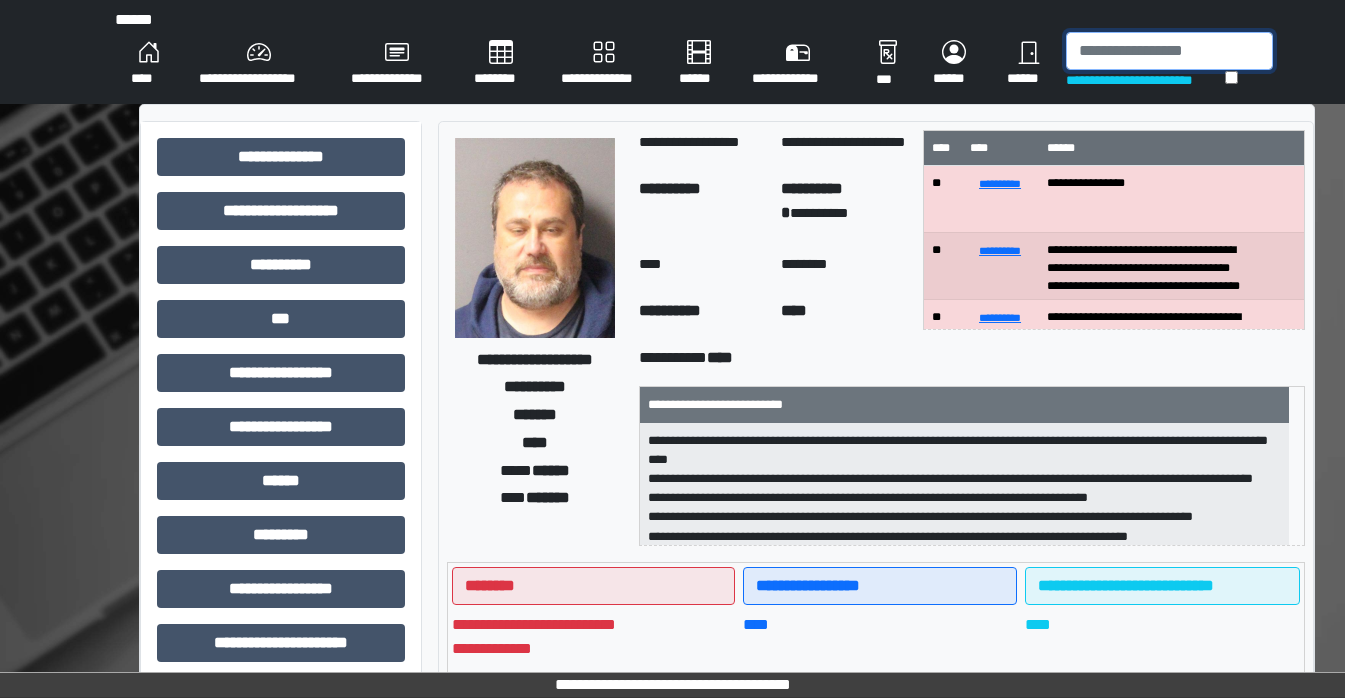click at bounding box center [1169, 51] 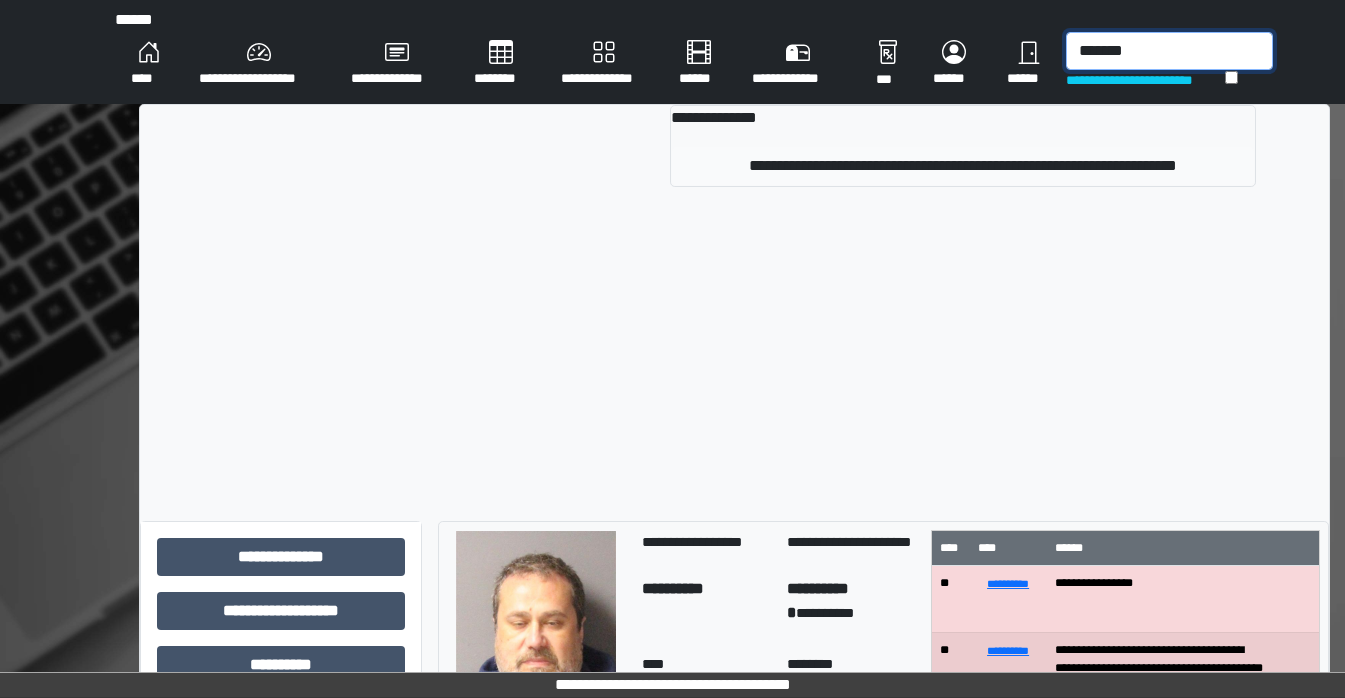 type on "[PHONE]" 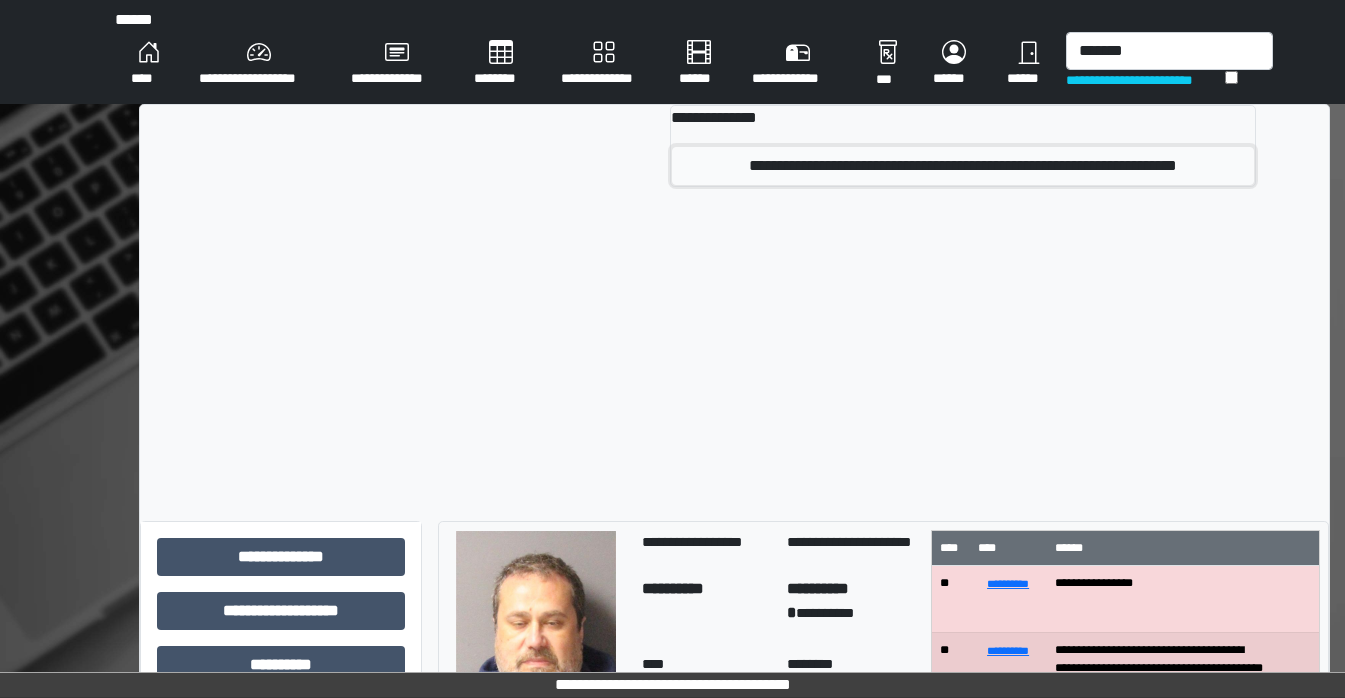 click on "[NUMBER] [STREET], [CITY], [STATE]" at bounding box center [963, 166] 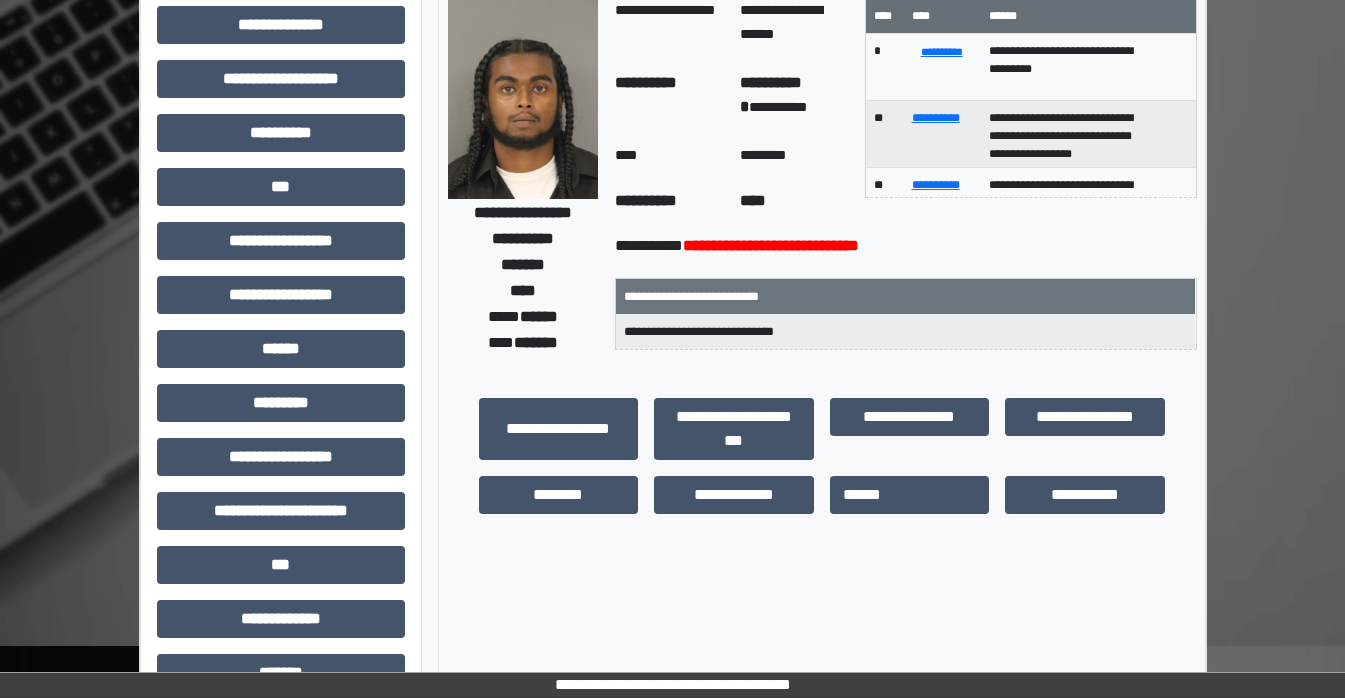 scroll, scrollTop: 200, scrollLeft: 0, axis: vertical 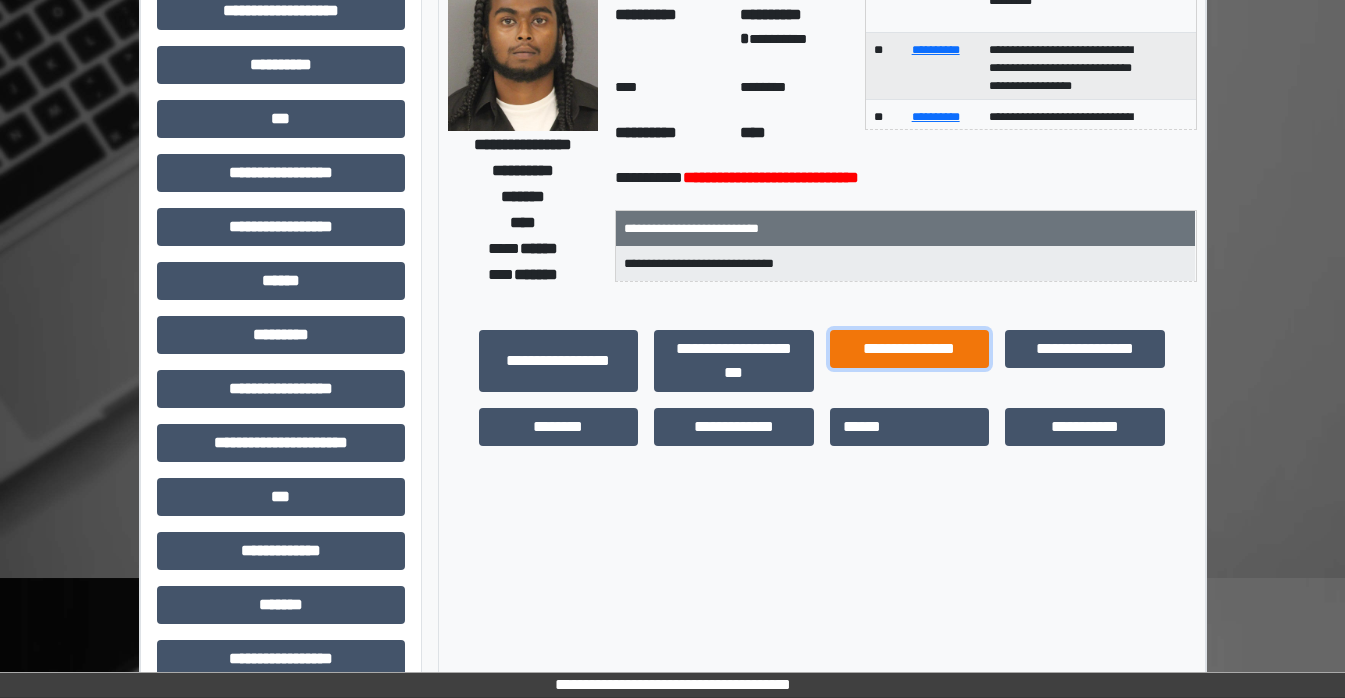 click on "[PASSPORT_NUMBER]" at bounding box center [559, 361] 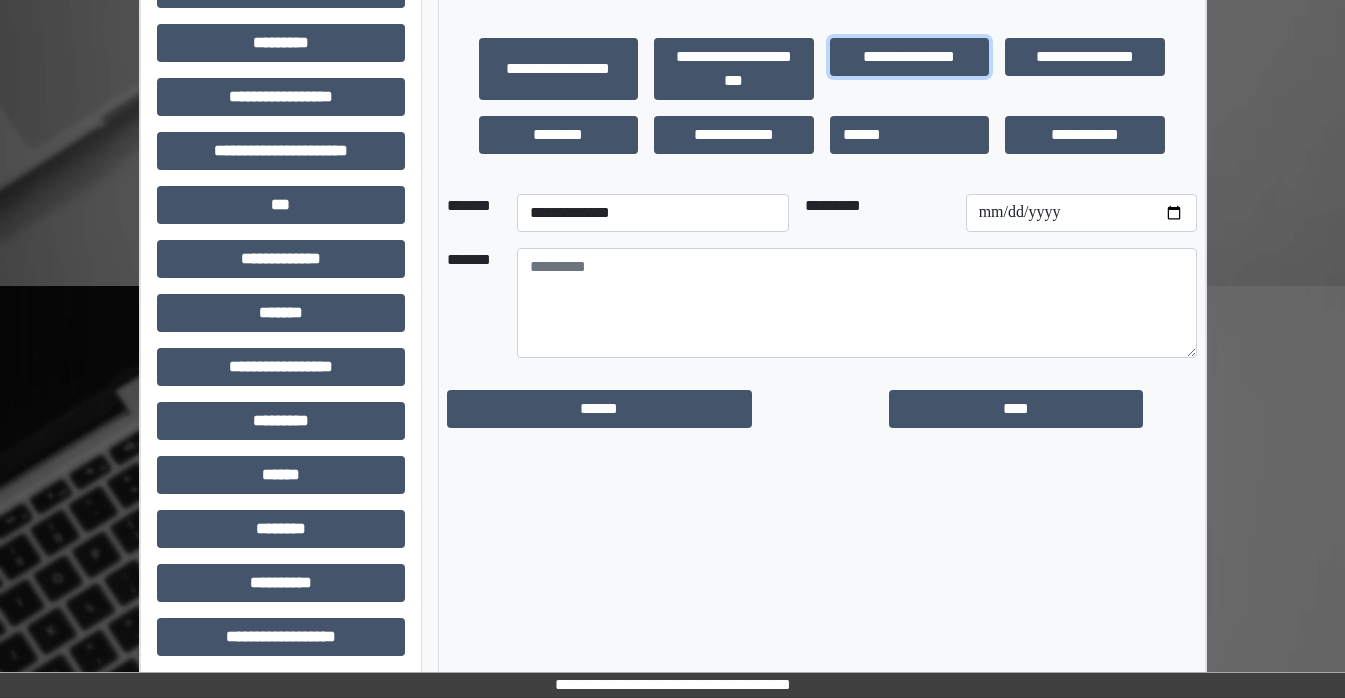 scroll, scrollTop: 500, scrollLeft: 0, axis: vertical 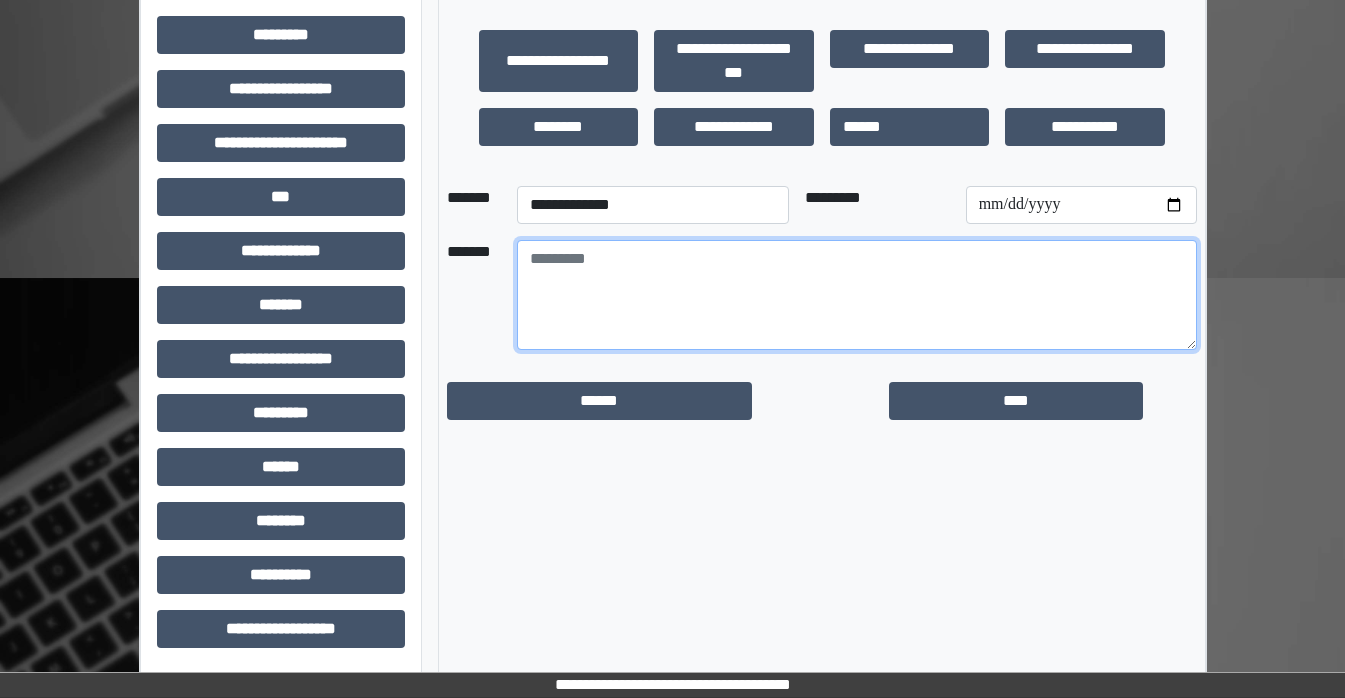 click at bounding box center (857, 295) 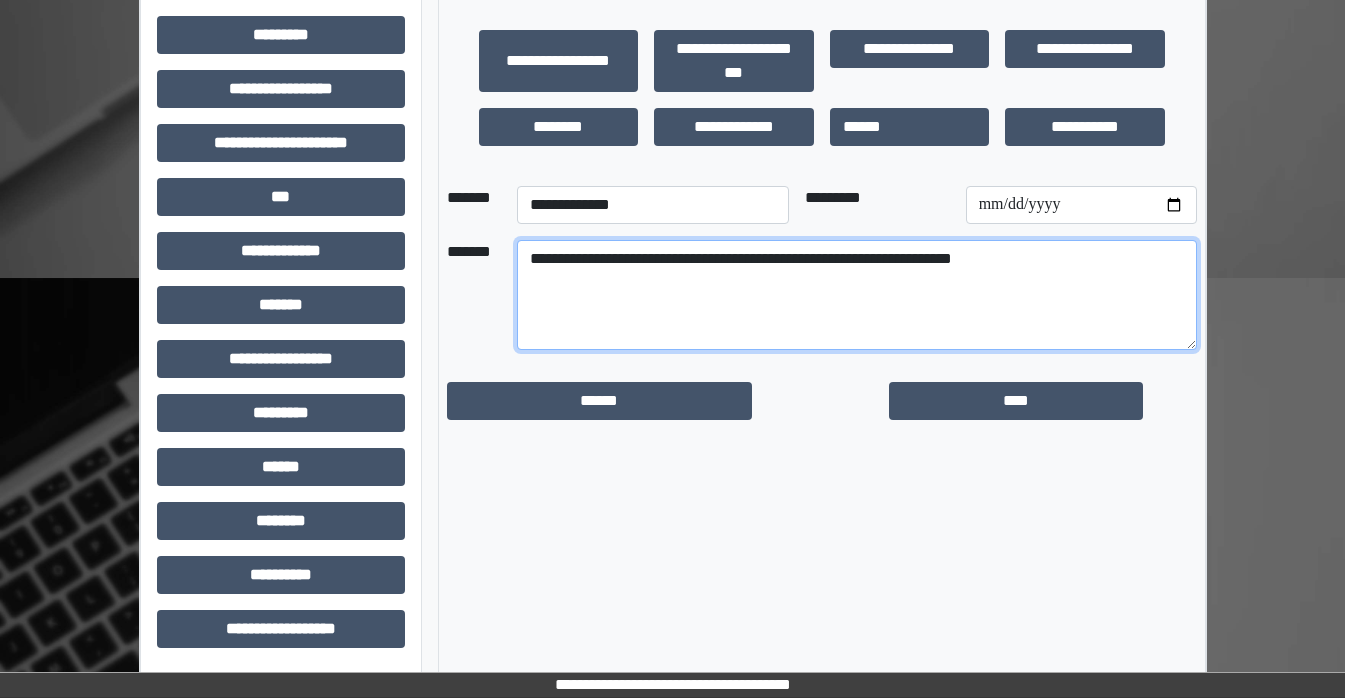 click on "[NUMBER] [STREET], [CITY], [STATE], [ZIP]" at bounding box center [857, 295] 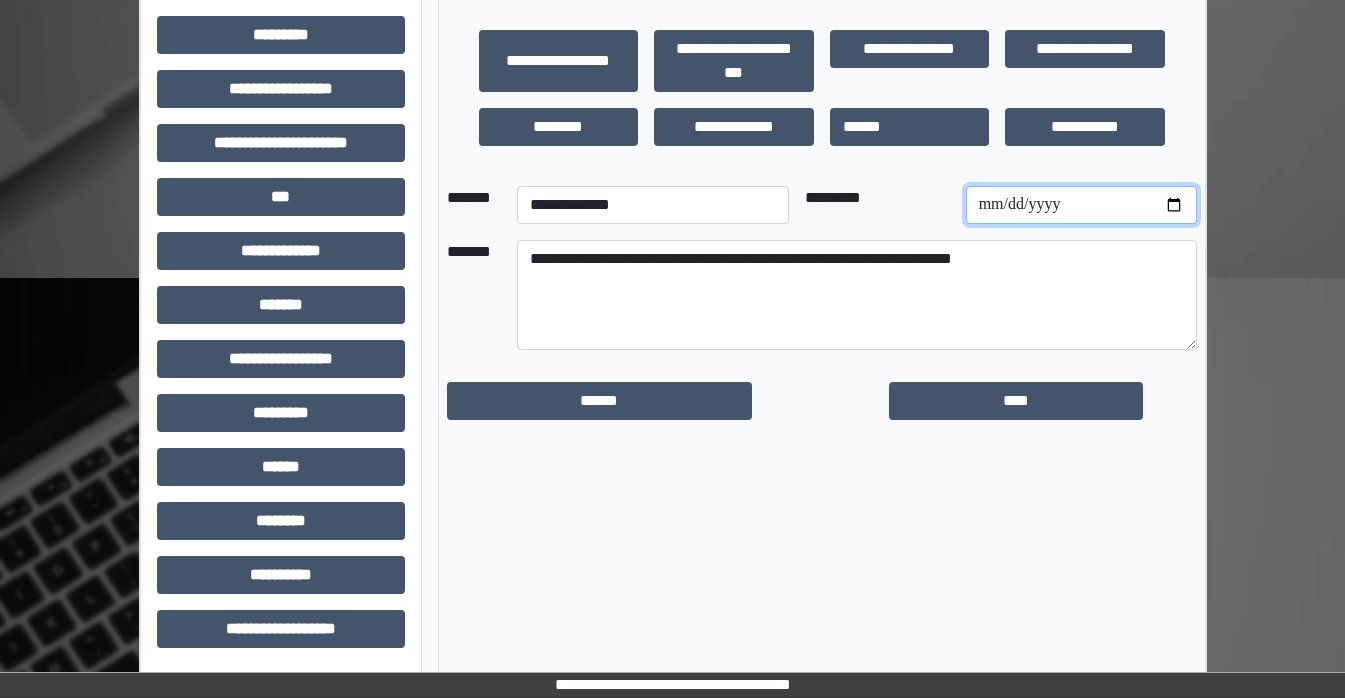 click at bounding box center [1081, 205] 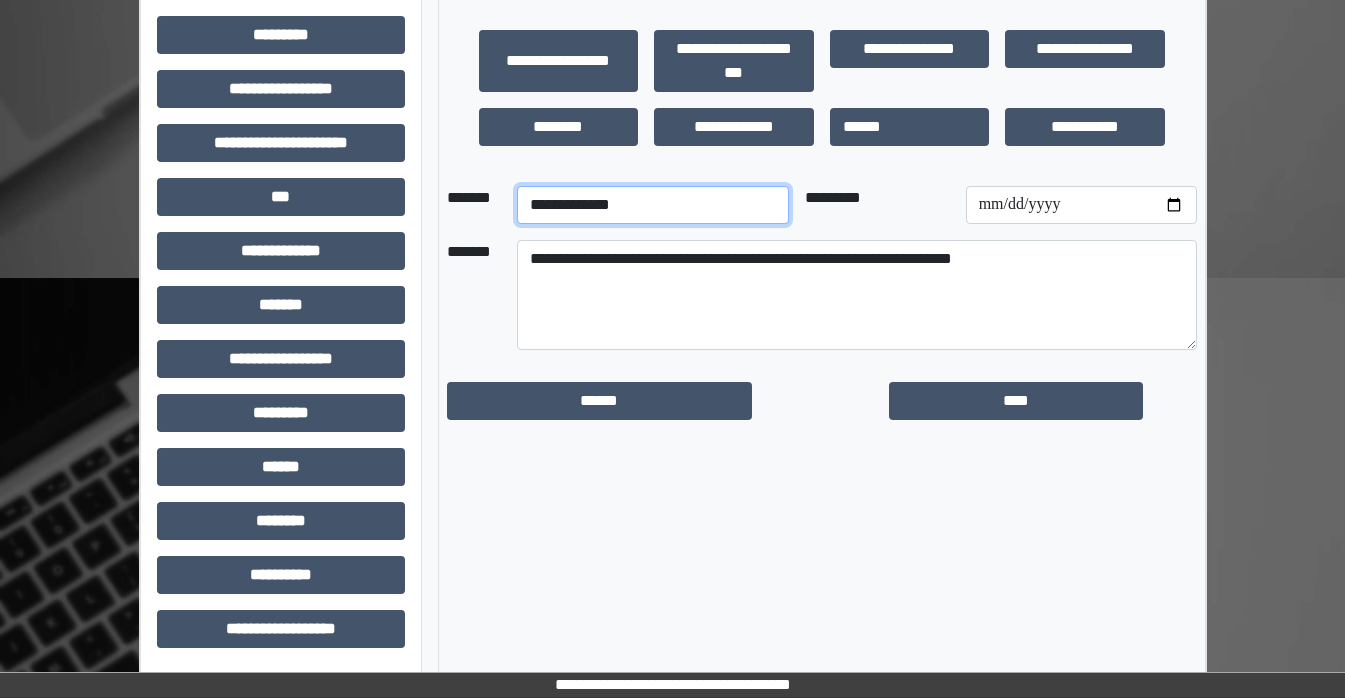 click on "[FIRST] [LAST] [ADDRESS_LINE_1] [CITY] [STATE] [ZIP] [COUNTRY] [PHONE] [EMAIL] [DOB] [AGE] [GENDER] [OCCUPATION] [MARITAL_STATUS] [NATIONALITY] [CITIZENSHIP] [EMPLOYER] [JOB_TITLE] [SALARY] [BANK_ACCOUNT] [ROUTING_NUMBER]" at bounding box center (653, 205) 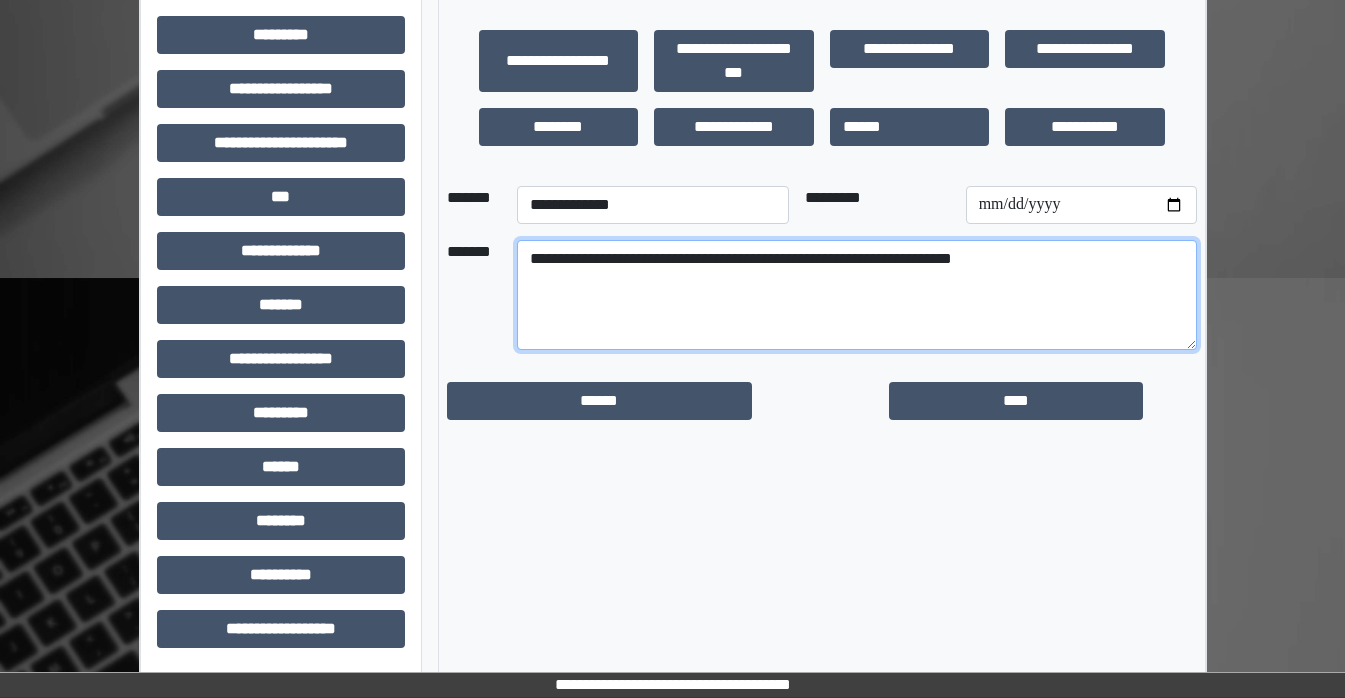 click on "[NUMBER] [STREET], [CITY], [STATE], [ZIP]" at bounding box center (857, 295) 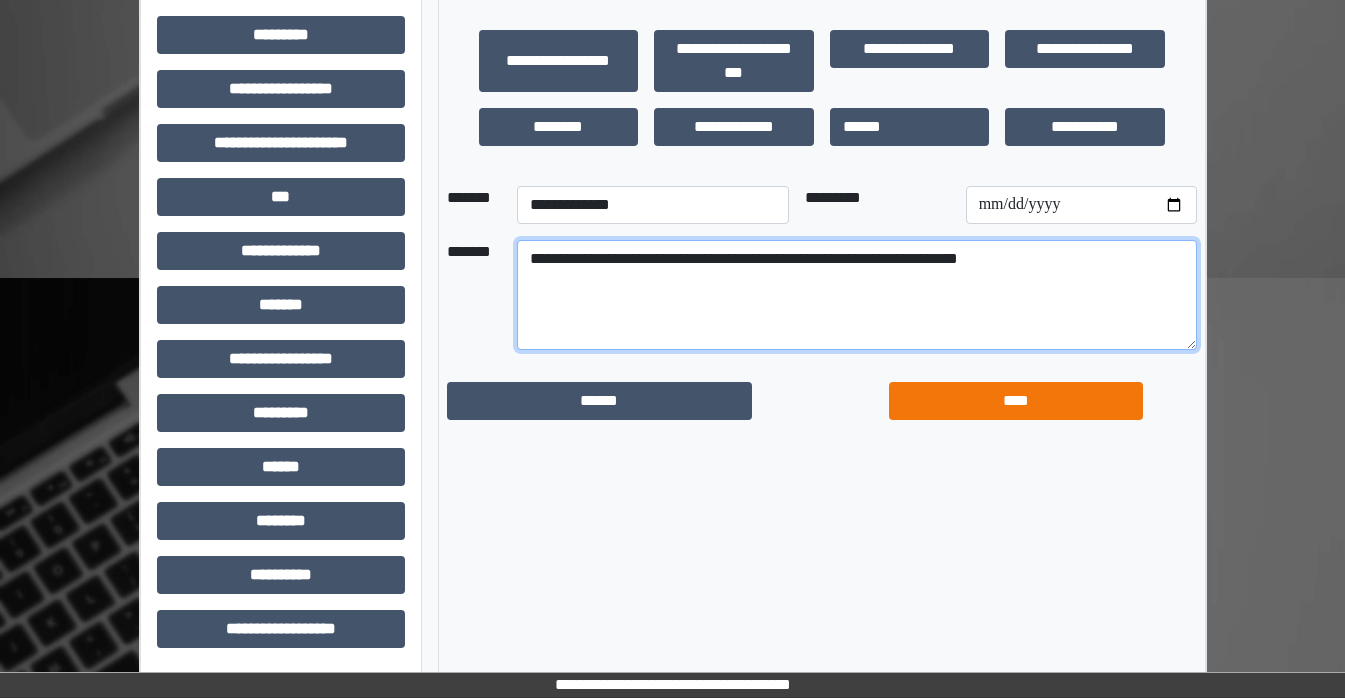 type on "[NUMBER] [STREET], [CITY], [STATE]" 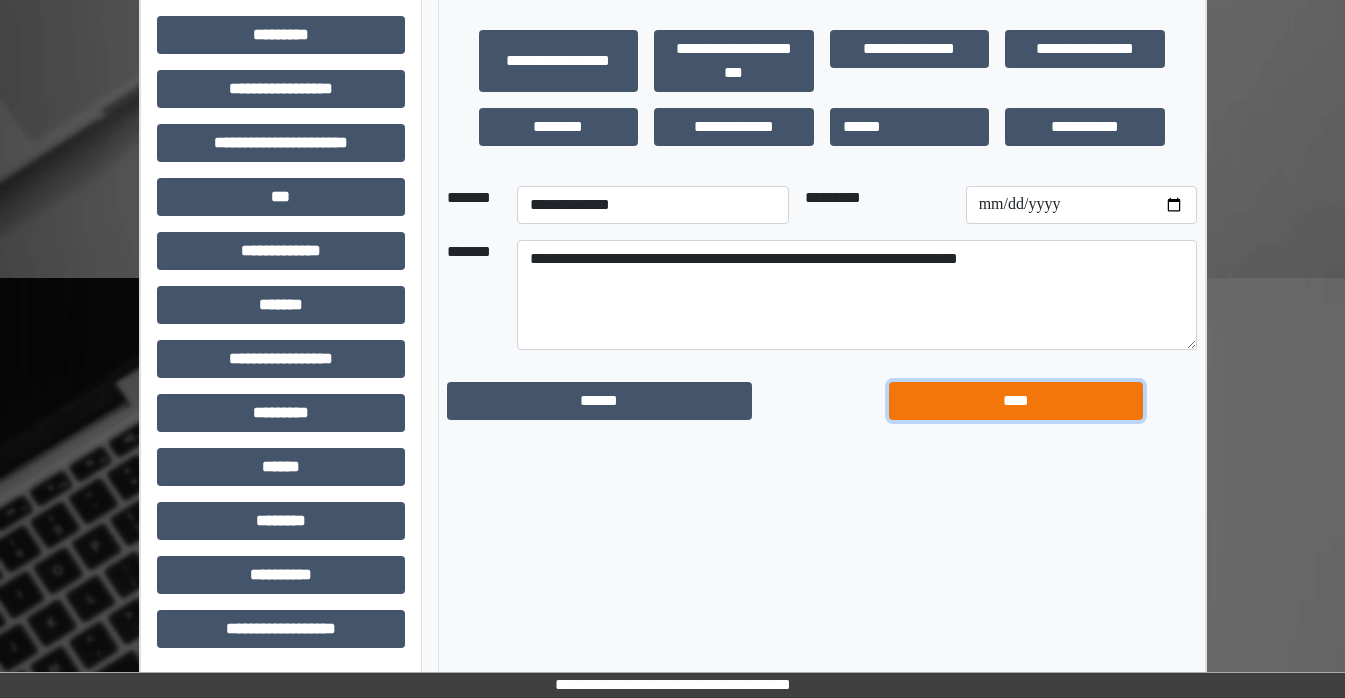 click on "[SSN]" at bounding box center (600, 401) 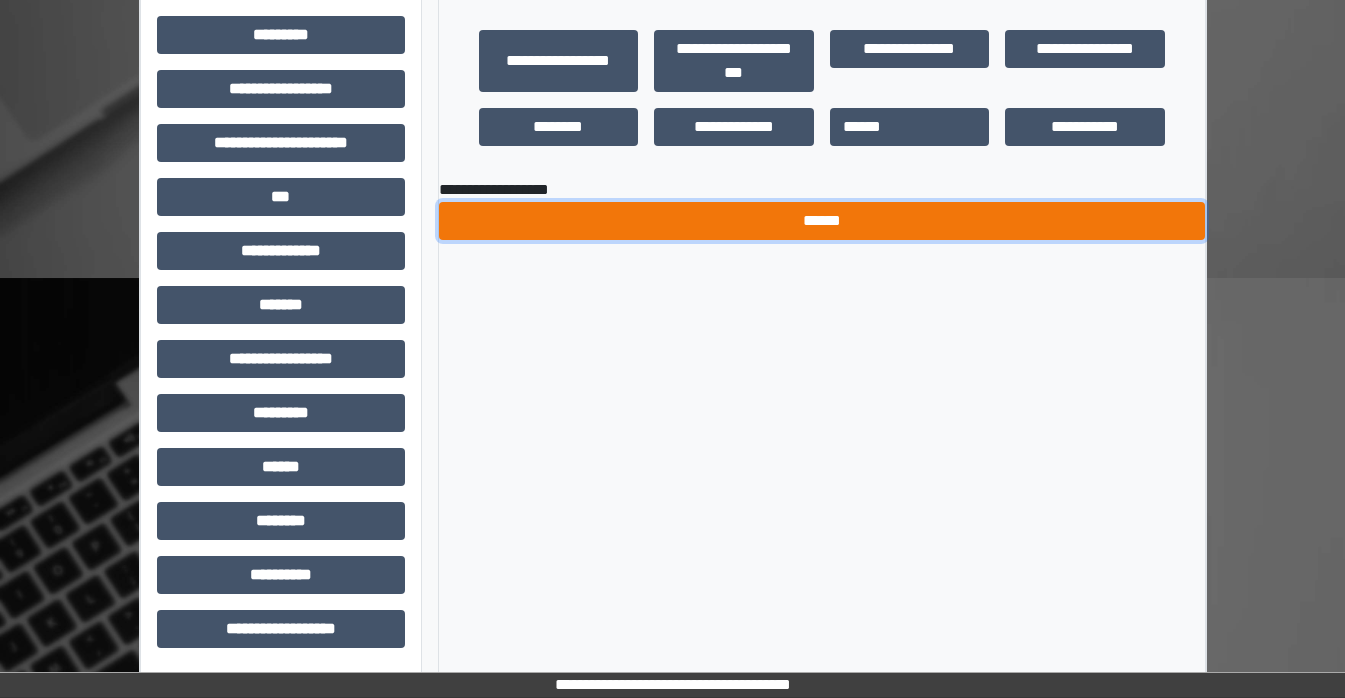 click on "[PRODUCT] [VERSION]" at bounding box center [822, 221] 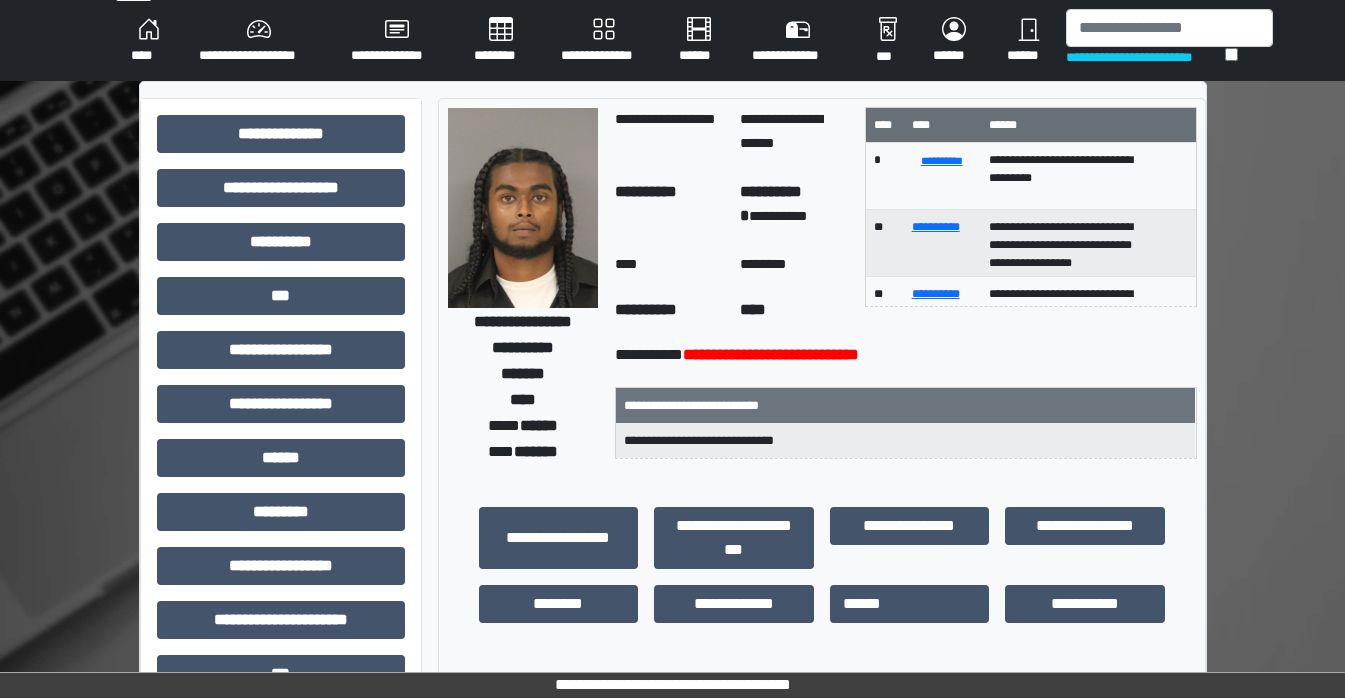 scroll, scrollTop: 0, scrollLeft: 0, axis: both 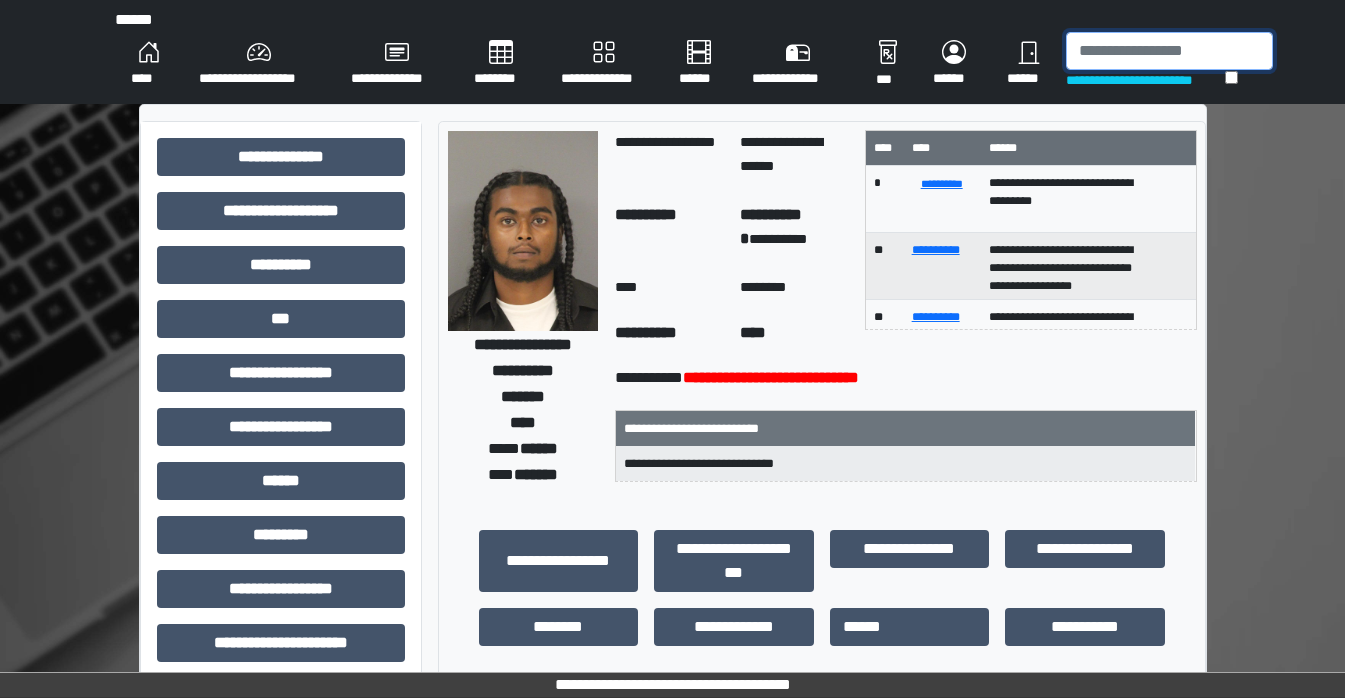 click at bounding box center [1169, 51] 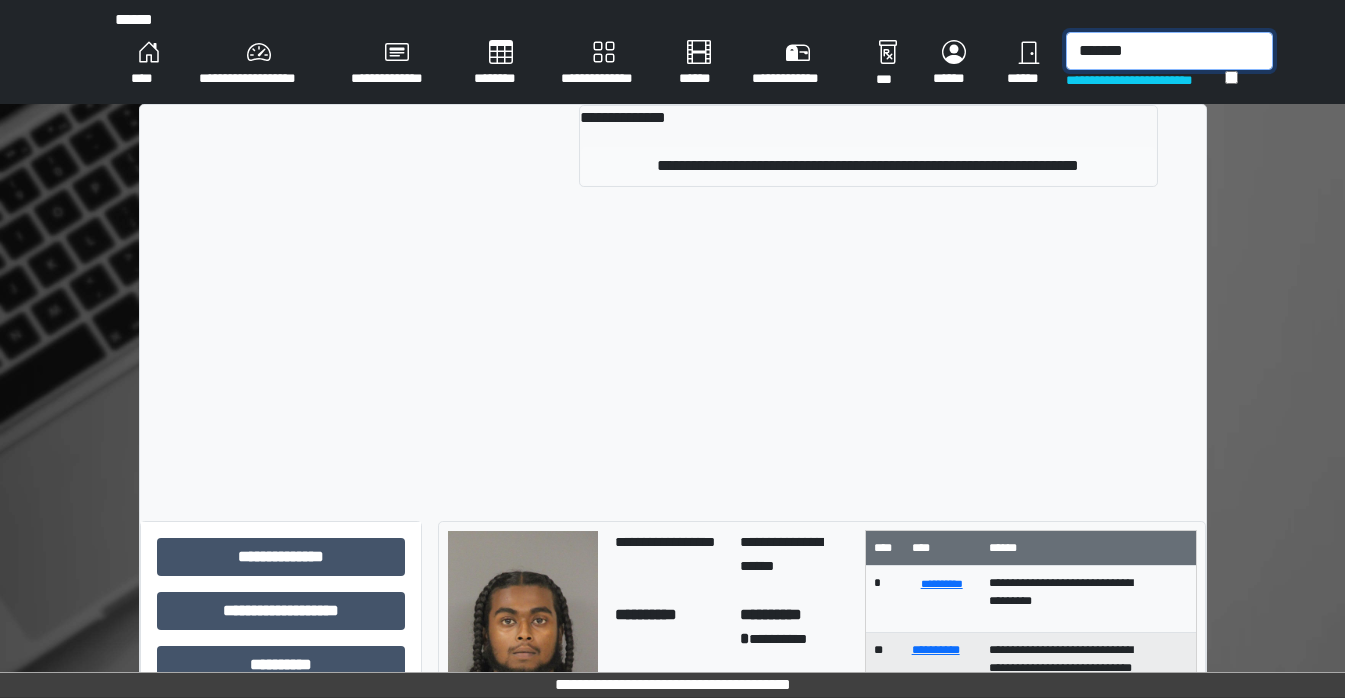 type on "[PHONE]" 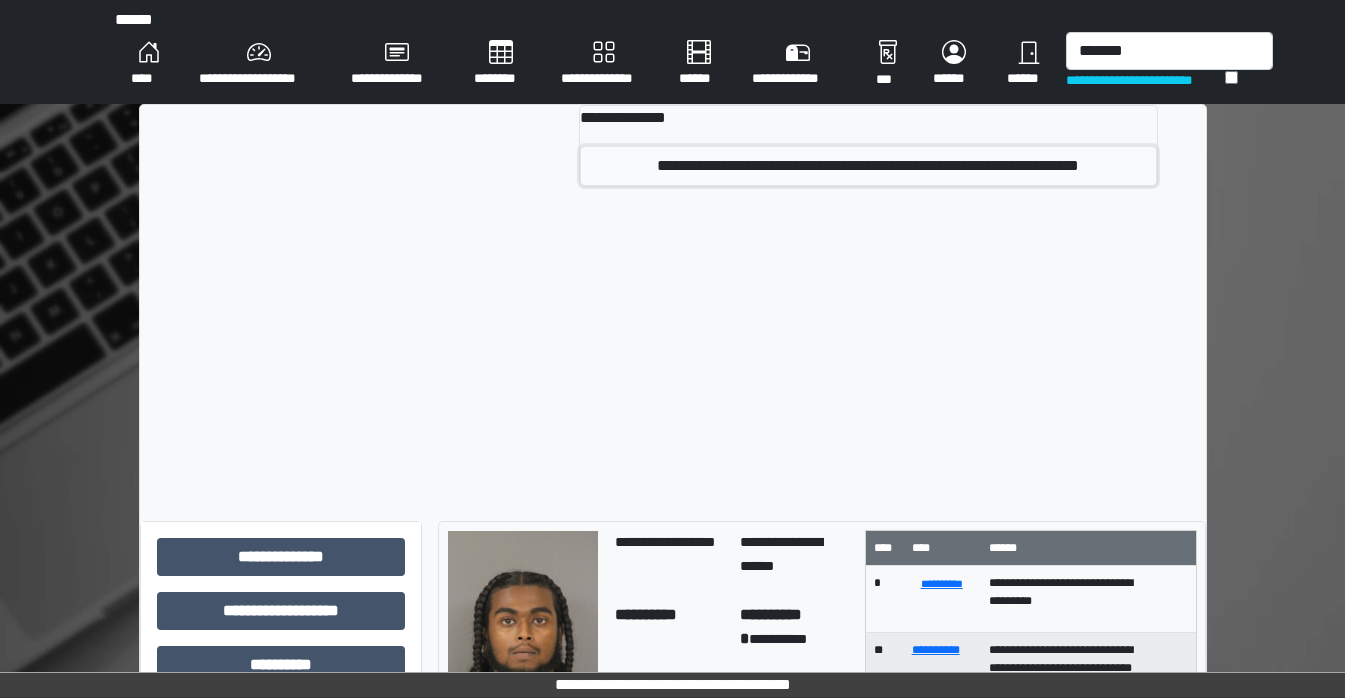 click on "[NUMBER] [STREET], [CITY], [STATE], [ZIP]" at bounding box center (868, 166) 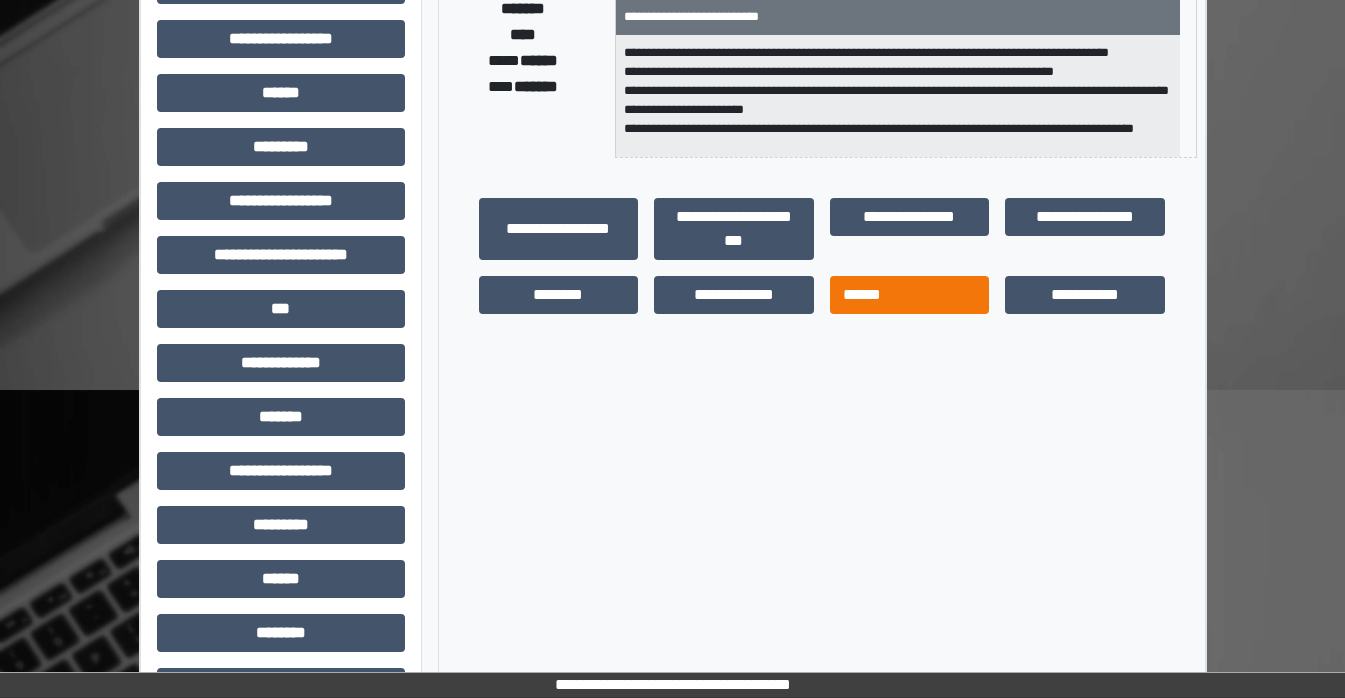 scroll, scrollTop: 400, scrollLeft: 0, axis: vertical 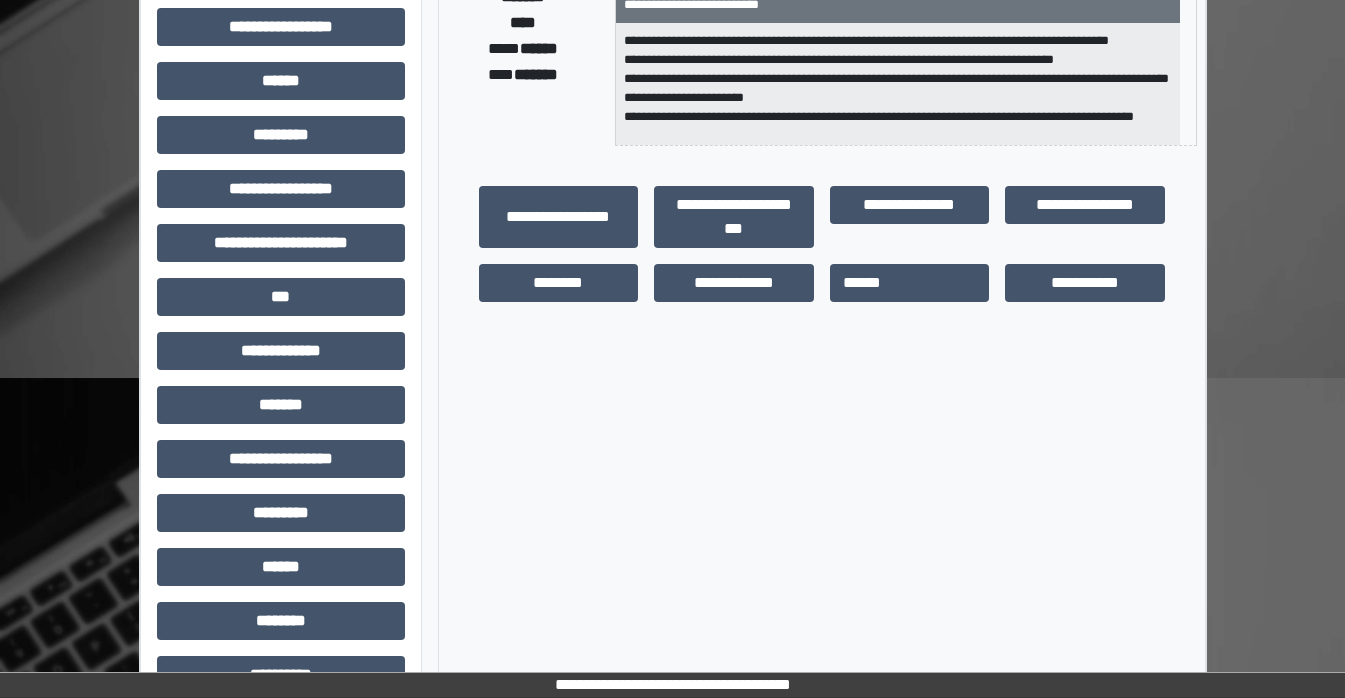 click on "[PASSPORT_NUMBER]" at bounding box center (910, 217) 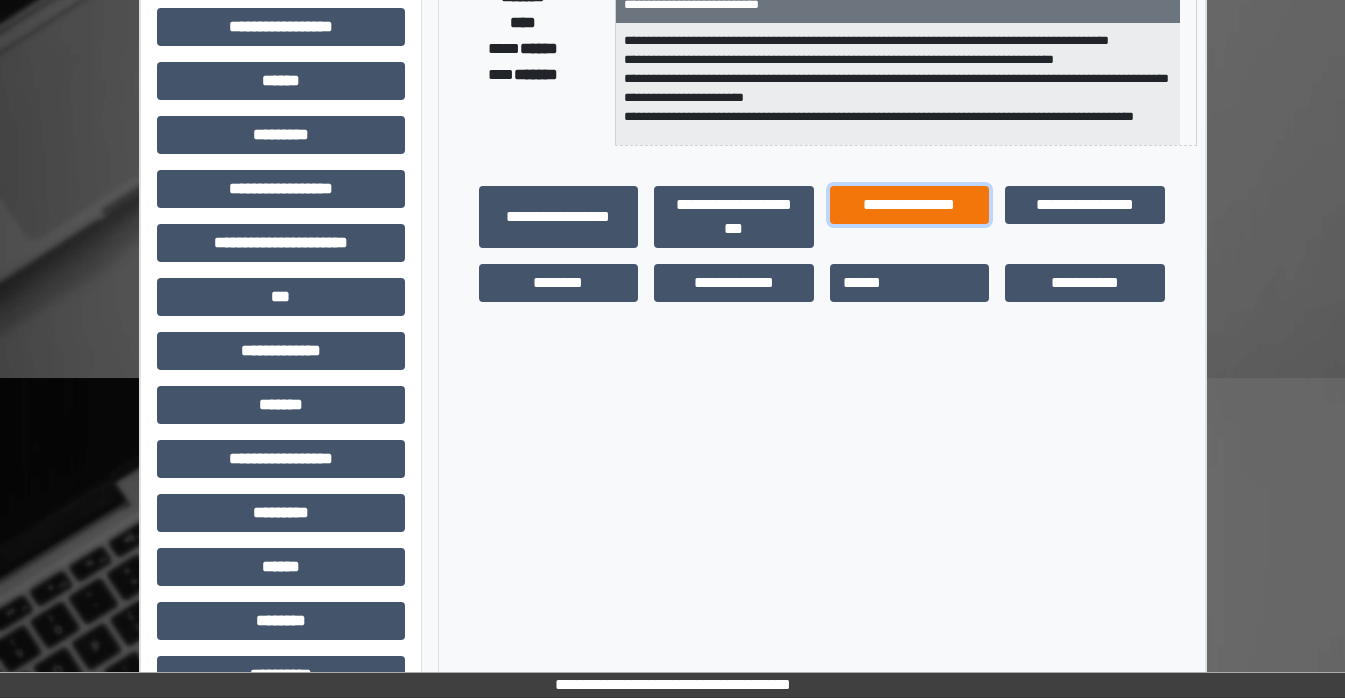 click on "[PASSPORT_NUMBER]" at bounding box center (559, 217) 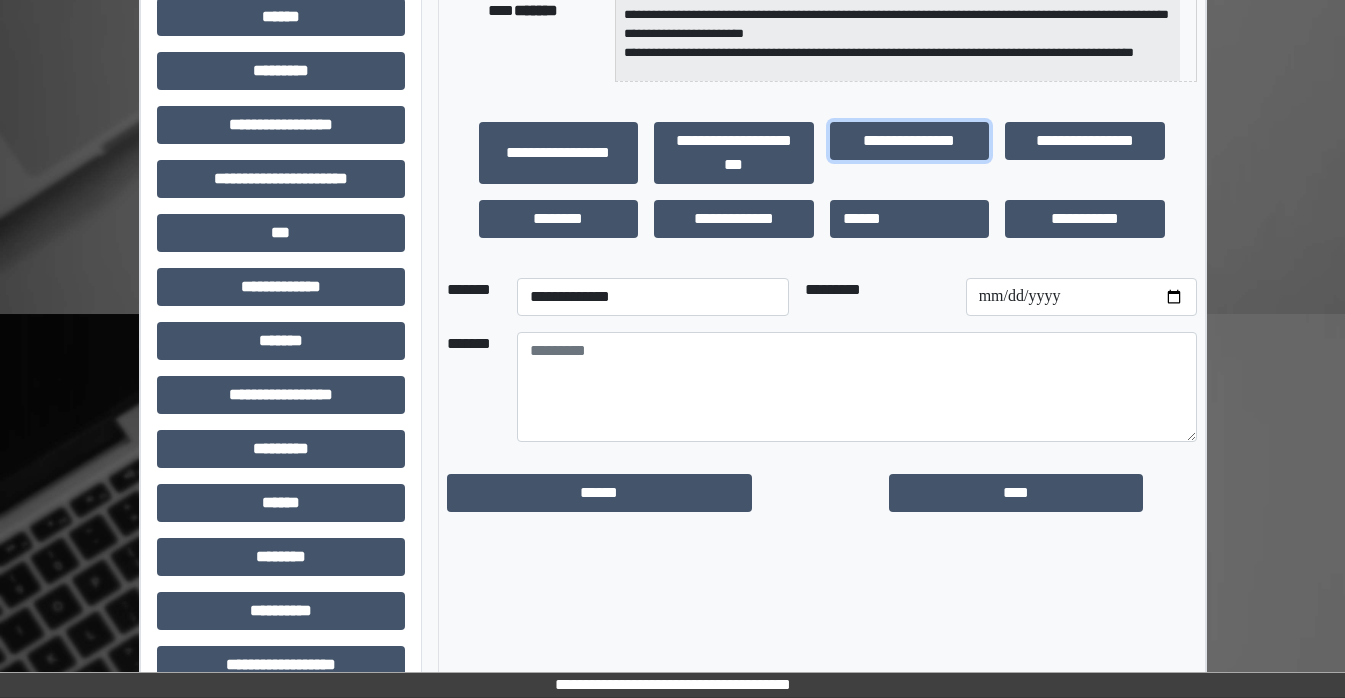 scroll, scrollTop: 500, scrollLeft: 0, axis: vertical 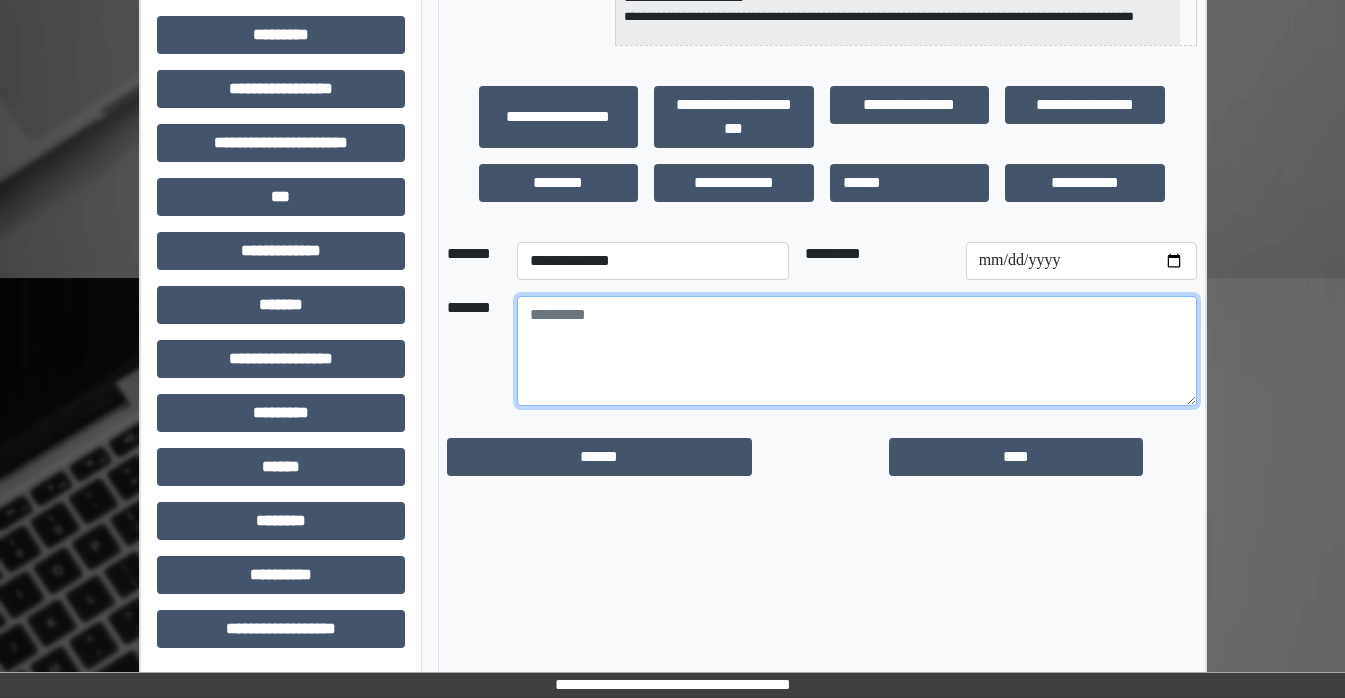 click at bounding box center [857, 351] 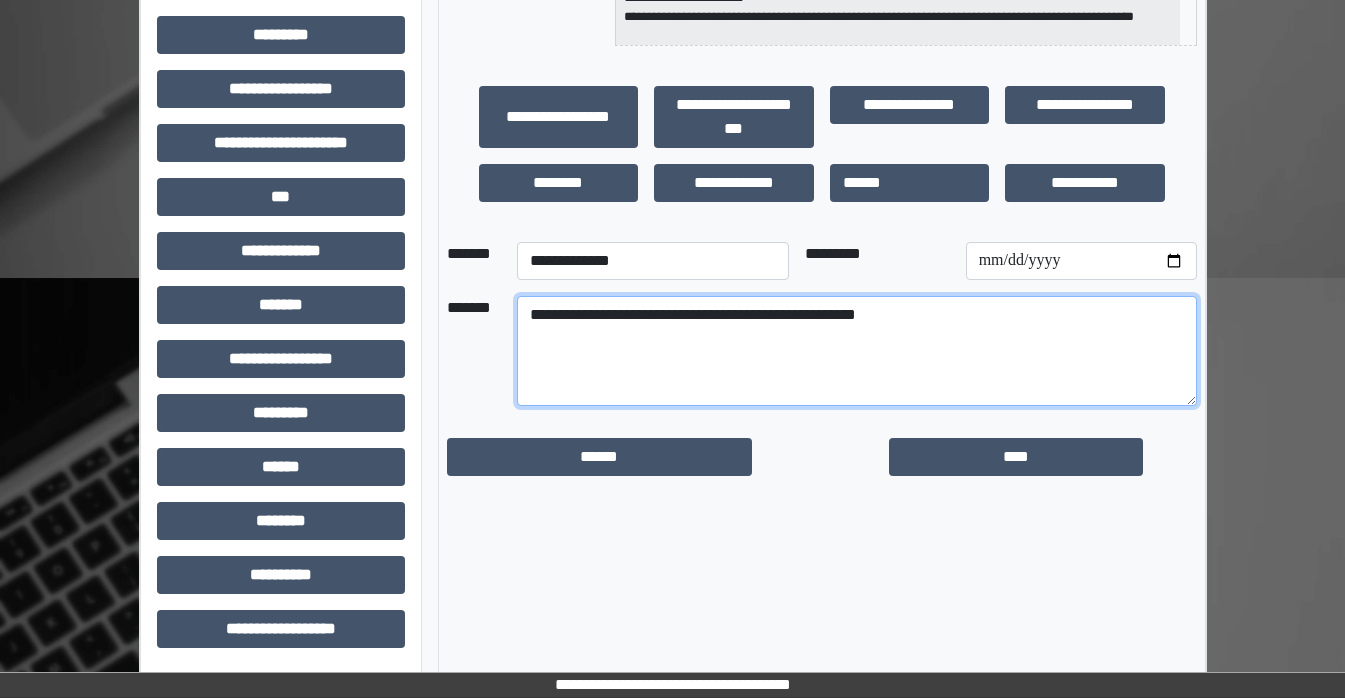 type on "[EMAIL]" 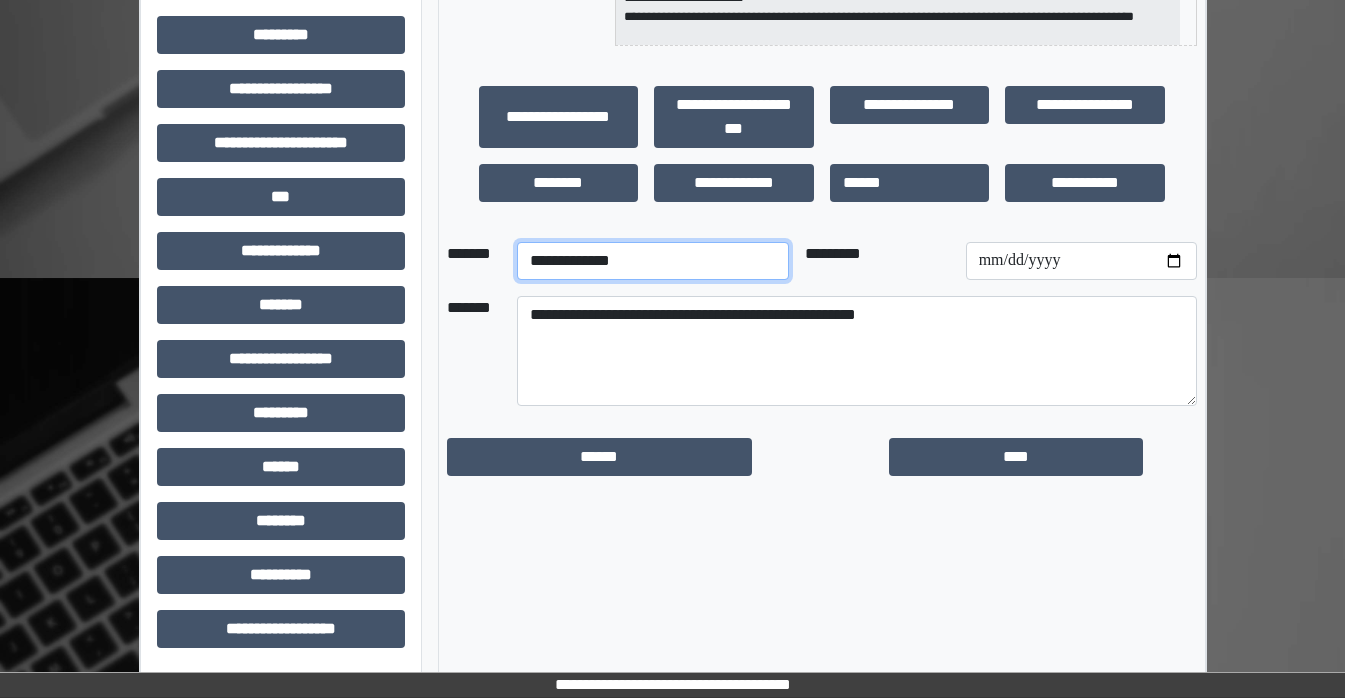 click on "[FIRST] [LAST] [ADDRESS_LINE_1] [CITY] [STATE] [ZIP] [COUNTRY] [PHONE] [EMAIL] [DOB] [AGE] [GENDER] [OCCUPATION] [MARITAL_STATUS] [NATIONALITY] [CITIZENSHIP] [EMPLOYER] [JOB_TITLE] [SALARY] [BANK_ACCOUNT] [ROUTING_NUMBER]" at bounding box center [653, 261] 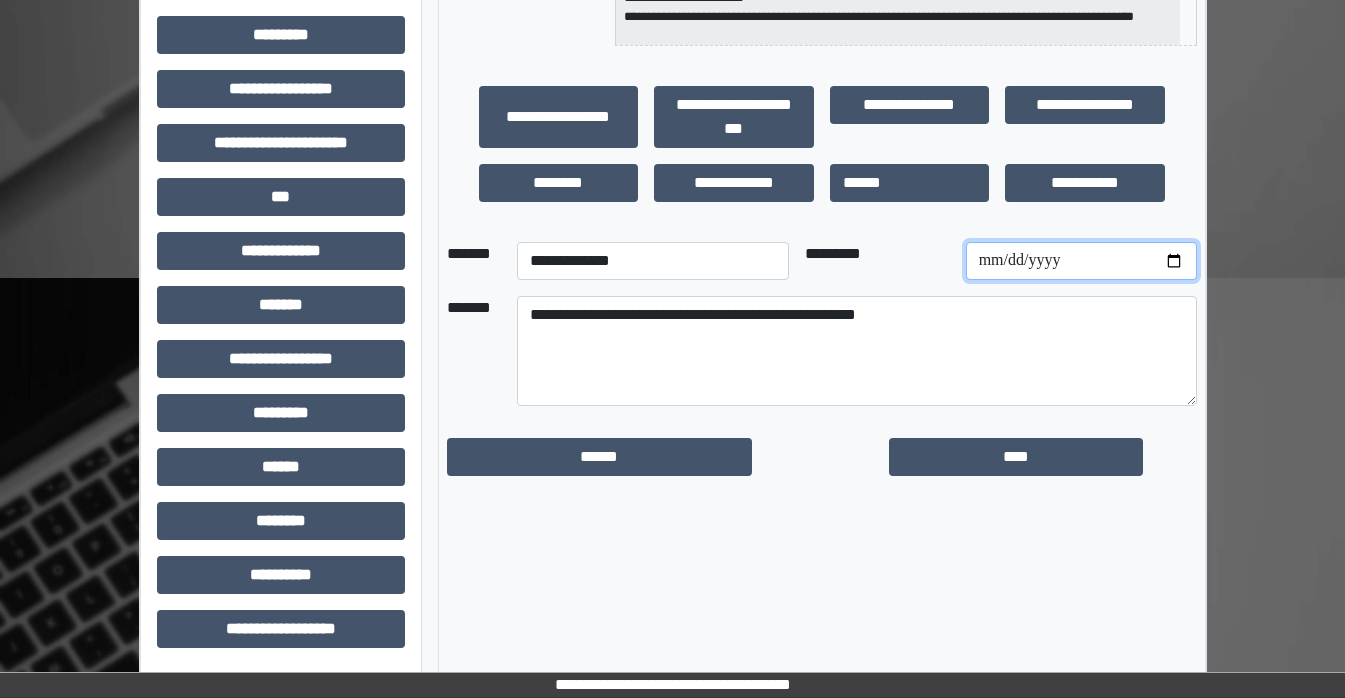 click at bounding box center [1081, 261] 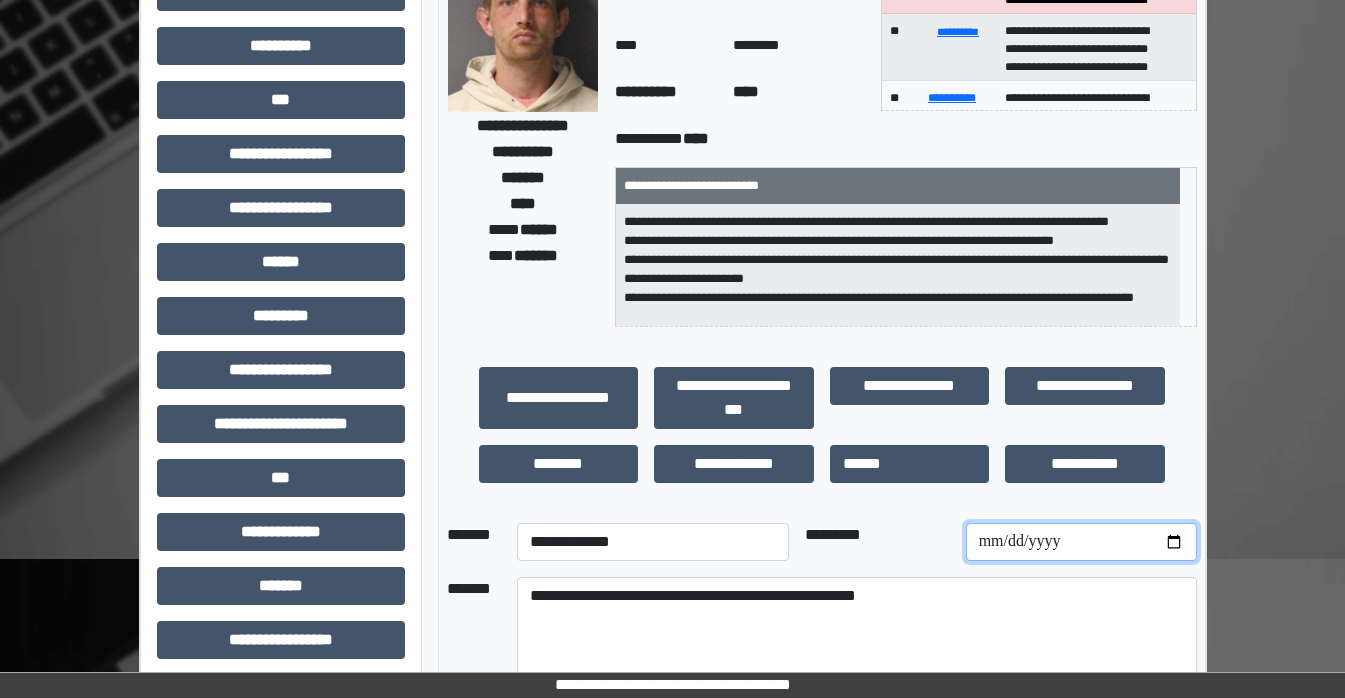 scroll, scrollTop: 200, scrollLeft: 0, axis: vertical 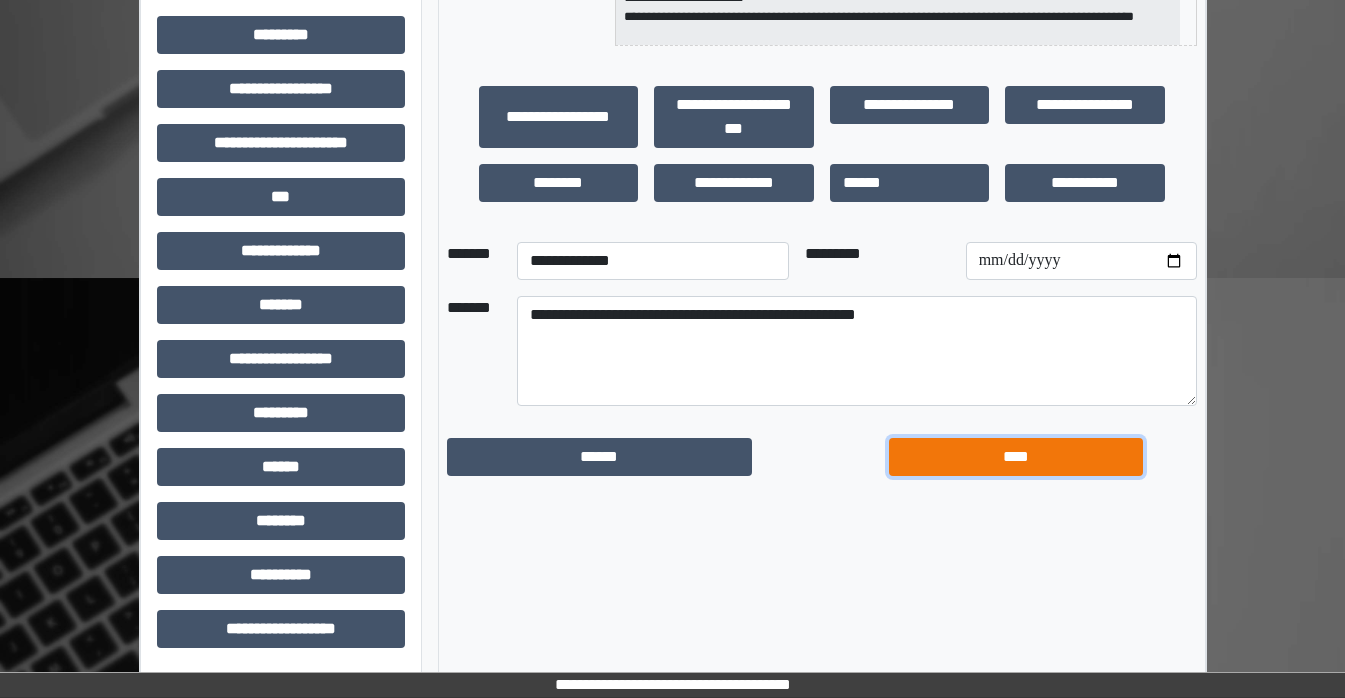 click on "[SSN]" at bounding box center [600, 457] 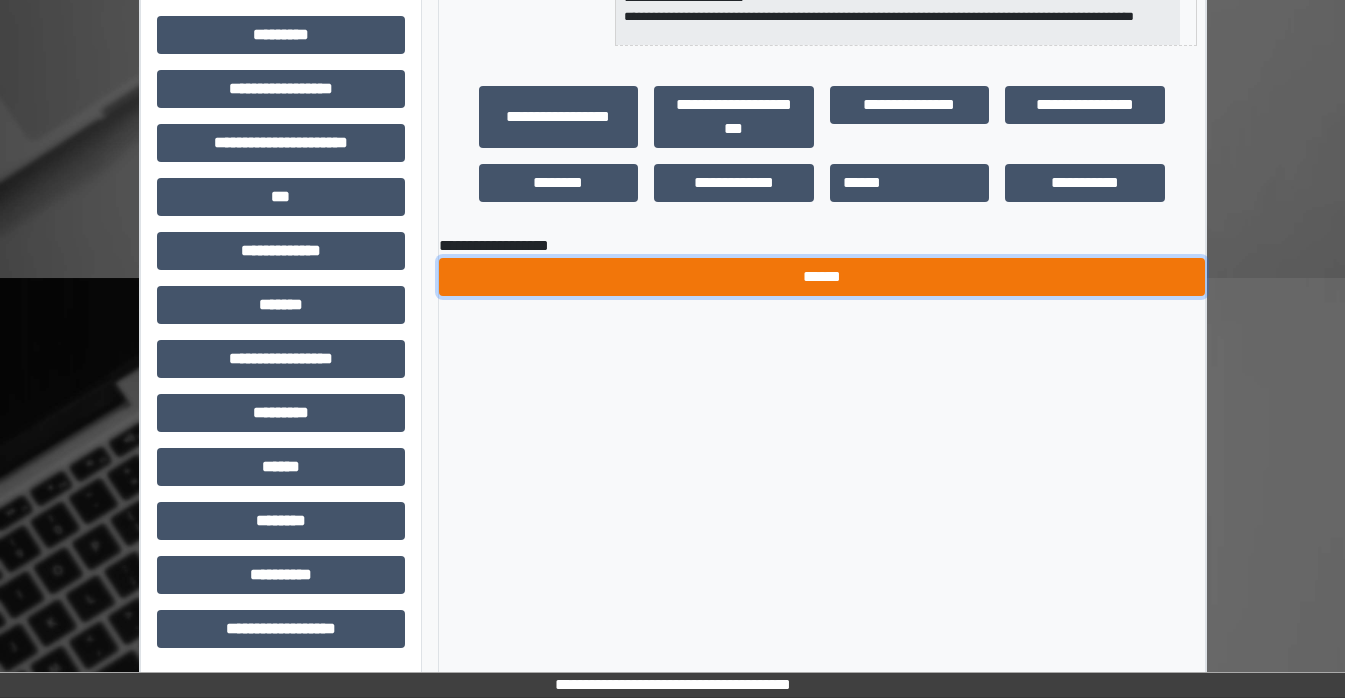 click on "[PRODUCT] [VERSION]" at bounding box center [822, 277] 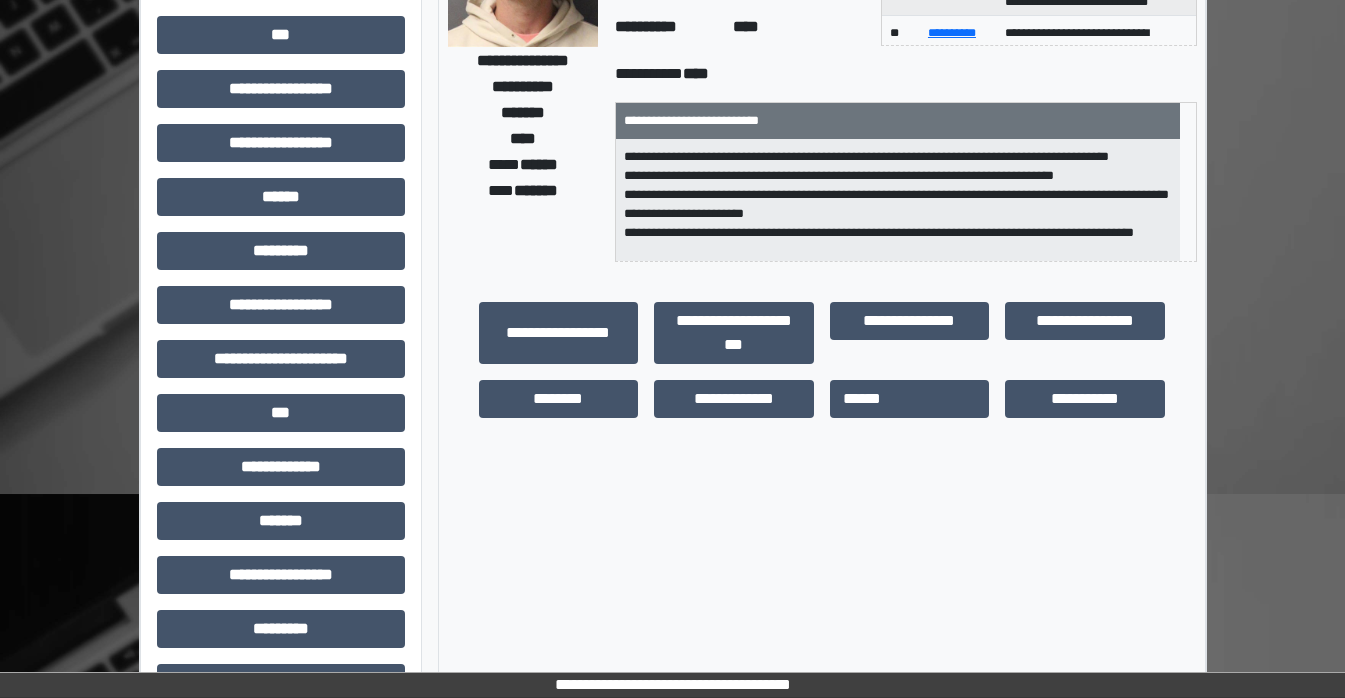 scroll, scrollTop: 0, scrollLeft: 0, axis: both 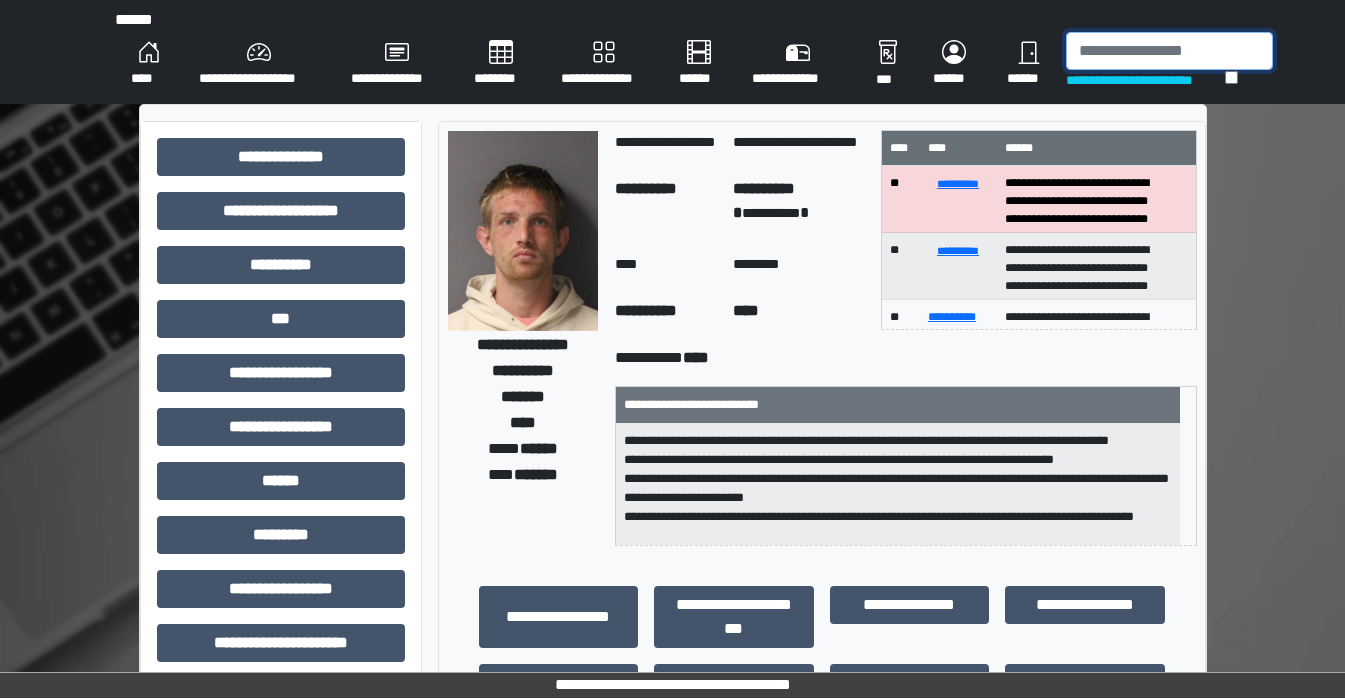 click at bounding box center [1169, 51] 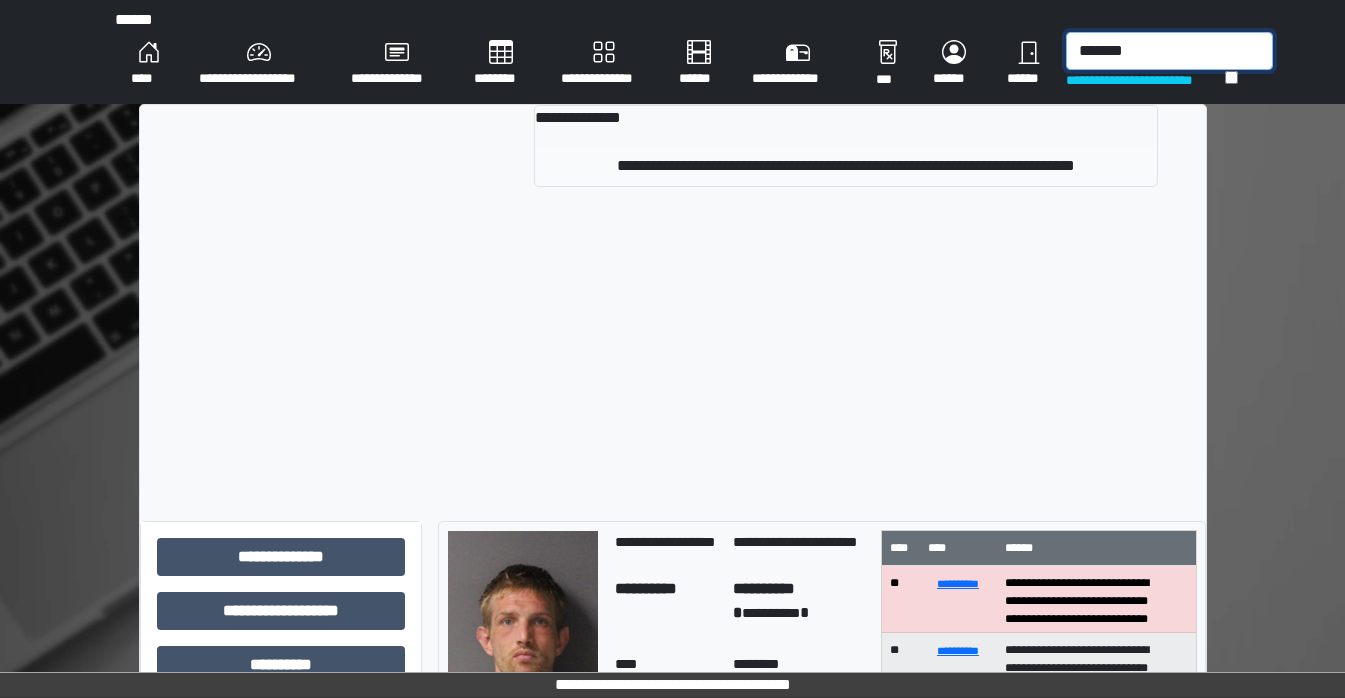 type on "[PHONE]" 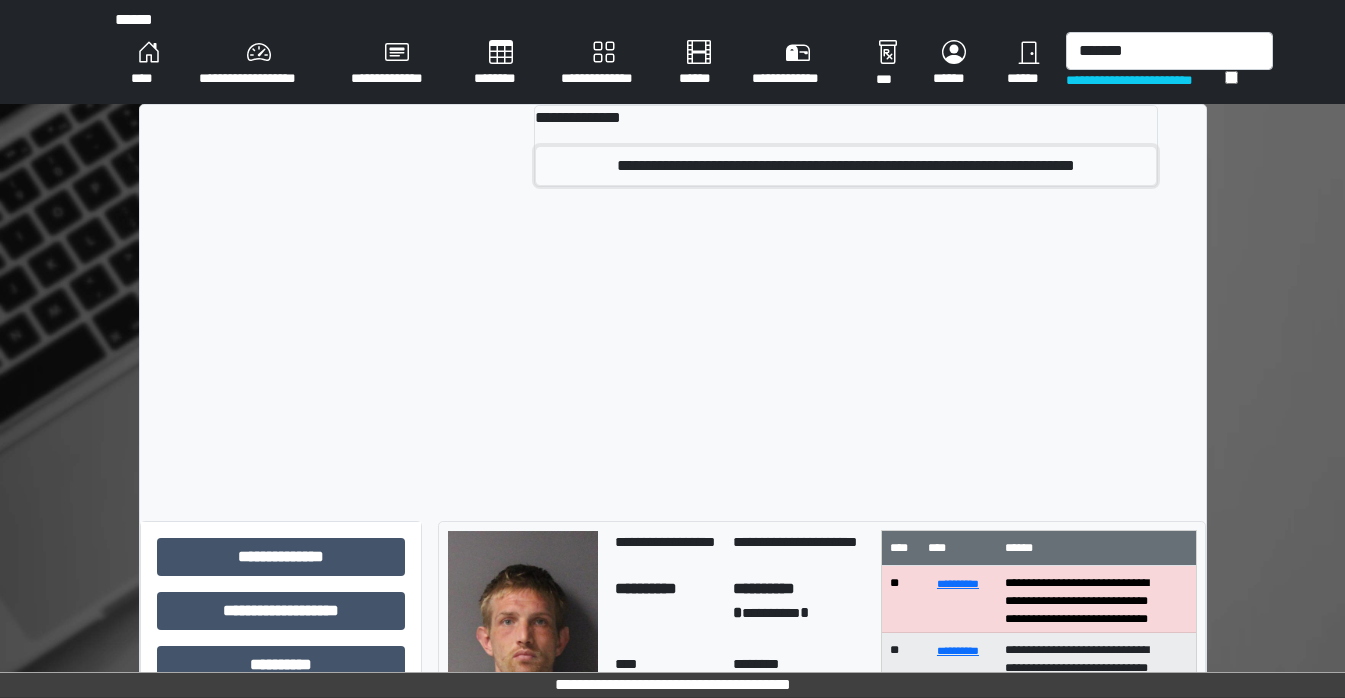 click on "[FLIGHT_DESTINATION]" at bounding box center [845, 166] 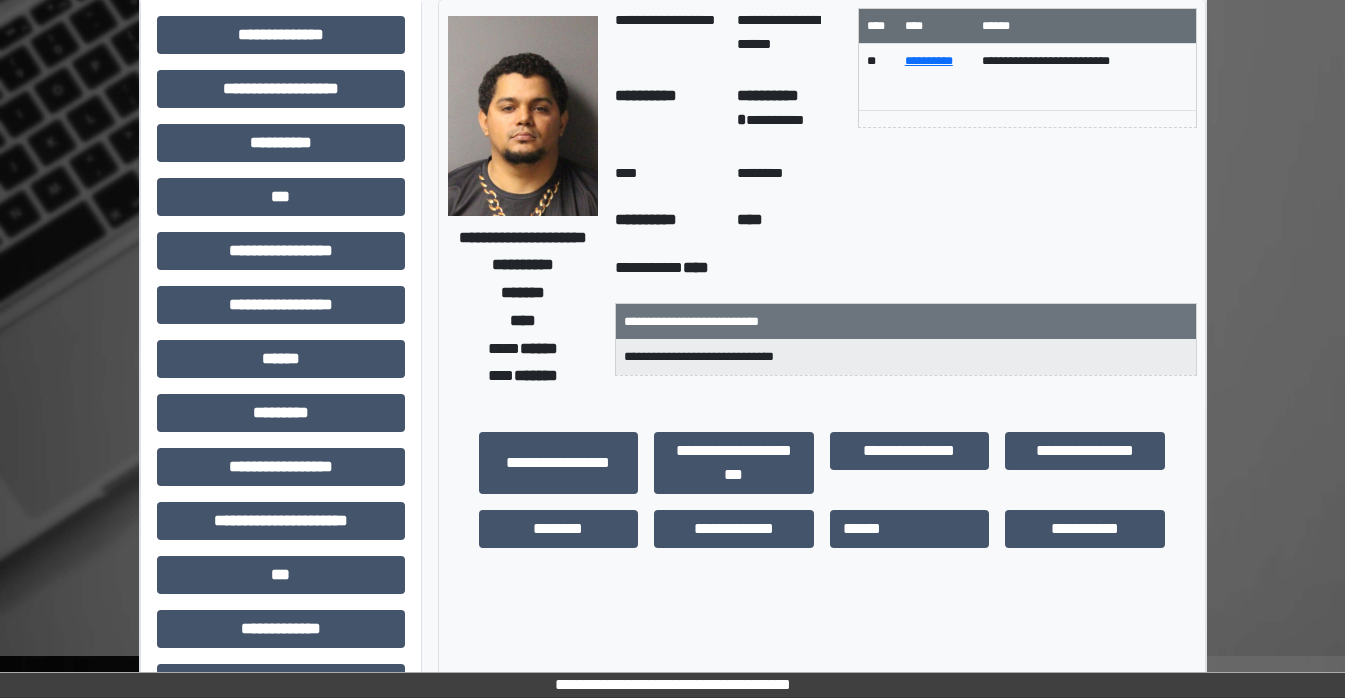 scroll, scrollTop: 400, scrollLeft: 0, axis: vertical 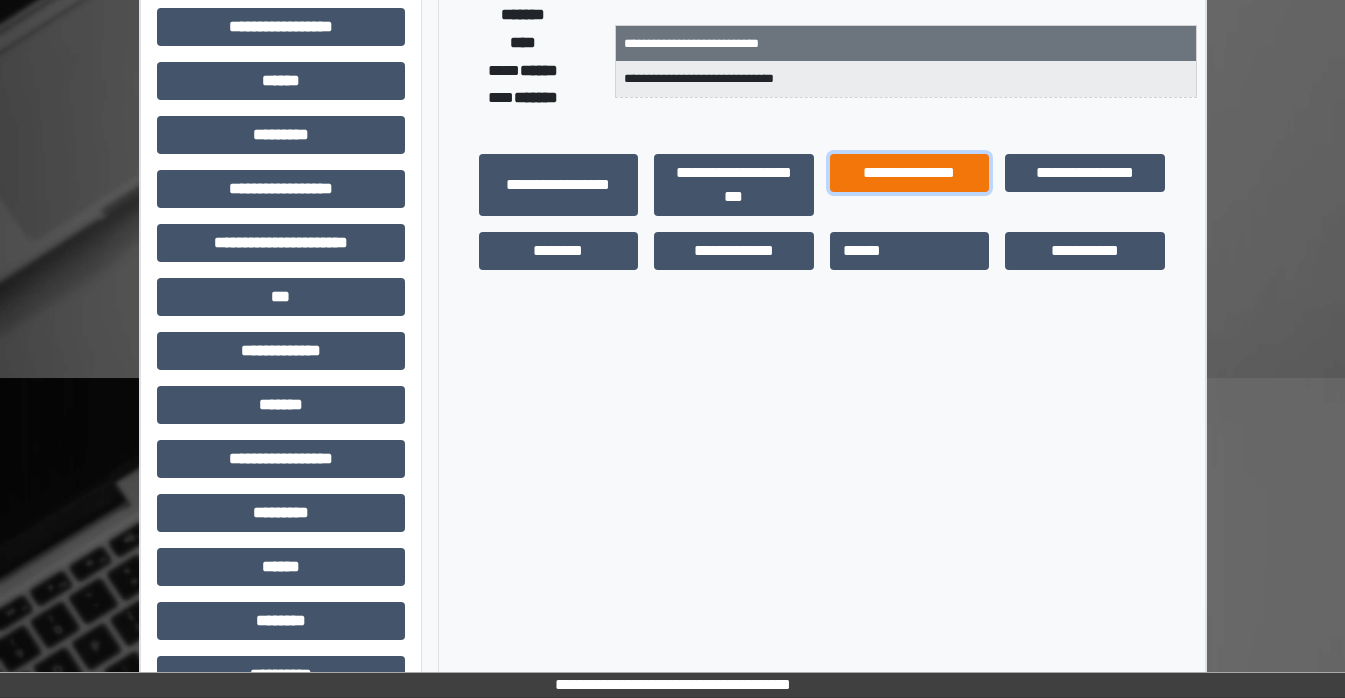 click on "[PASSPORT_NUMBER]" at bounding box center [559, 185] 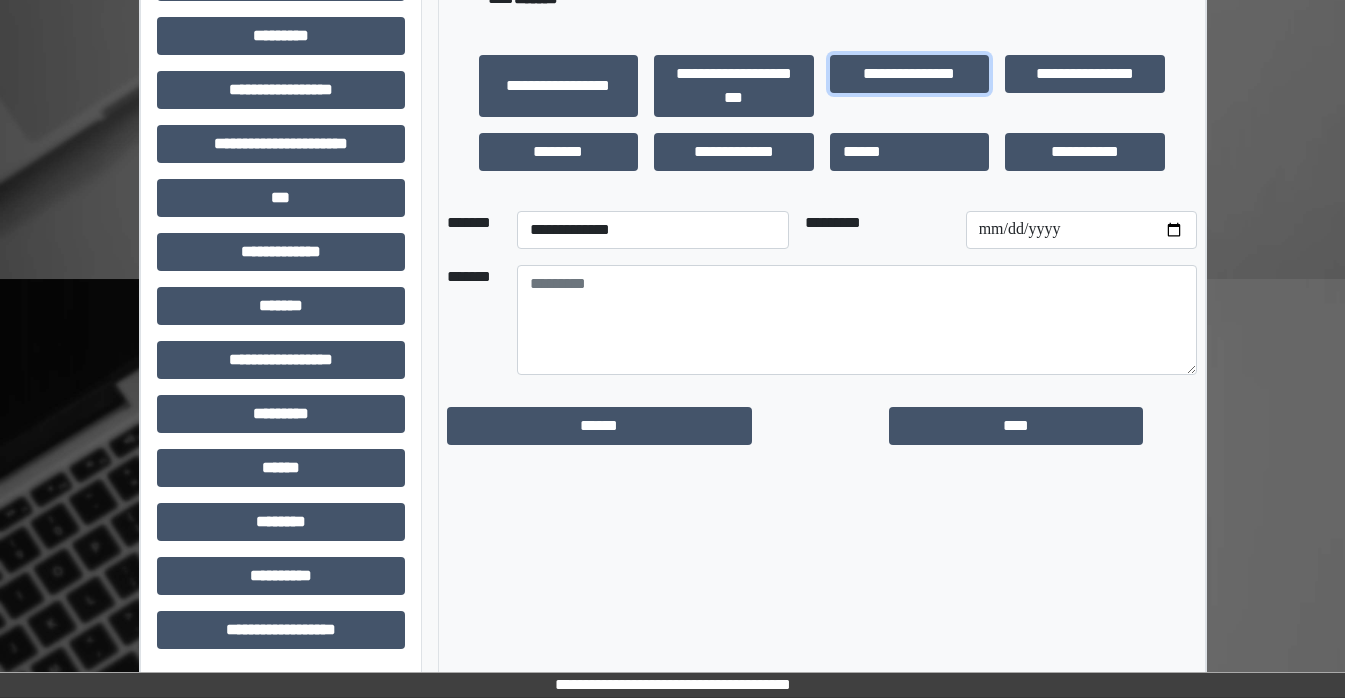 scroll, scrollTop: 500, scrollLeft: 0, axis: vertical 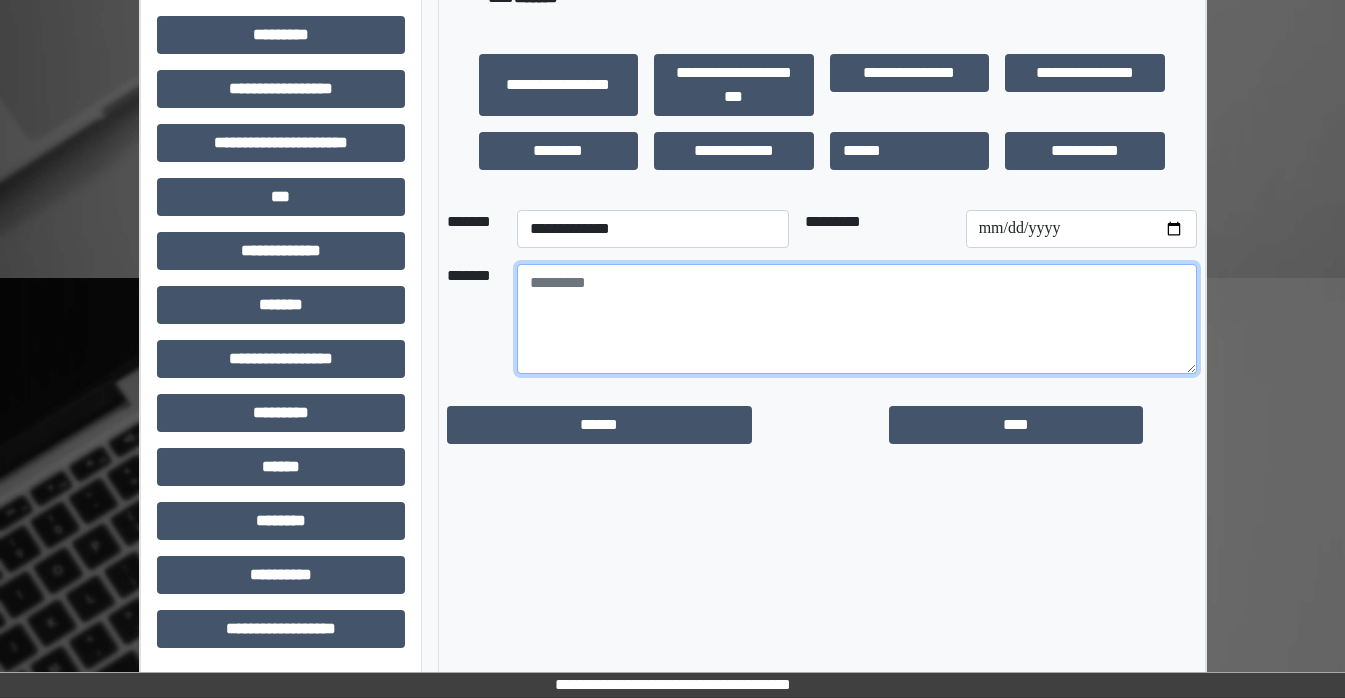 click at bounding box center [857, 319] 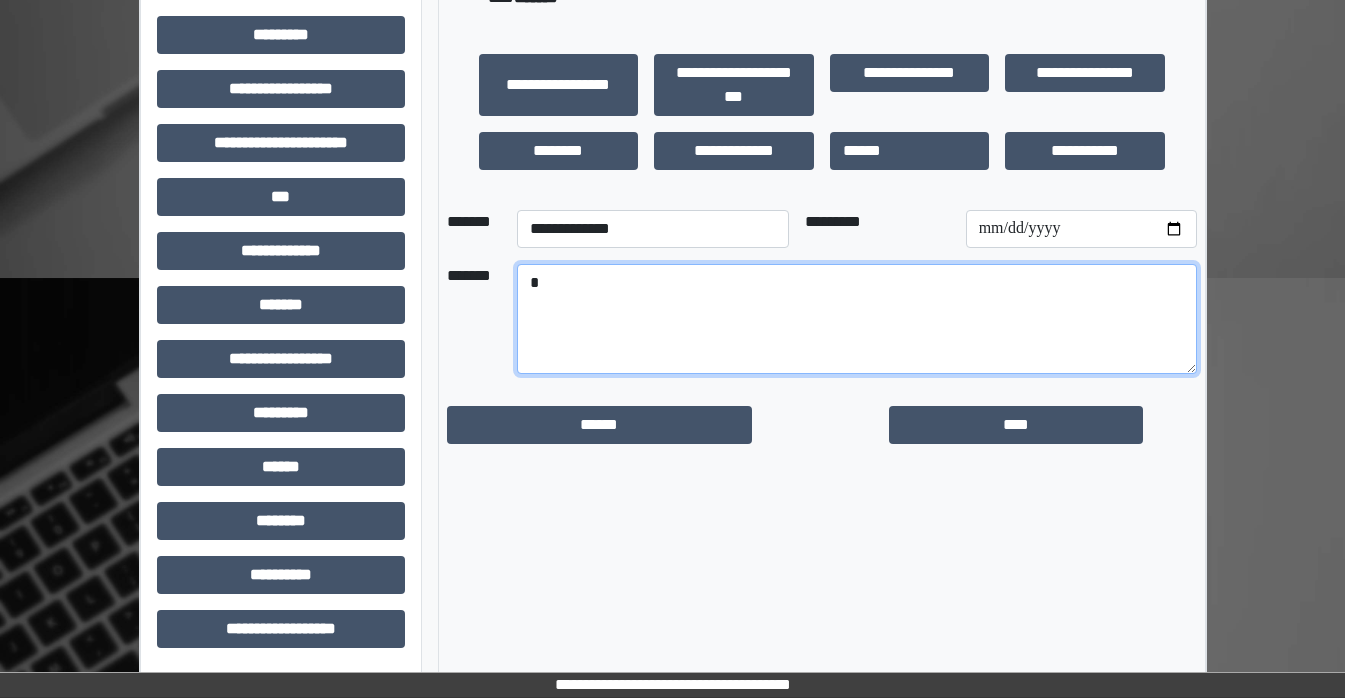 type on "[FIRST]" 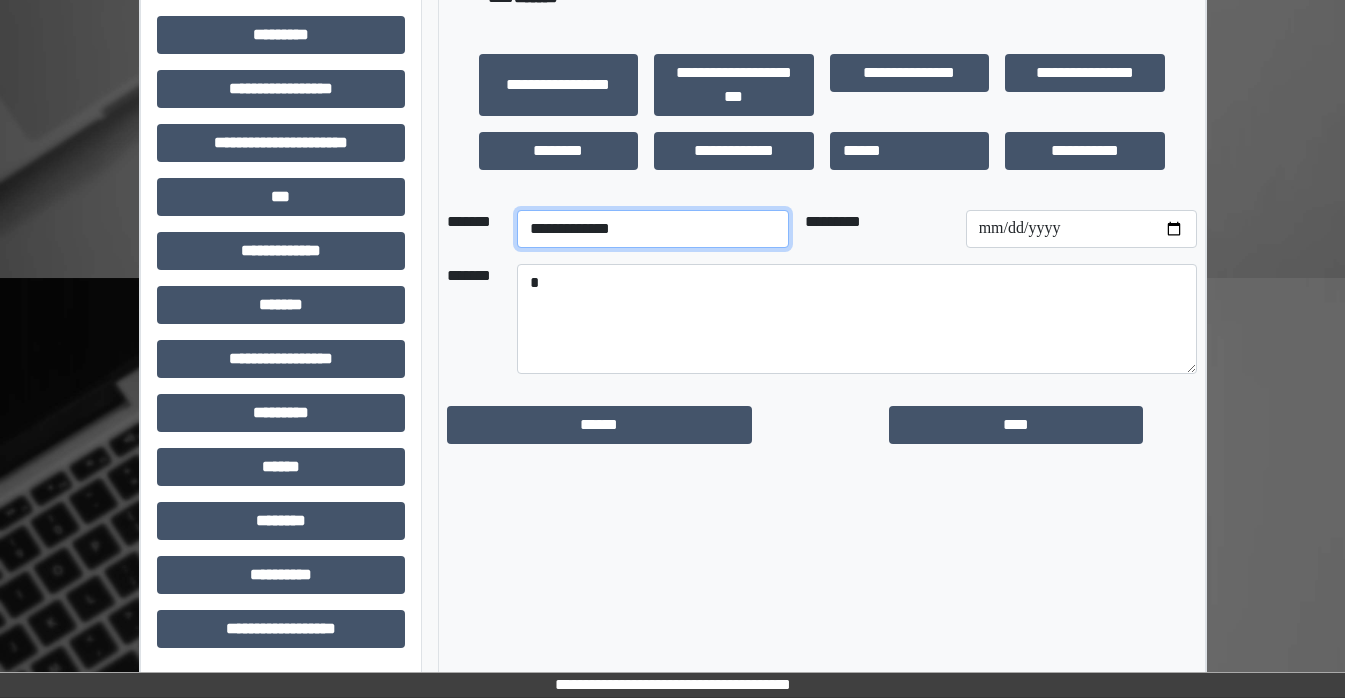 click on "[FIRST] [LAST] [ADDRESS_LINE_1] [CITY] [STATE] [ZIP] [COUNTRY] [PHONE] [EMAIL] [DOB] [AGE] [GENDER] [OCCUPATION] [MARITAL_STATUS] [NATIONALITY] [CITIZENSHIP] [EMPLOYER] [JOB_TITLE] [SALARY] [BANK_ACCOUNT] [ROUTING_NUMBER]" at bounding box center [653, 229] 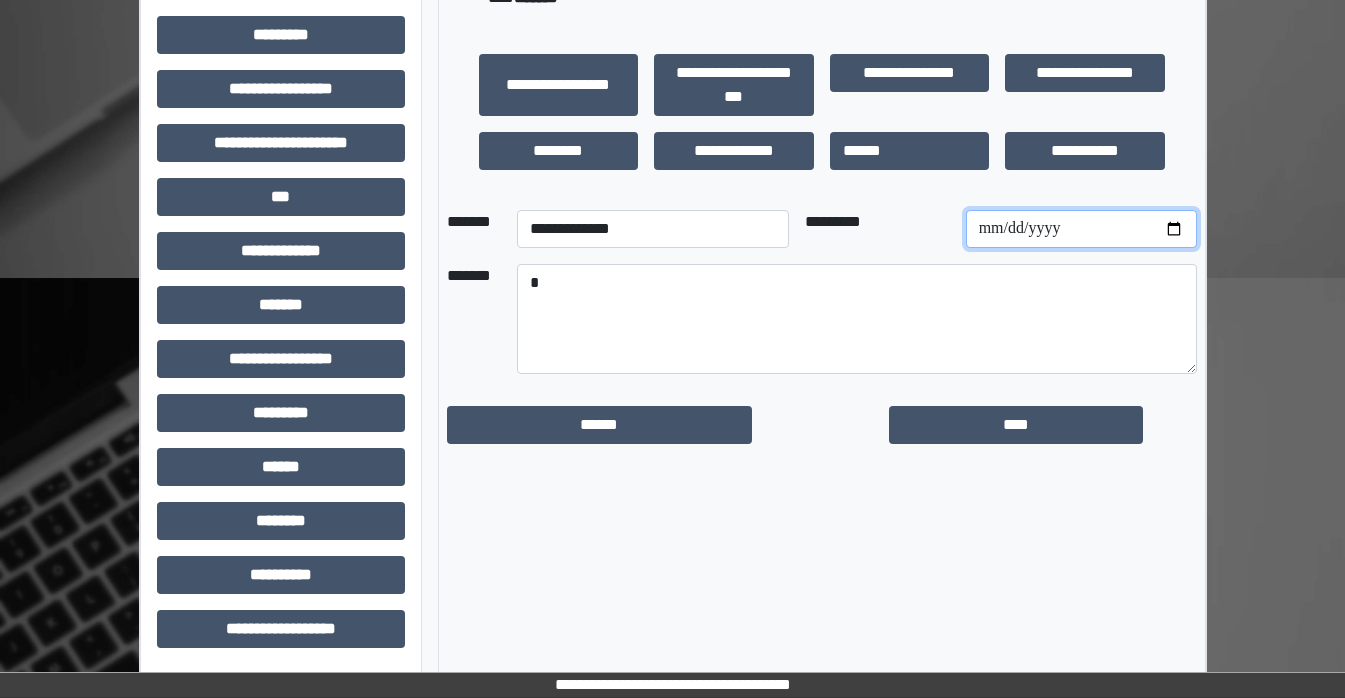 click at bounding box center (1081, 229) 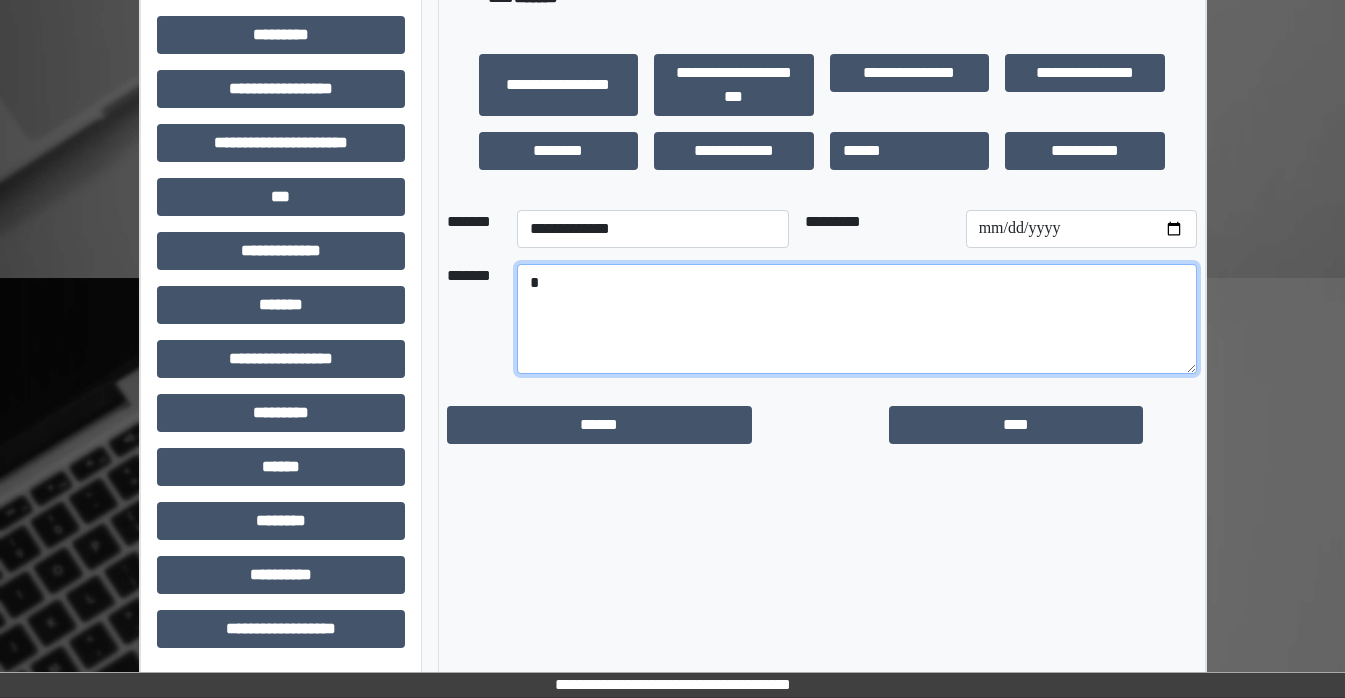 click on "[FIRST]" at bounding box center (857, 319) 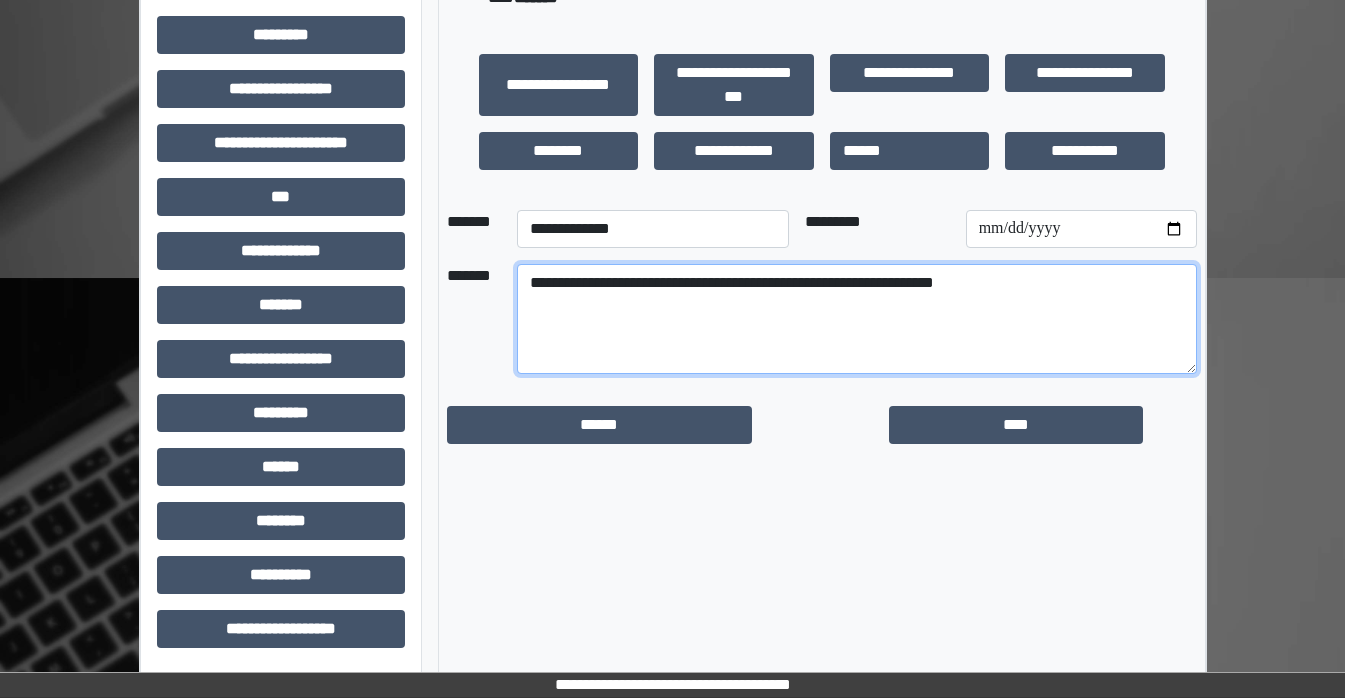 drag, startPoint x: 805, startPoint y: 285, endPoint x: 774, endPoint y: 350, distance: 72.013885 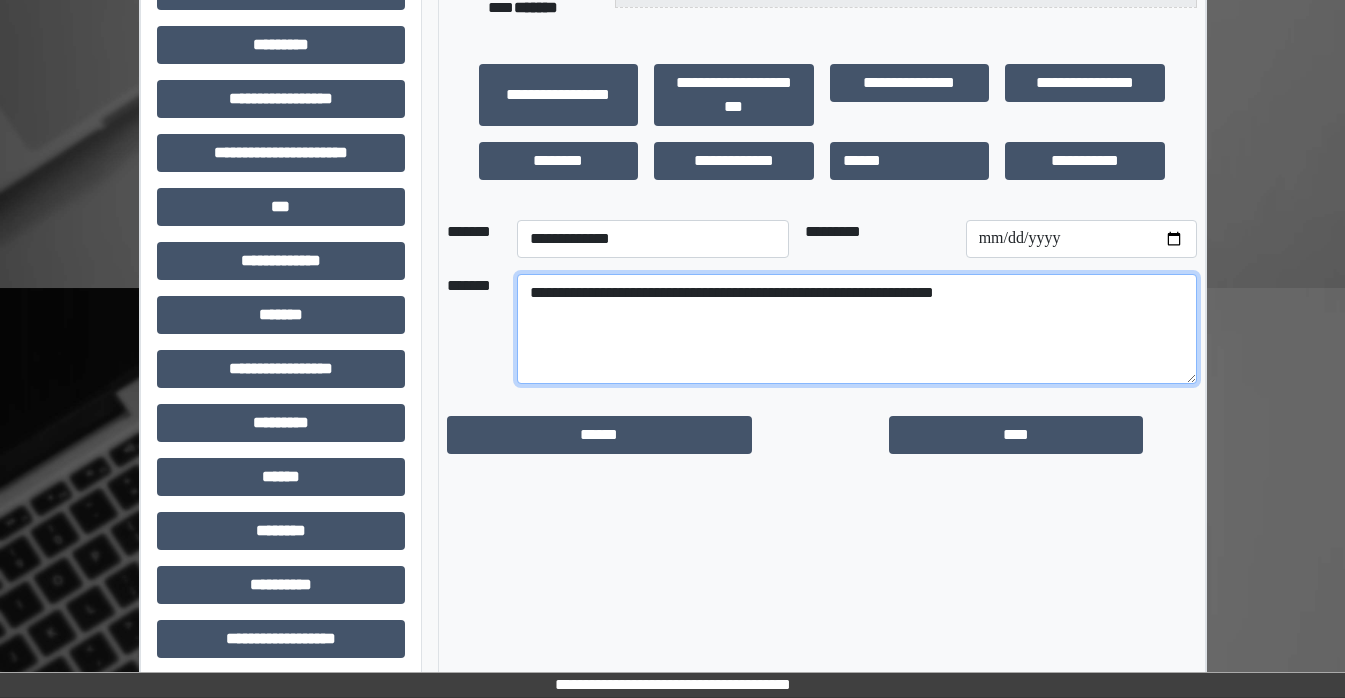 scroll, scrollTop: 500, scrollLeft: 0, axis: vertical 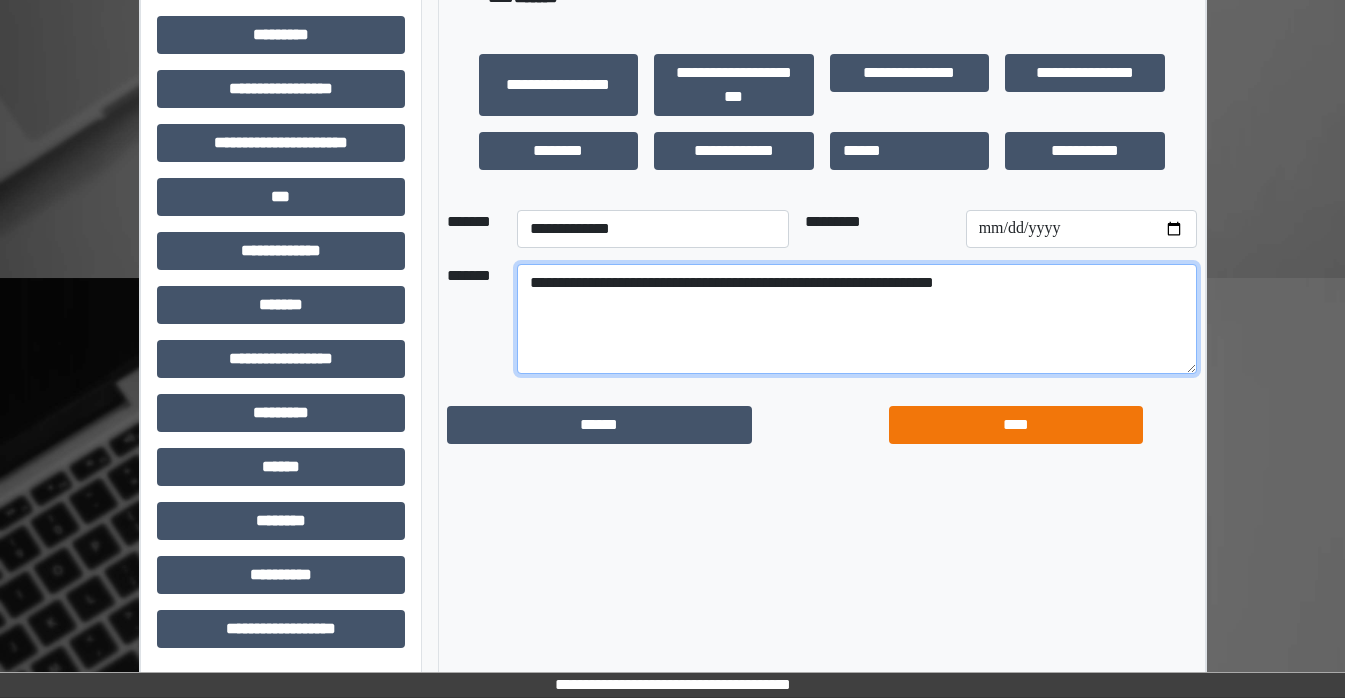type on "[NUMBER] [STREET], [CITY], [STATE], [ZIP]" 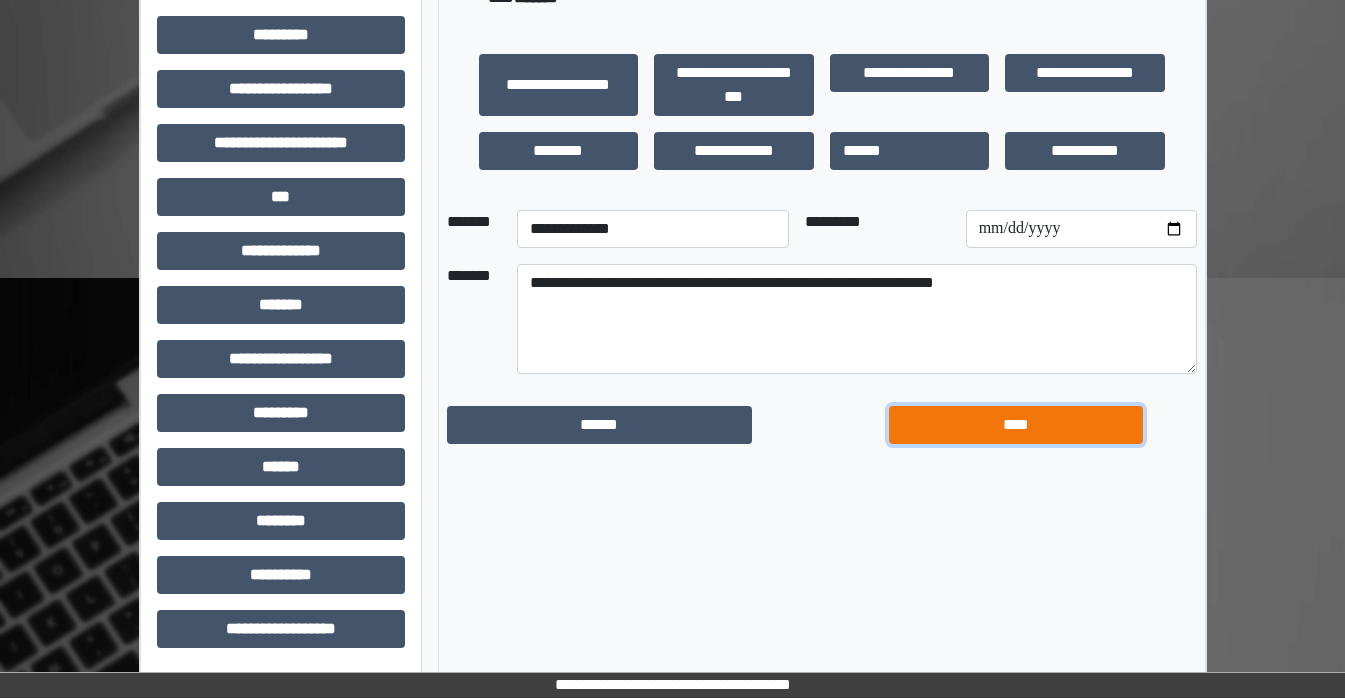 click on "[SSN]" at bounding box center [600, 425] 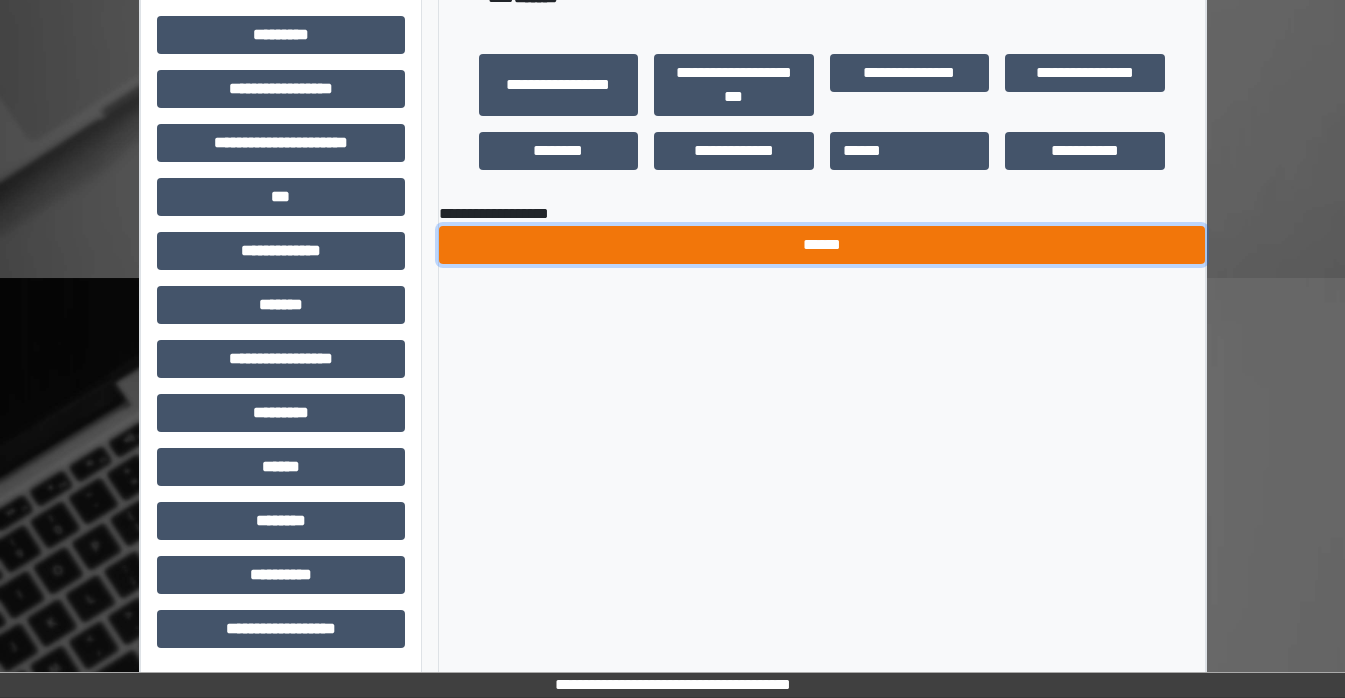 click on "[PRODUCT] [VERSION]" at bounding box center [822, 245] 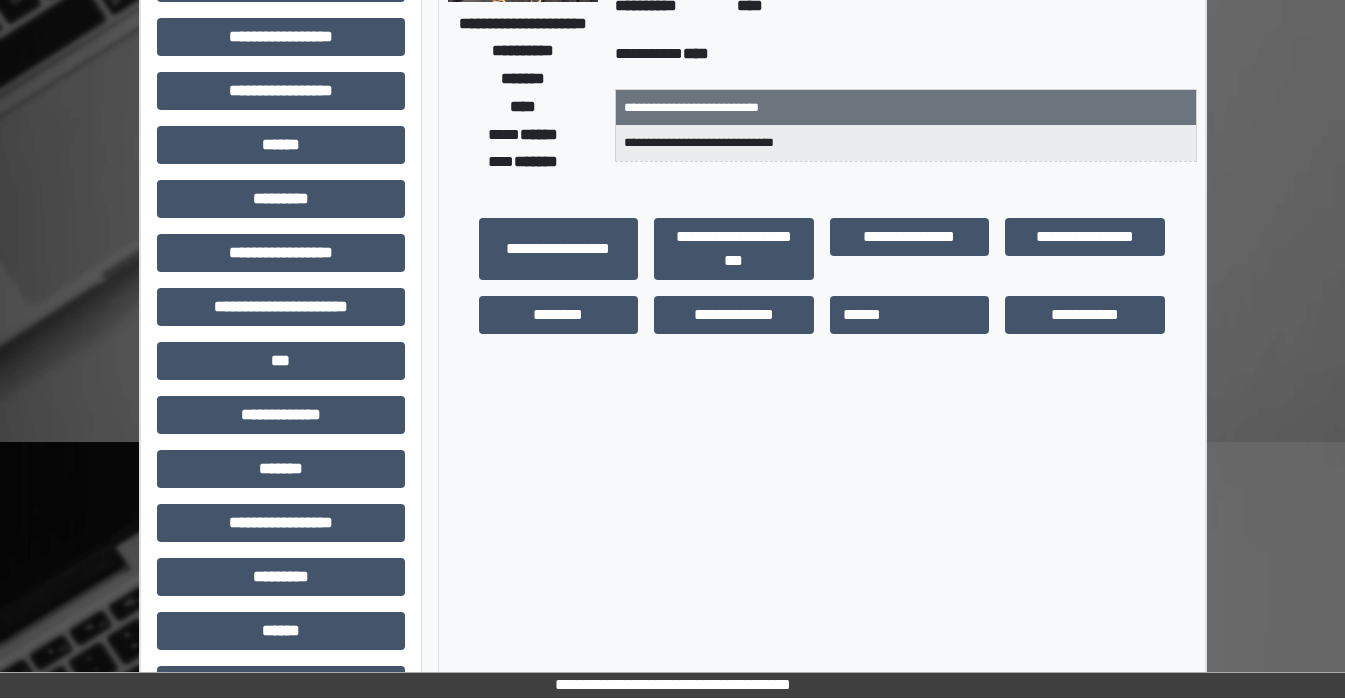 scroll, scrollTop: 0, scrollLeft: 0, axis: both 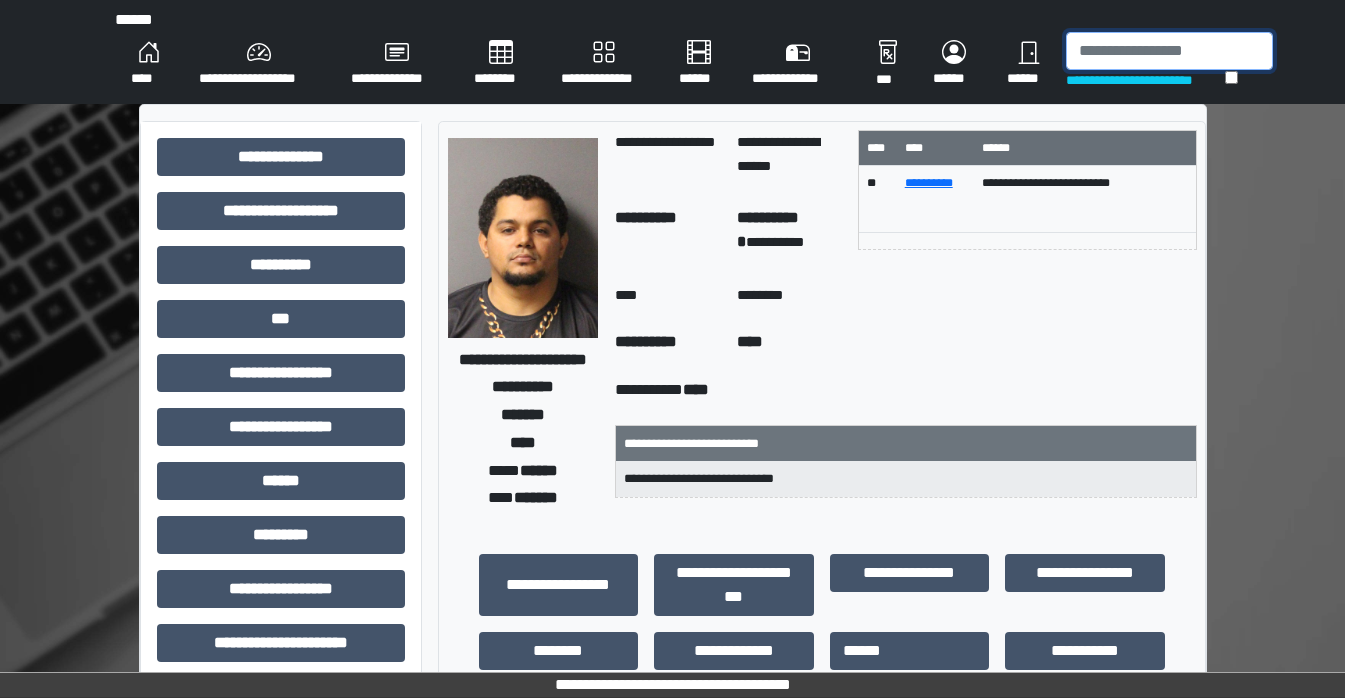 click at bounding box center [1169, 51] 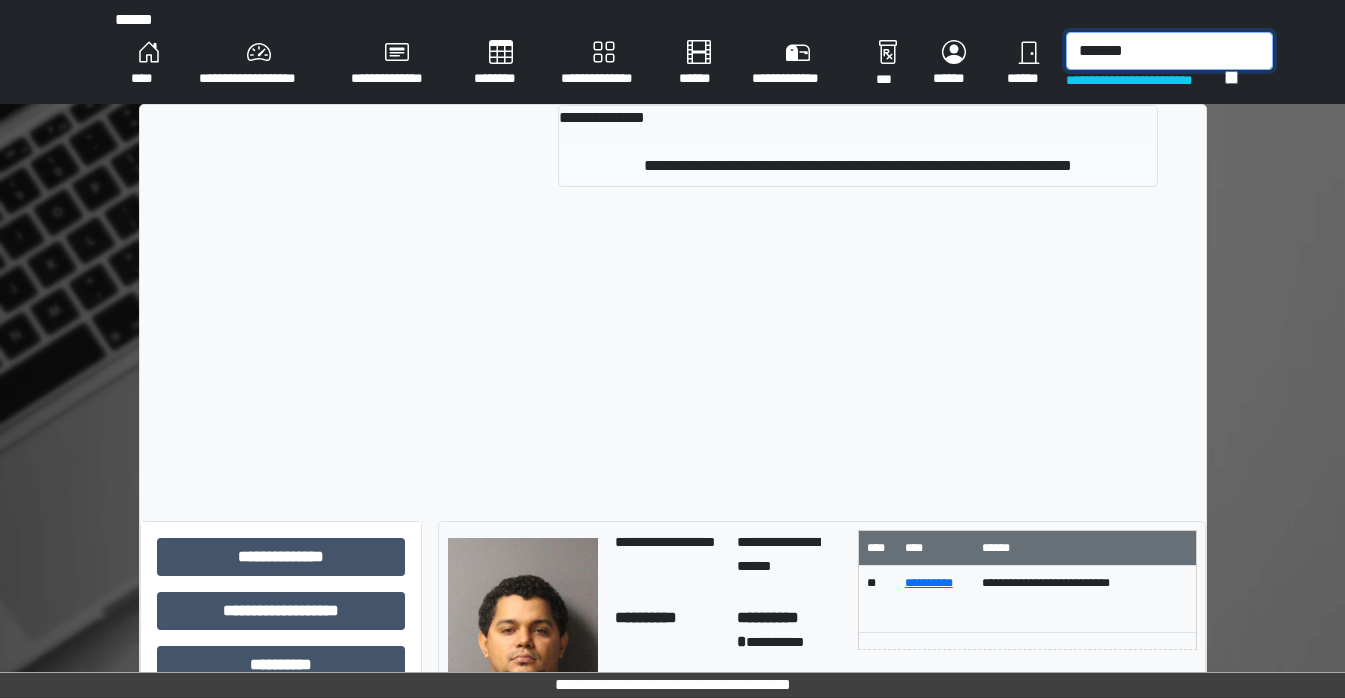 type on "[PHONE]" 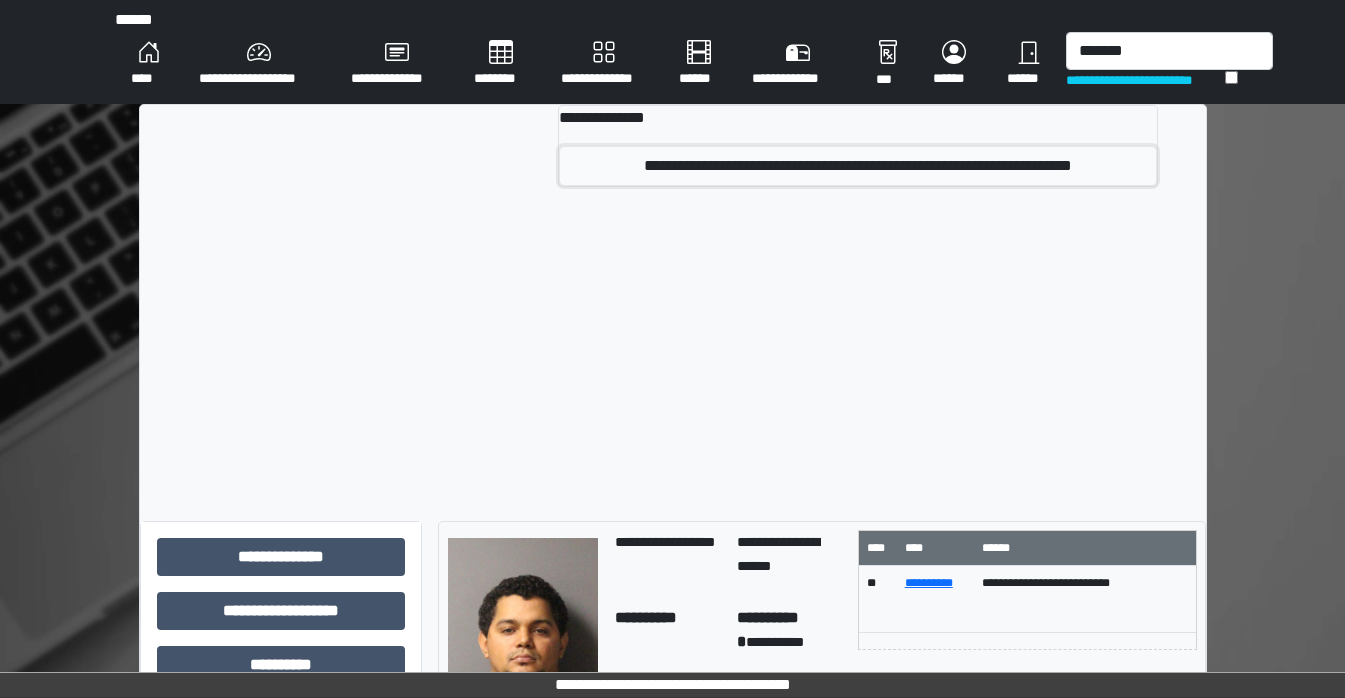 click on "[NUMBER] [STREET], [CITY], [STATE]" at bounding box center [858, 166] 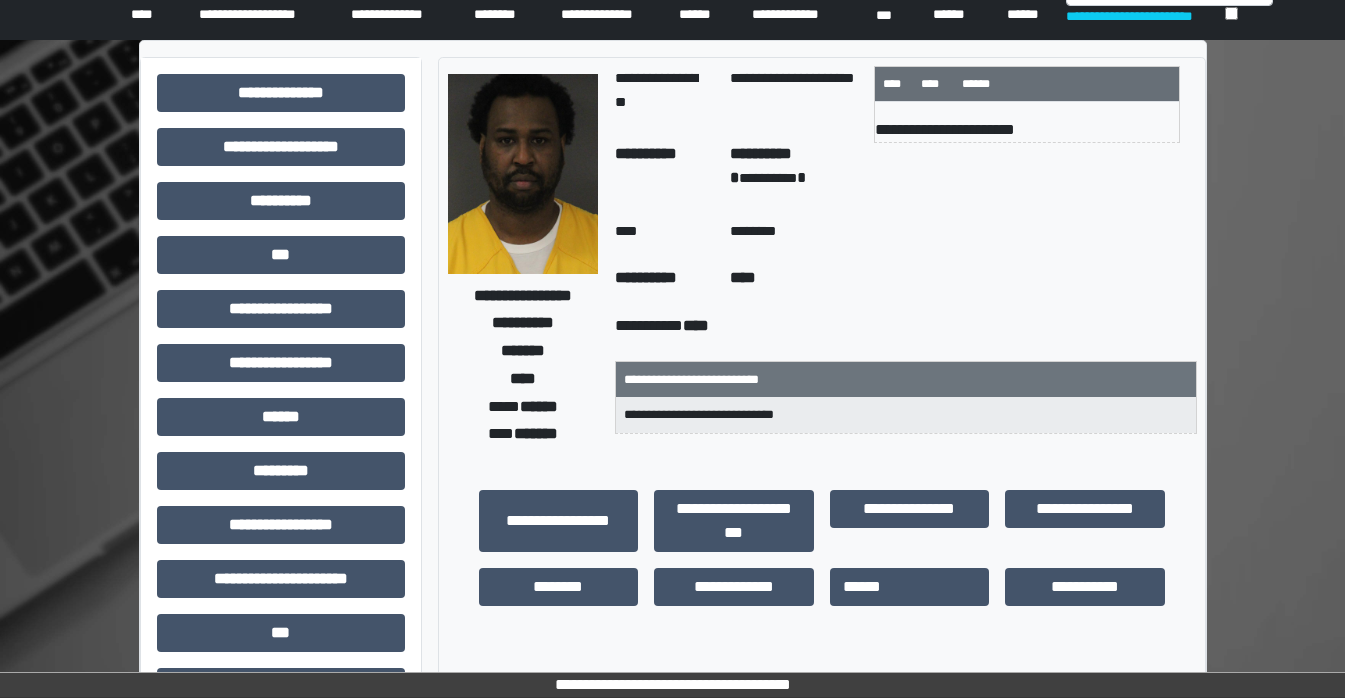 scroll, scrollTop: 100, scrollLeft: 0, axis: vertical 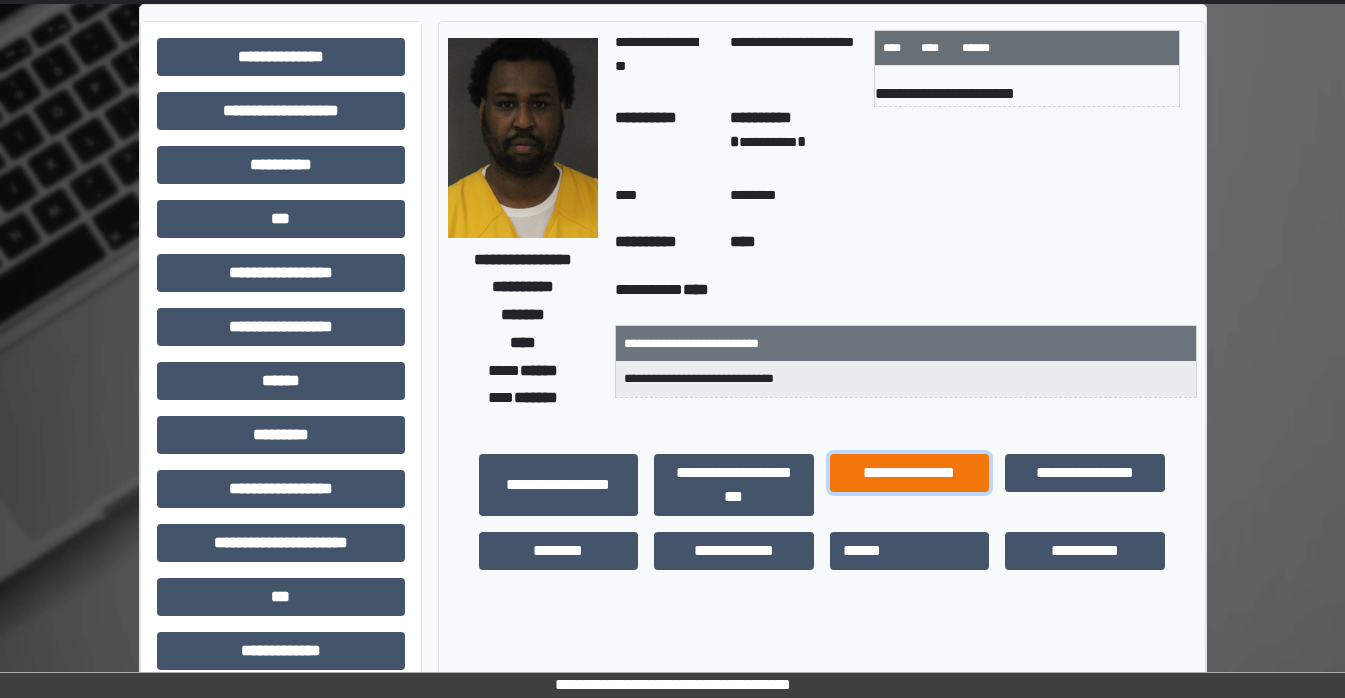 click on "[PASSPORT_NUMBER]" at bounding box center (559, 485) 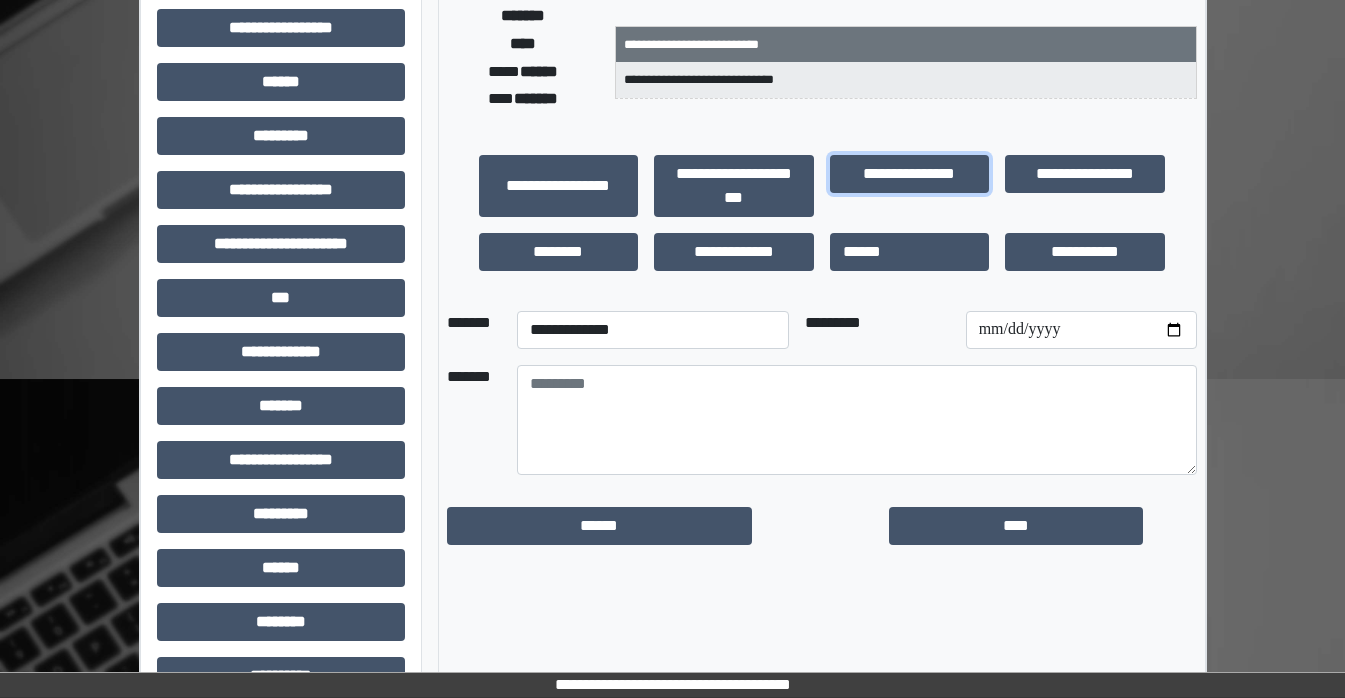scroll, scrollTop: 400, scrollLeft: 0, axis: vertical 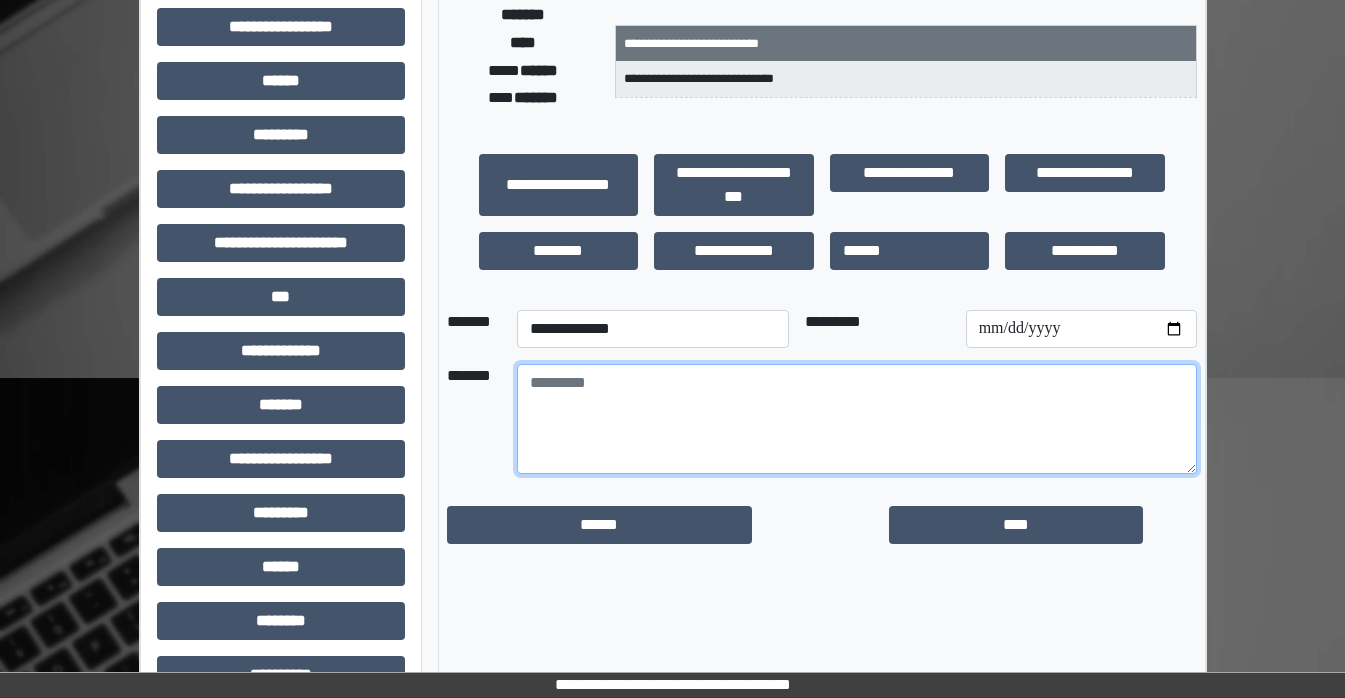 click at bounding box center (857, 419) 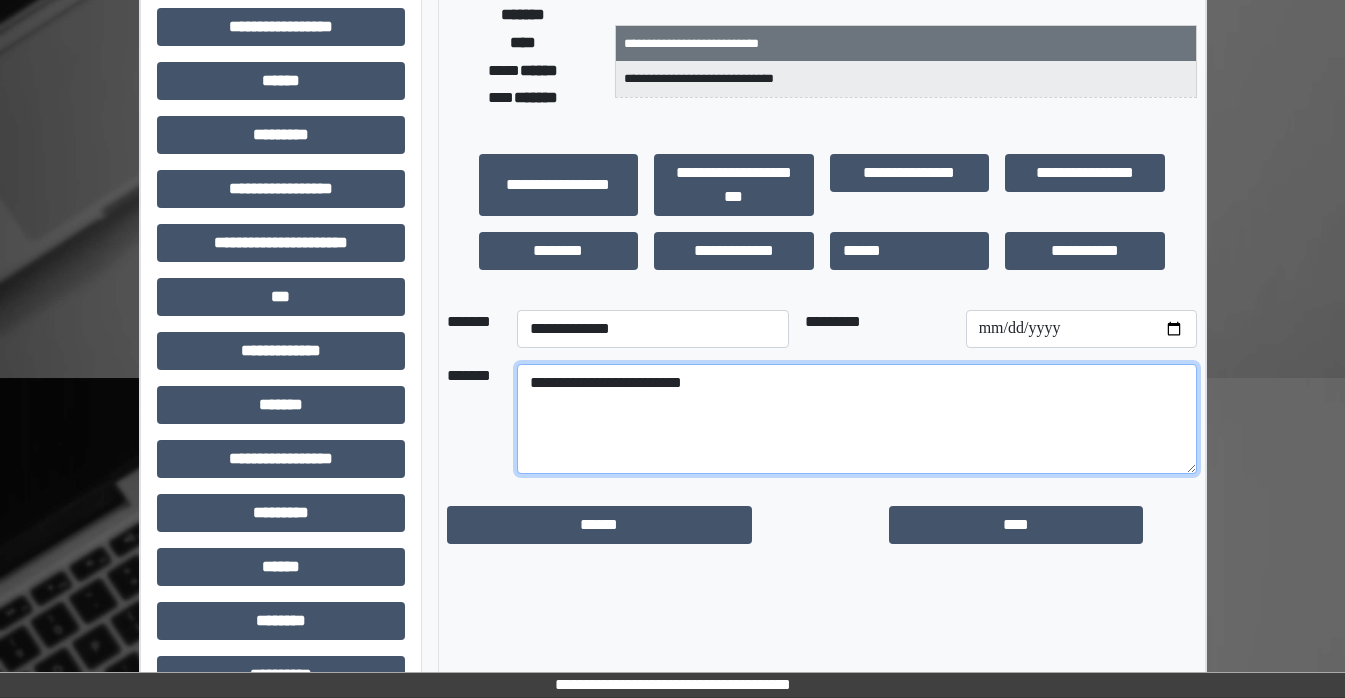 type on "[FIRST] [LAST]" 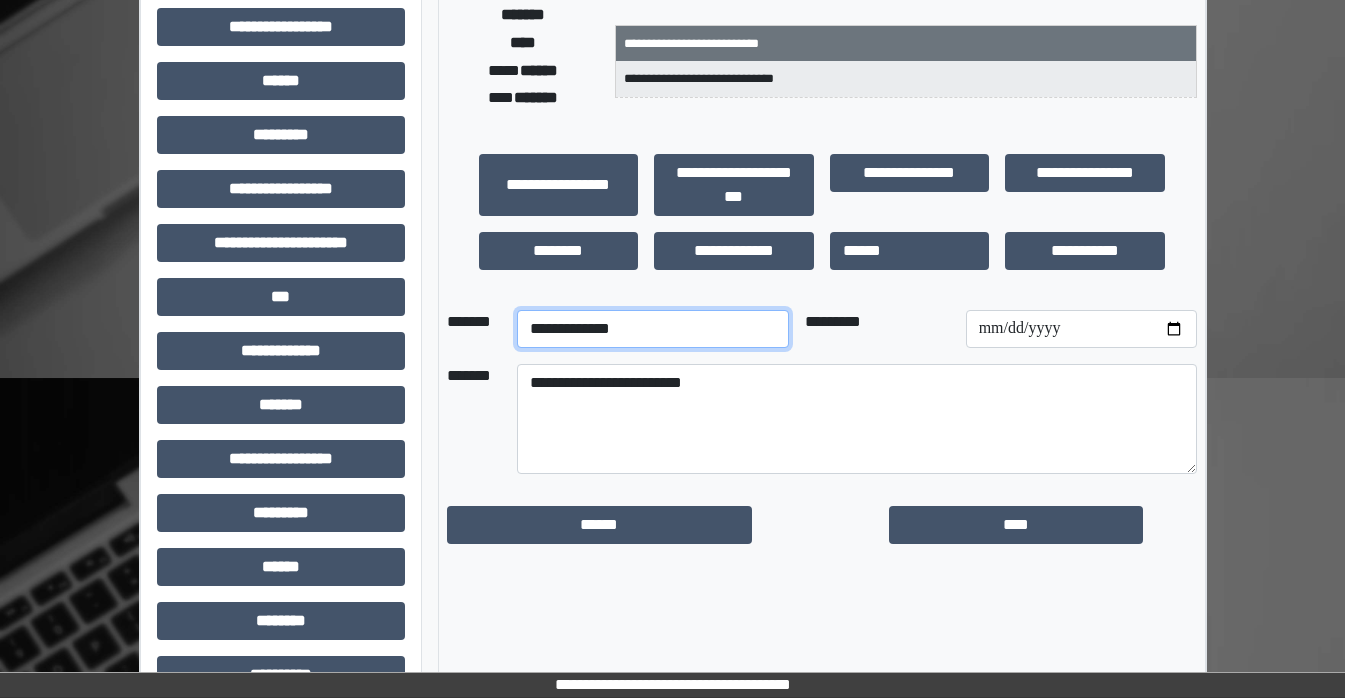 click on "[FIRST] [LAST] [ADDRESS_LINE_1] [CITY] [STATE] [ZIP] [COUNTRY] [PHONE] [EMAIL] [DOB] [AGE] [GENDER] [OCCUPATION] [MARITAL_STATUS] [NATIONALITY] [CITIZENSHIP] [EMPLOYER] [JOB_TITLE] [SALARY] [BANK_ACCOUNT] [ROUTING_NUMBER]" at bounding box center (653, 329) 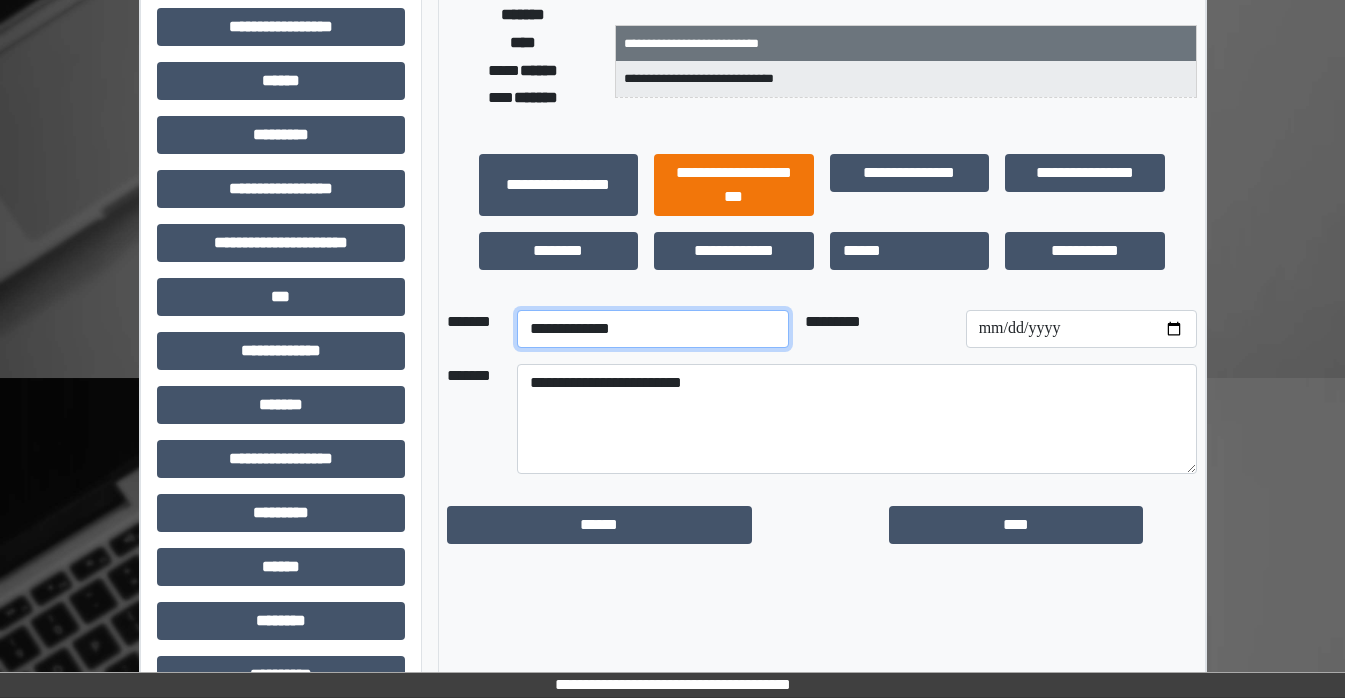 select on "[LAST]" 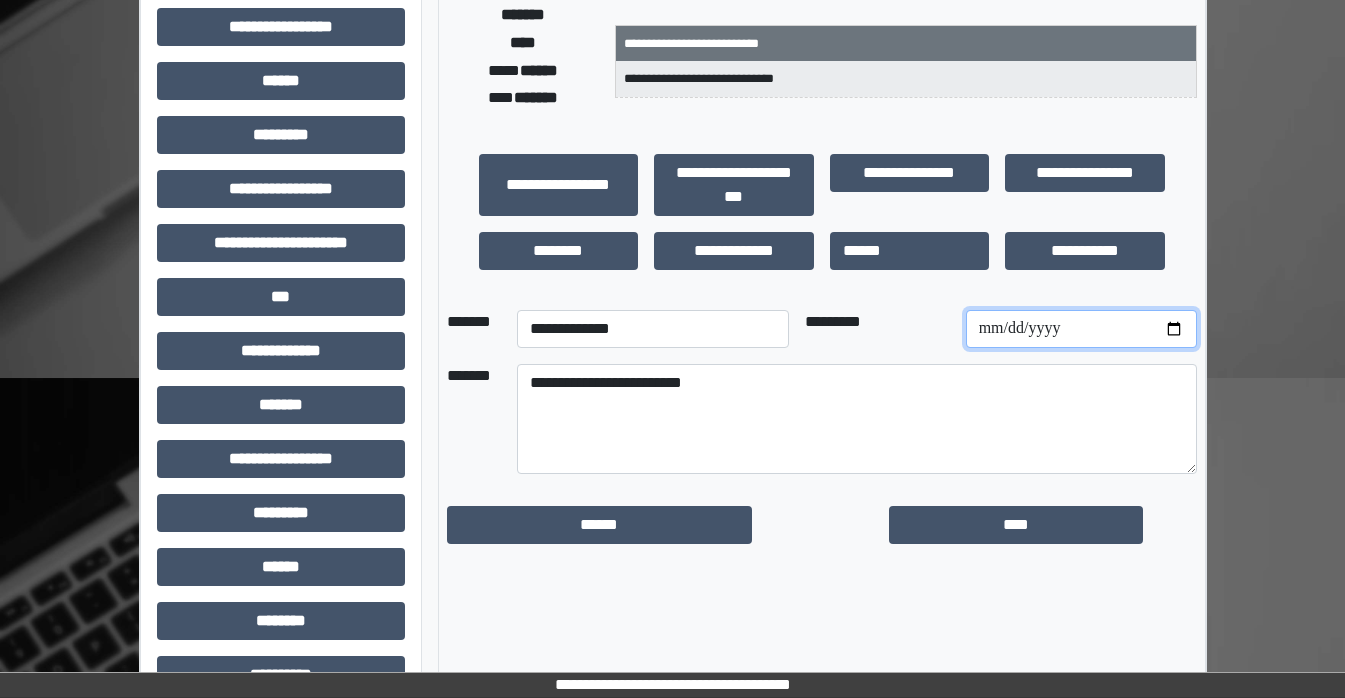 click at bounding box center [1081, 329] 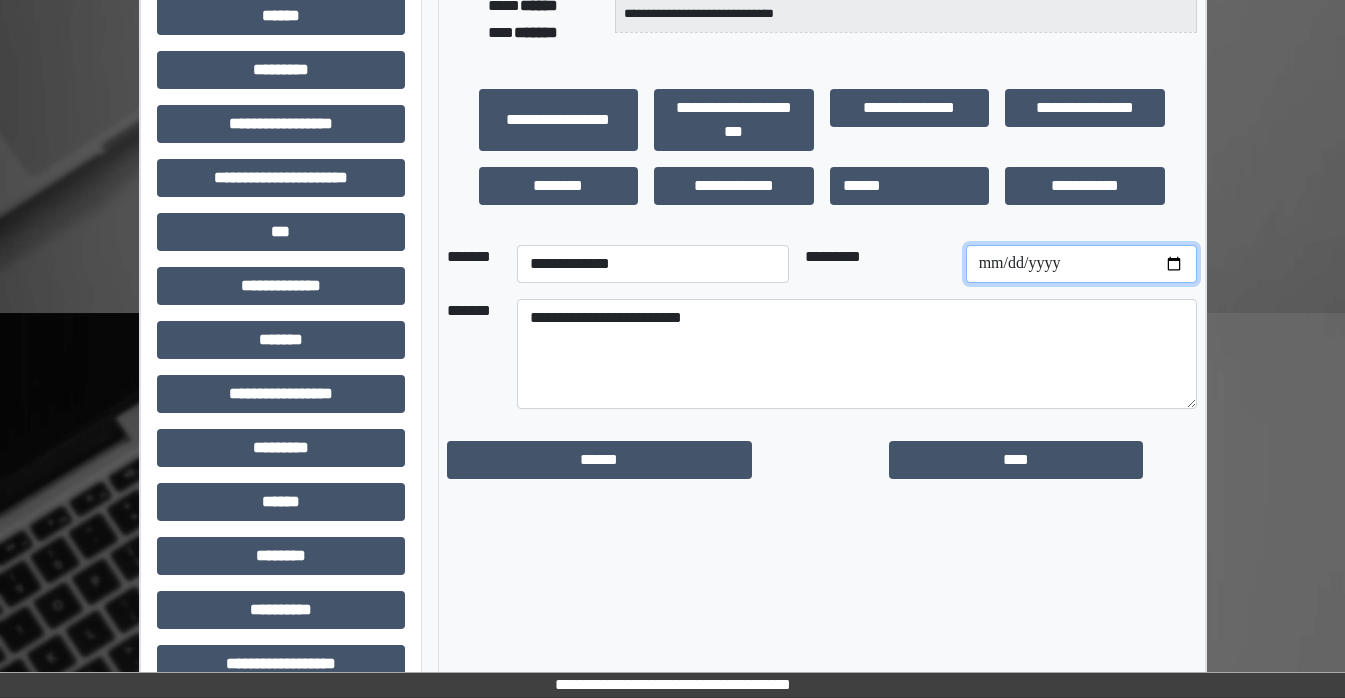 scroll, scrollTop: 500, scrollLeft: 0, axis: vertical 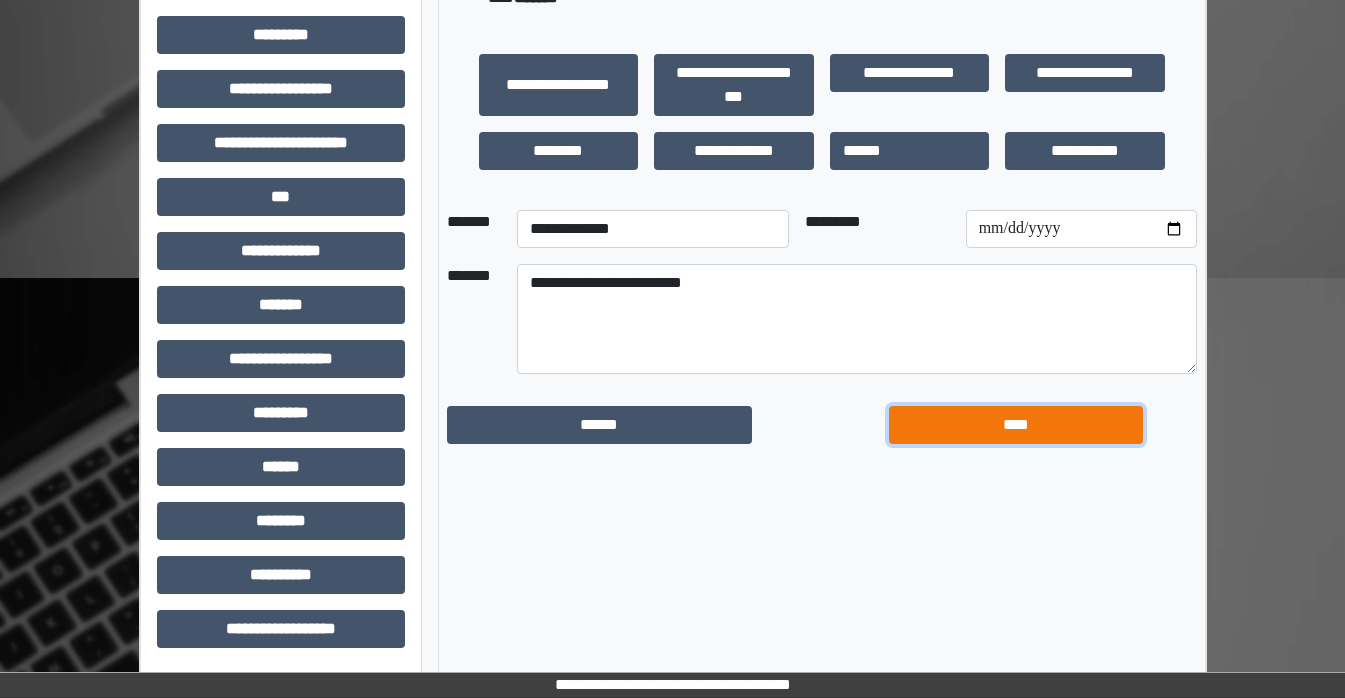 click on "[SSN]" at bounding box center [600, 425] 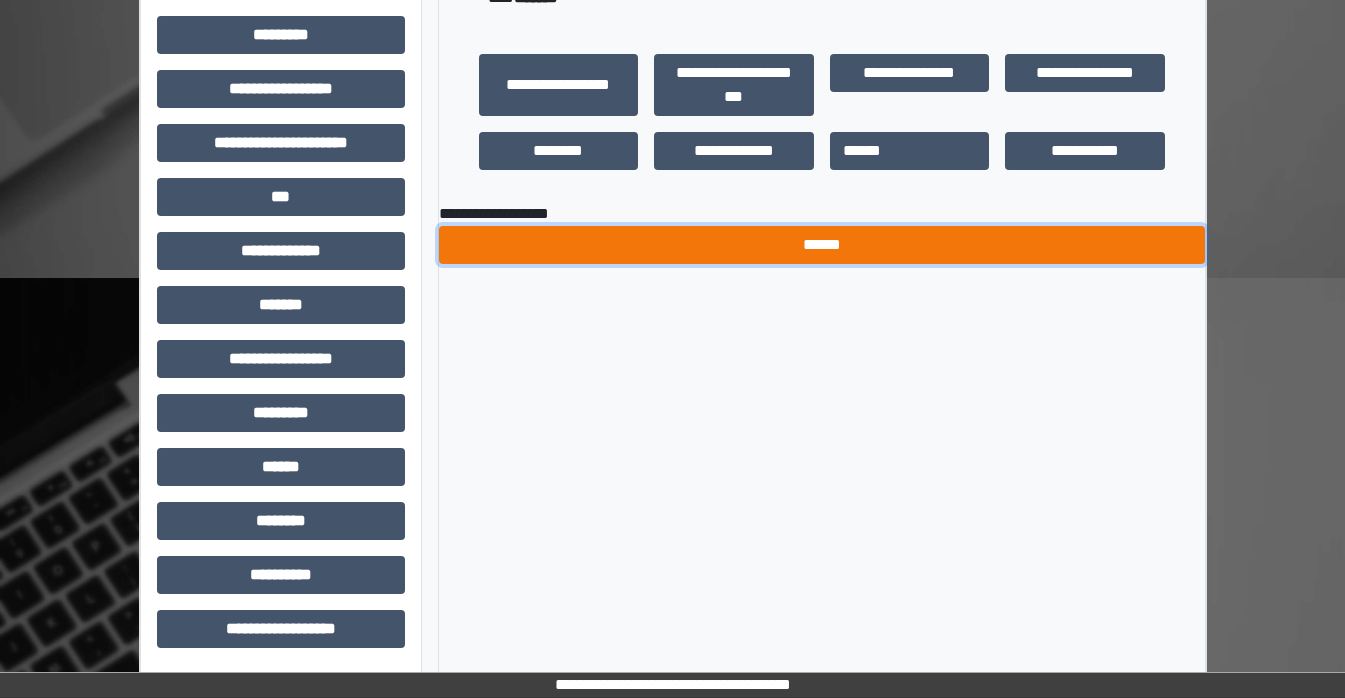 click on "[PRODUCT] [VERSION]" at bounding box center (822, 245) 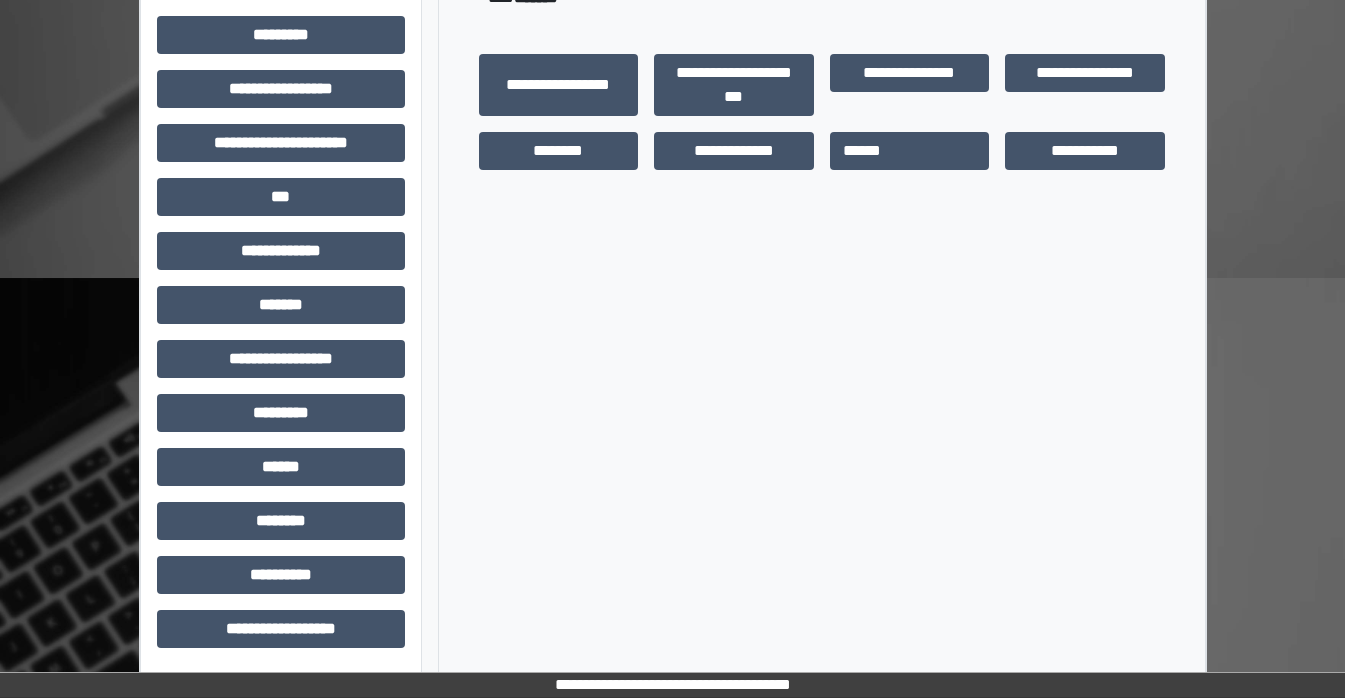 scroll, scrollTop: 0, scrollLeft: 0, axis: both 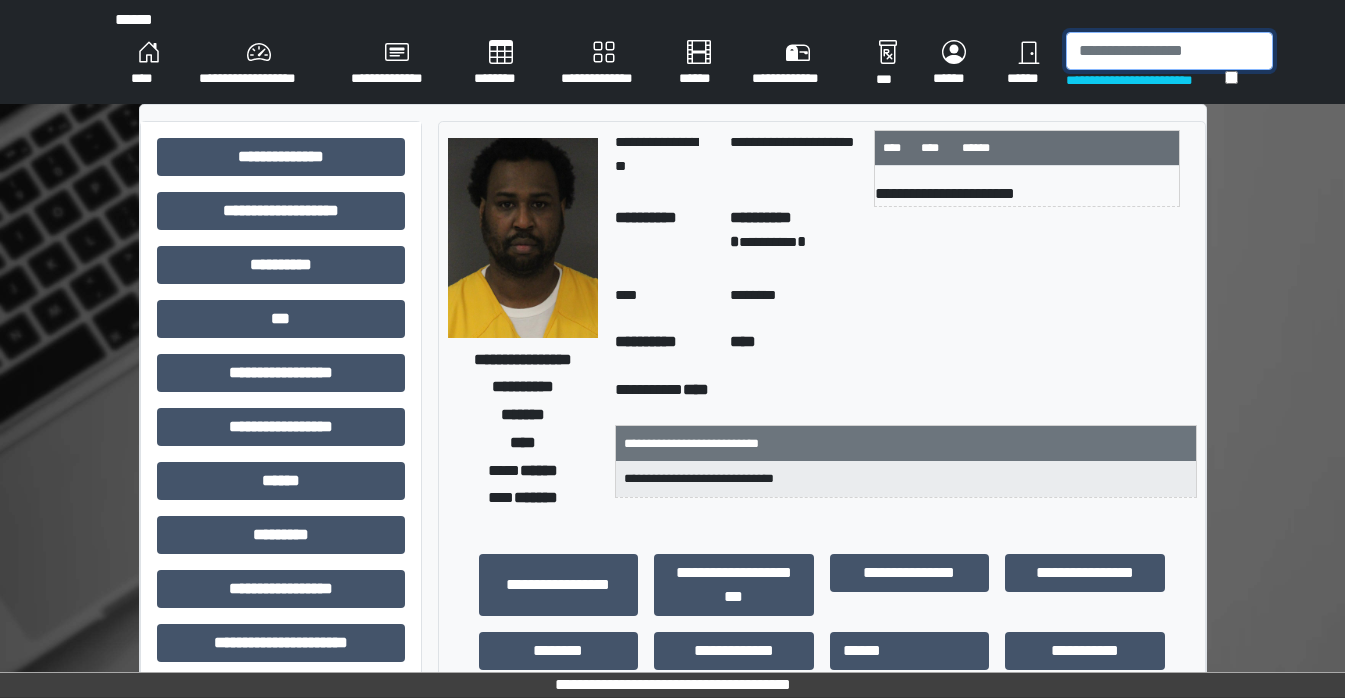 click at bounding box center (1169, 51) 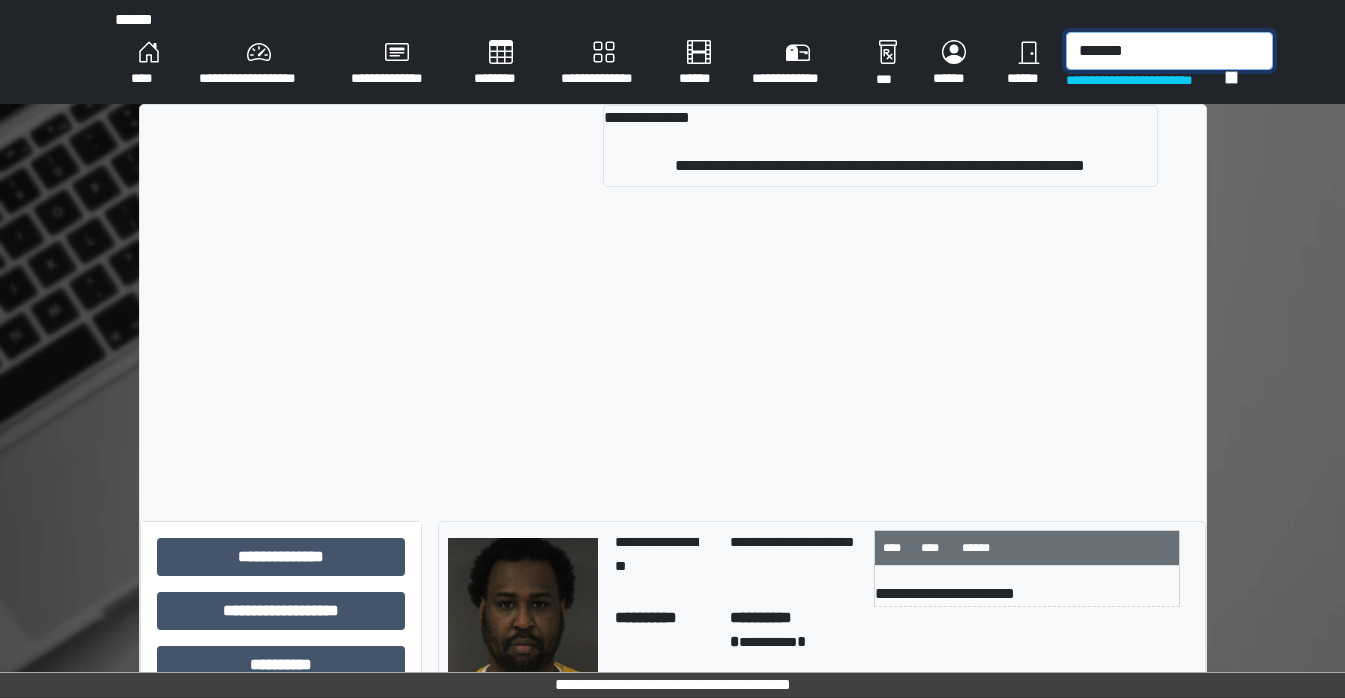 type on "[PHONE]" 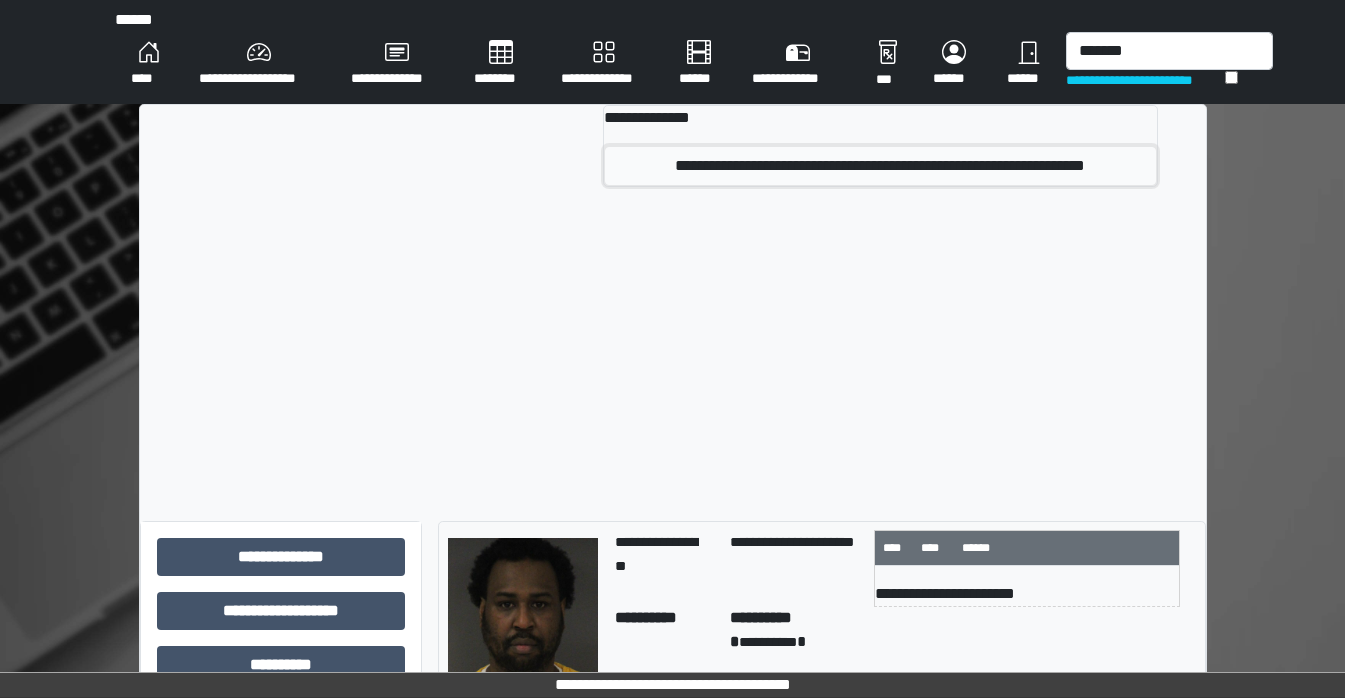 click on "[EMAIL]" at bounding box center [880, 166] 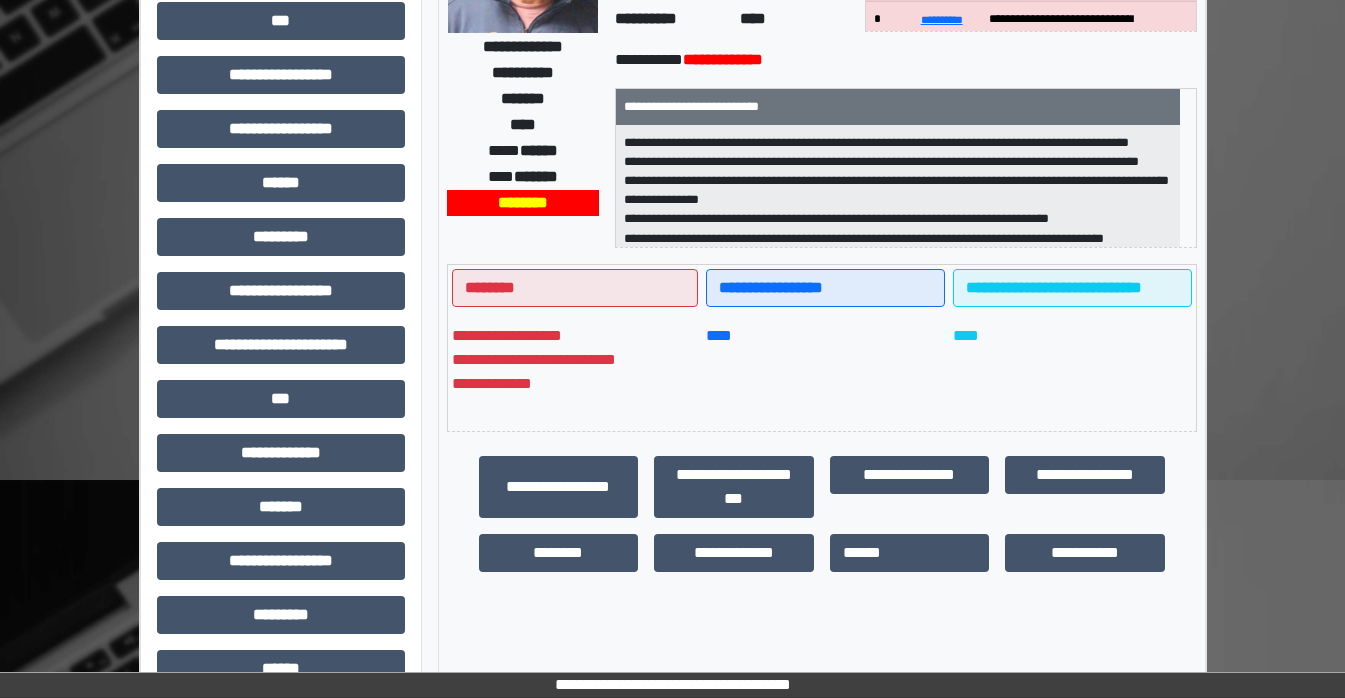 scroll, scrollTop: 300, scrollLeft: 0, axis: vertical 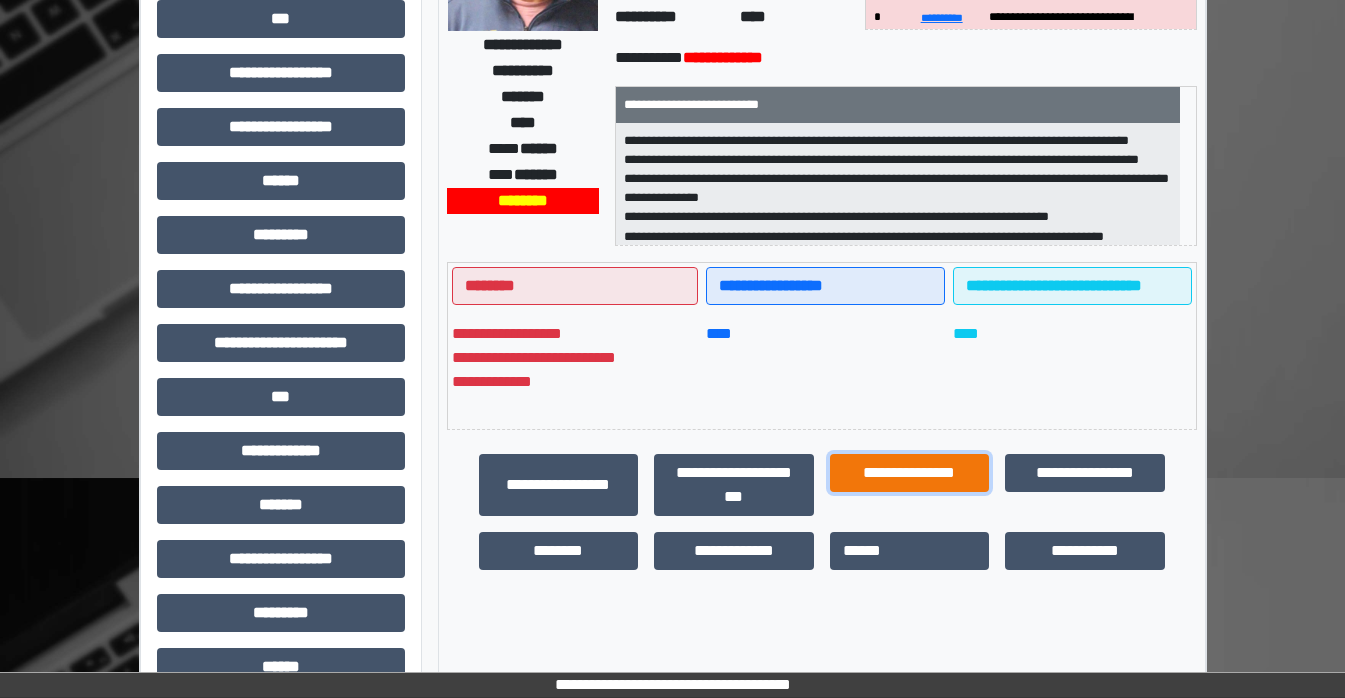 click on "[PASSPORT_NUMBER]" at bounding box center (559, 485) 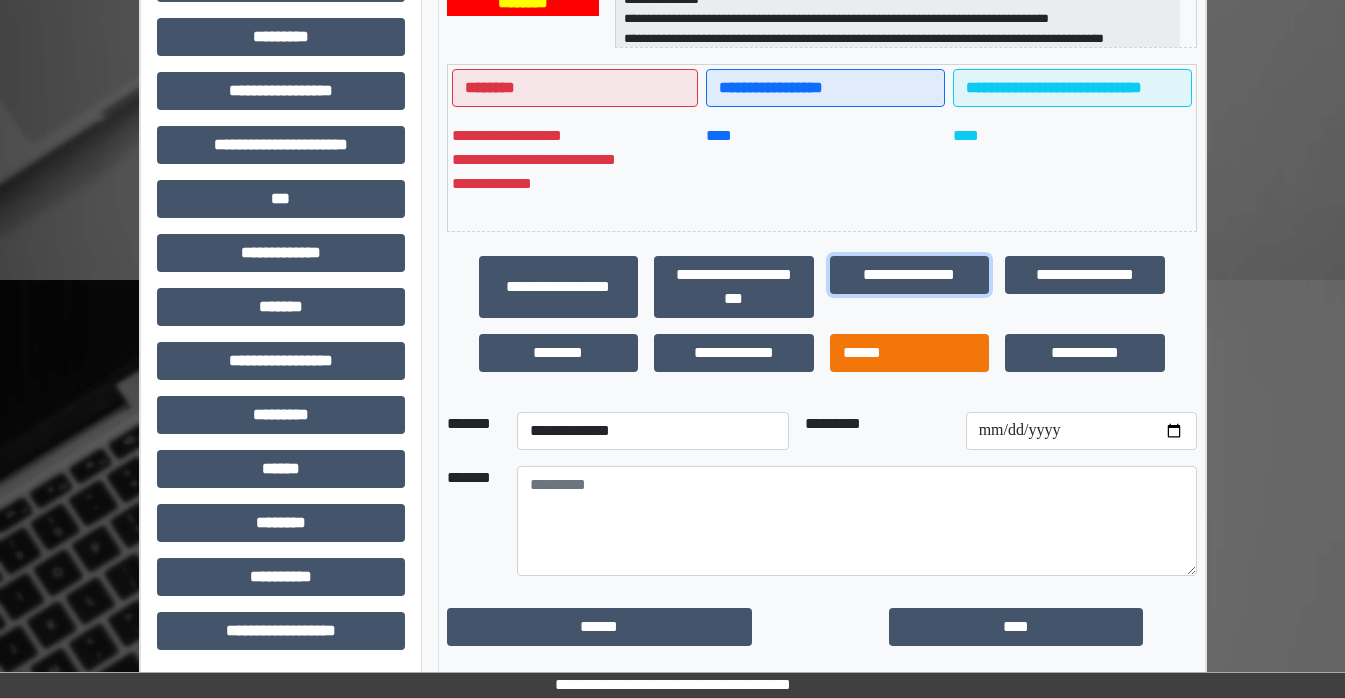 scroll, scrollTop: 500, scrollLeft: 0, axis: vertical 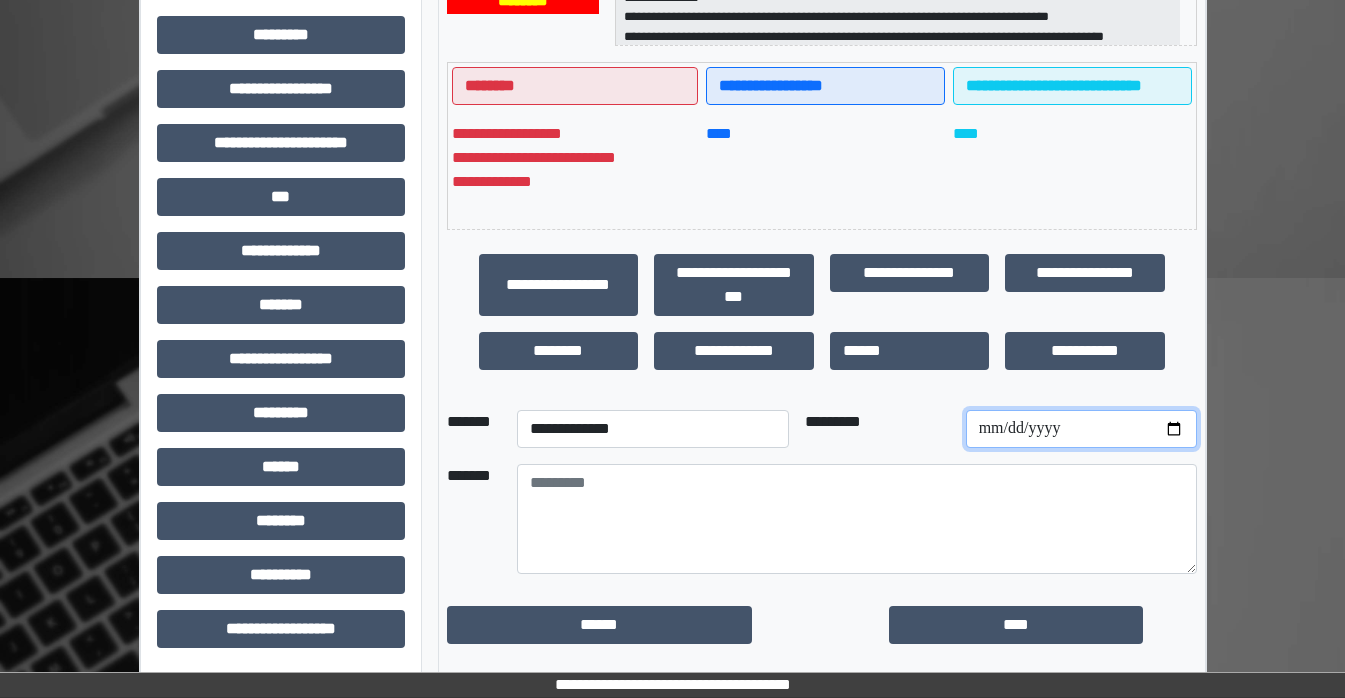 click at bounding box center [1081, 429] 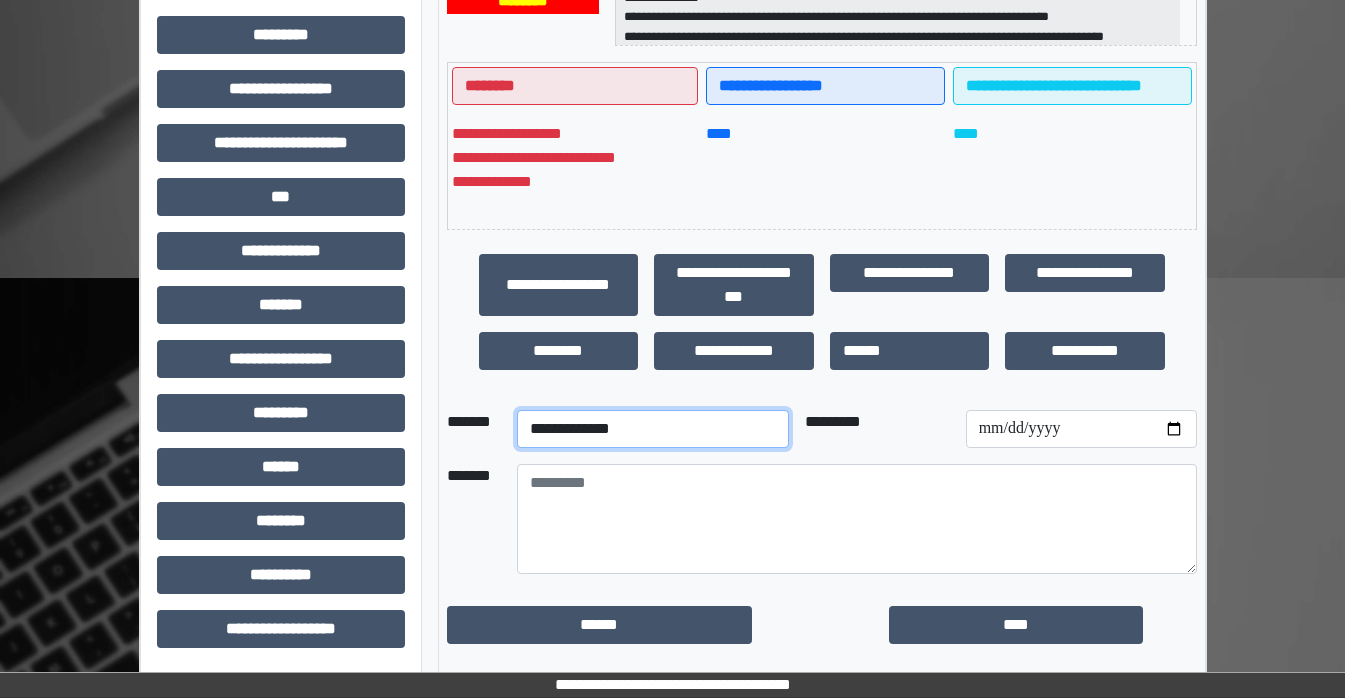 click on "[FIRST] [LAST] [ADDRESS_LINE_1] [CITY] [STATE] [ZIP] [COUNTRY] [PHONE] [EMAIL] [DOB] [AGE] [GENDER] [OCCUPATION] [MARITAL_STATUS] [NATIONALITY] [CITIZENSHIP] [EMPLOYER] [JOB_TITLE] [SALARY] [BANK_ACCOUNT] [ROUTING_NUMBER]" at bounding box center [653, 429] 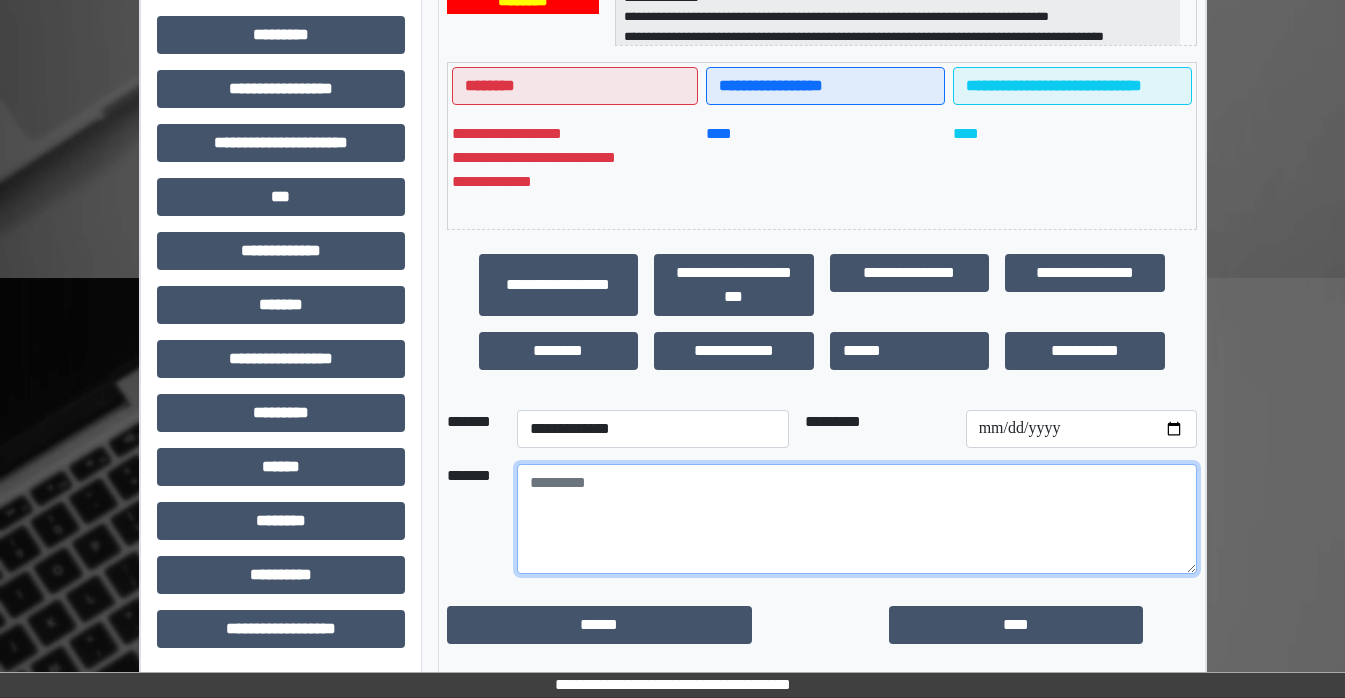 click at bounding box center (857, 519) 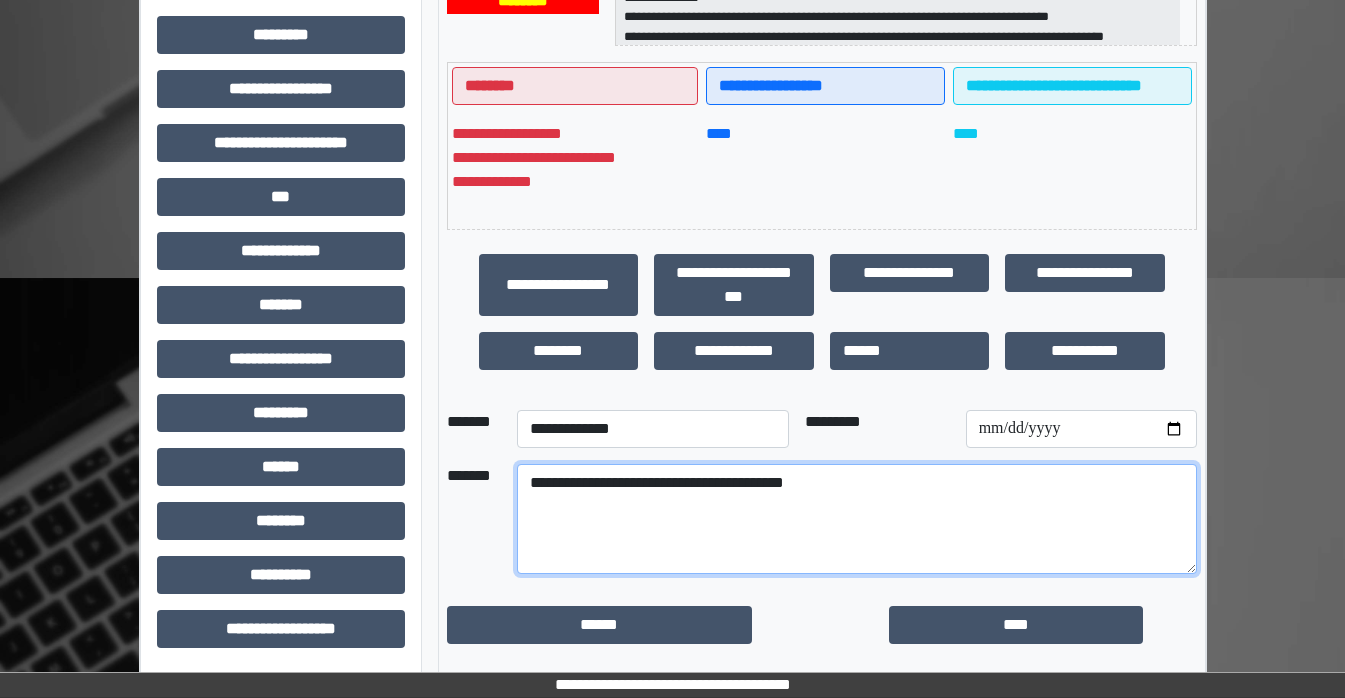 click on "[CREDIT_CARD_NUMBER]" at bounding box center [857, 519] 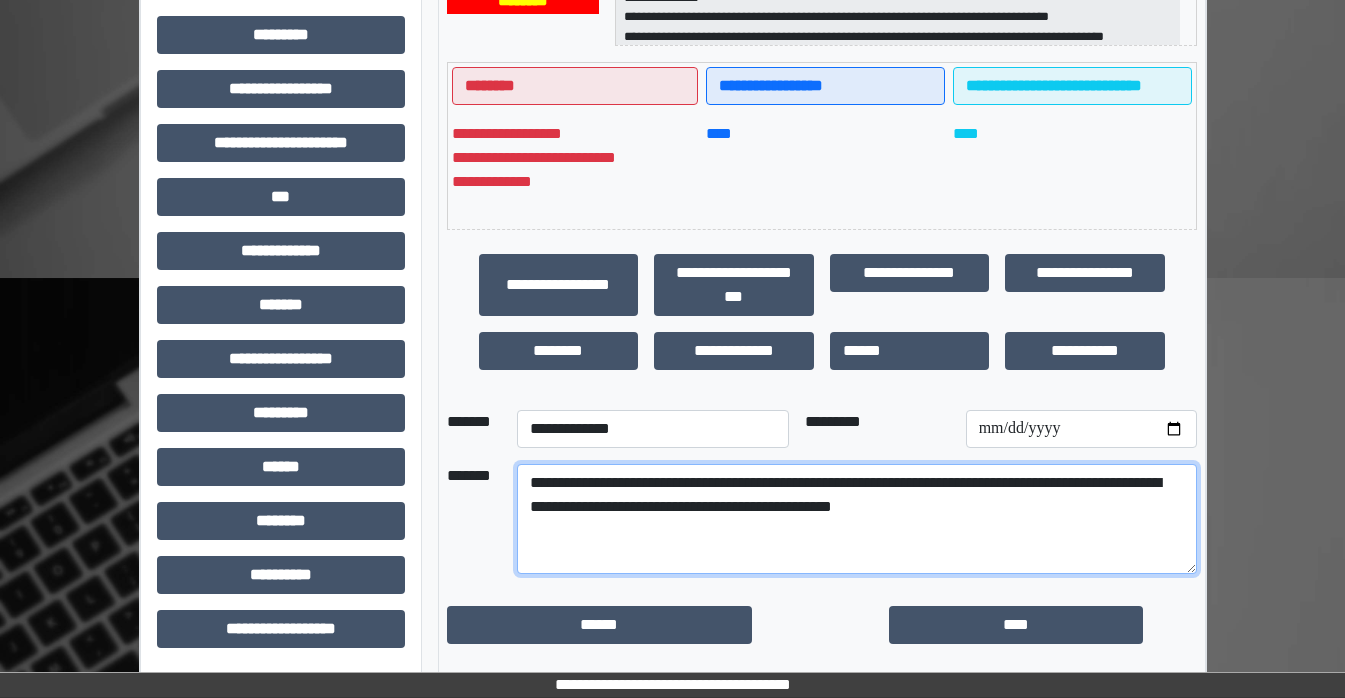 click on "[NUMBER] [STREET], [CITY], [STATE], [ZIP]" at bounding box center [857, 519] 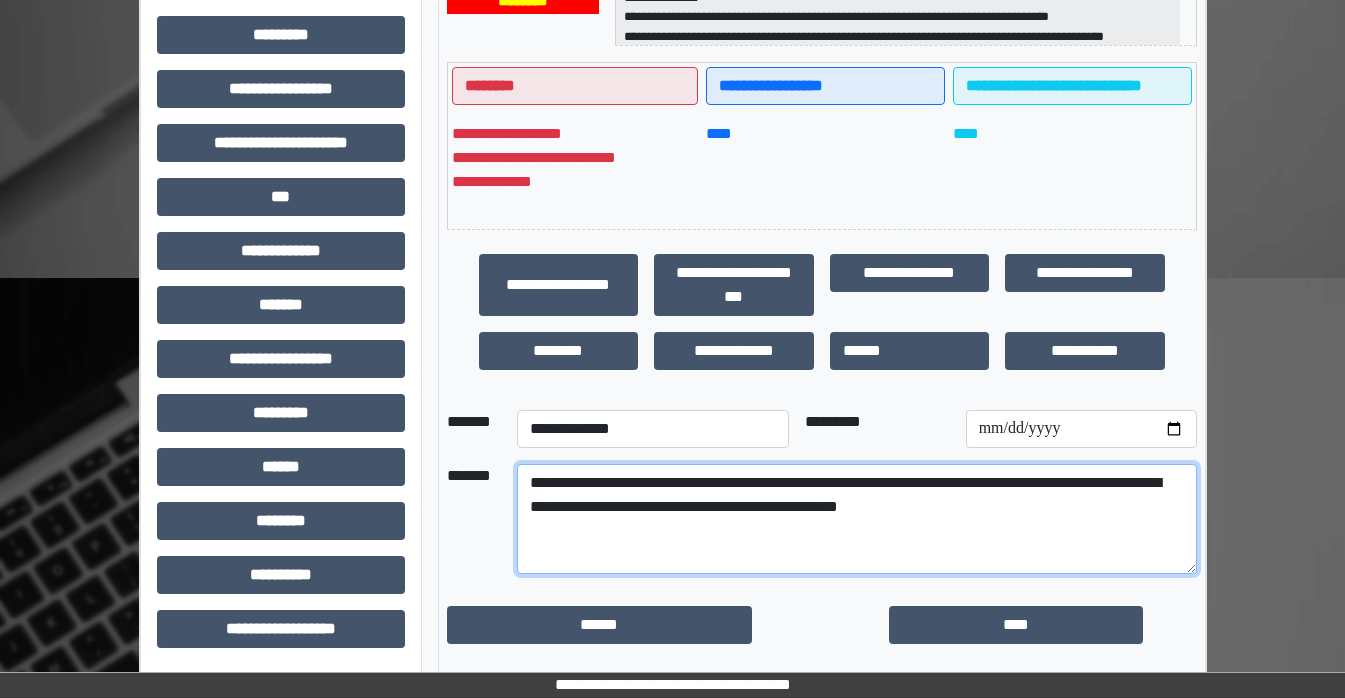 click on "[NUMBER] [STREET], [CITY], [STATE], [ZIP]" at bounding box center [857, 519] 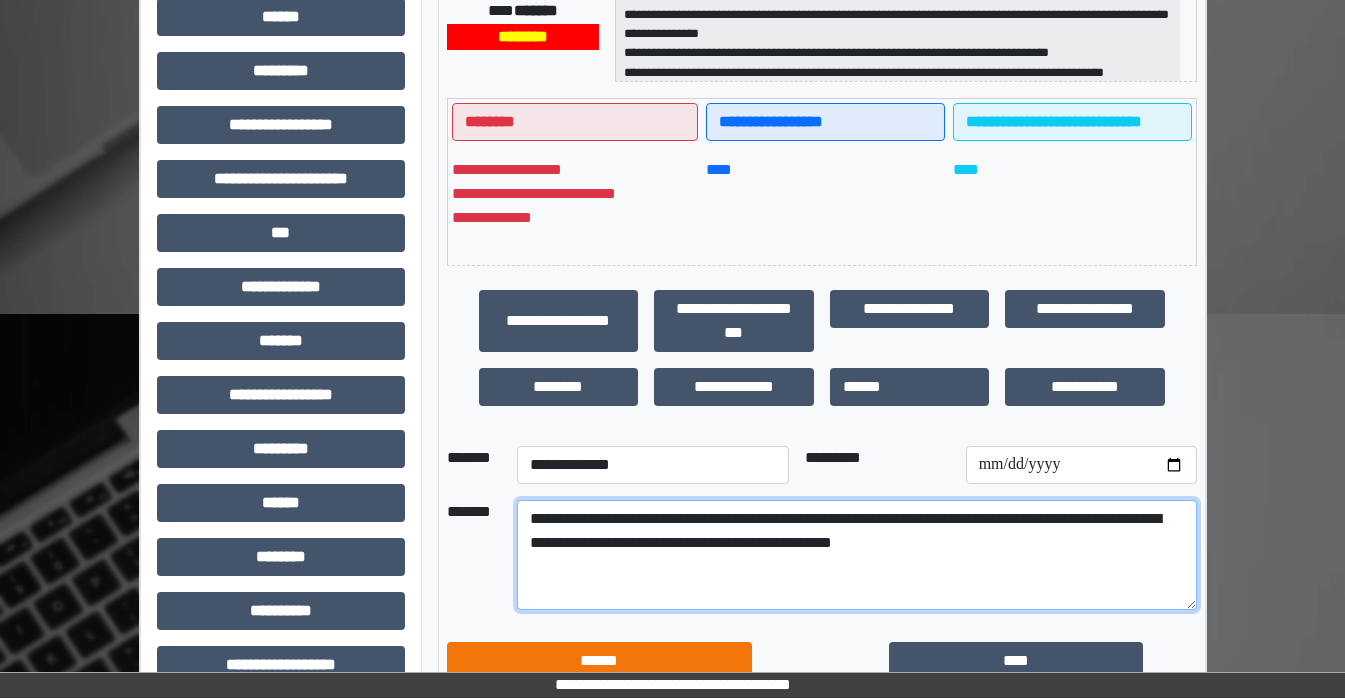 scroll, scrollTop: 500, scrollLeft: 0, axis: vertical 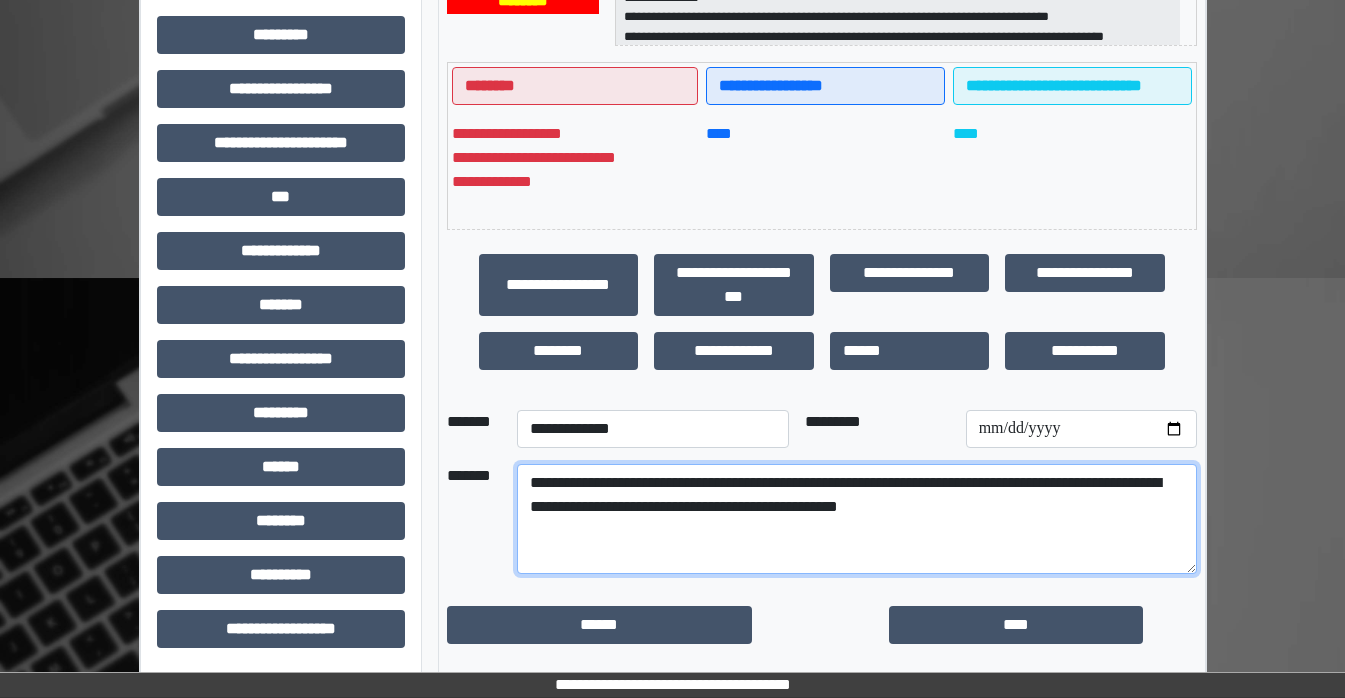 click on "[NUMBER] [STREET], [CITY], [STATE], [ZIP]" at bounding box center [857, 519] 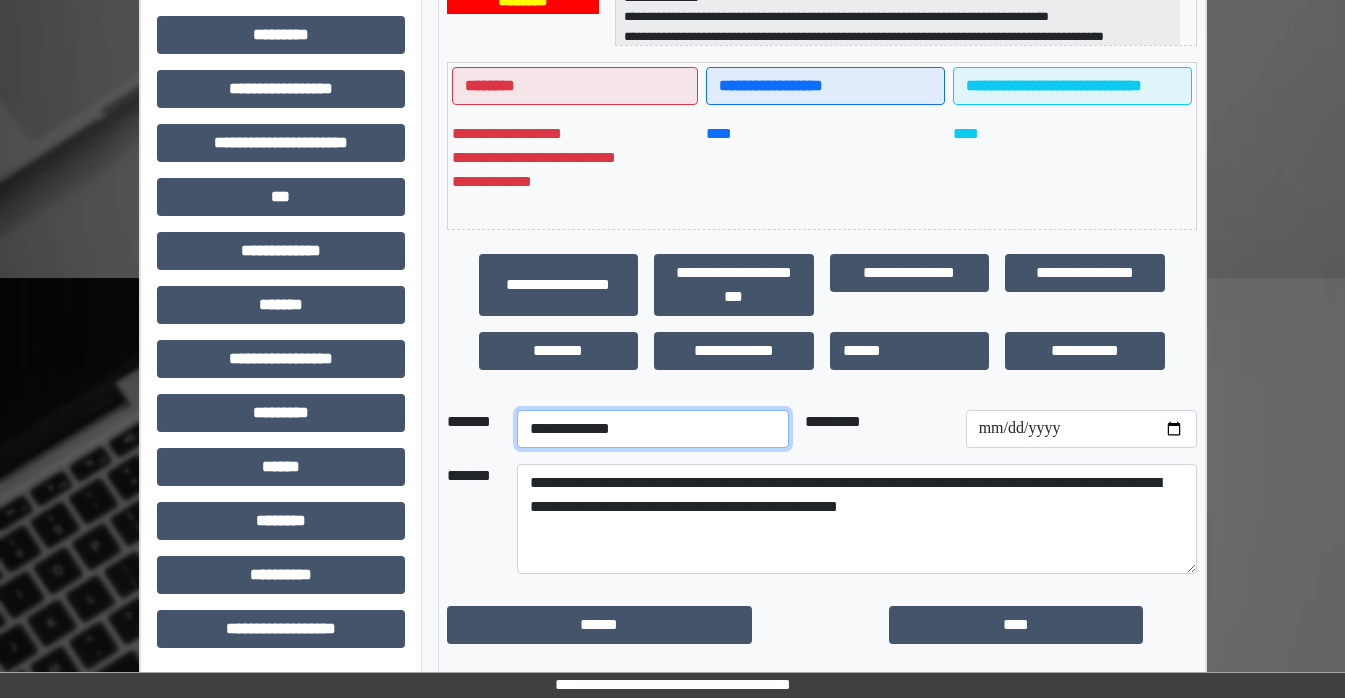 click on "[FIRST] [LAST] [ADDRESS_LINE_1] [CITY] [STATE] [ZIP] [COUNTRY] [PHONE] [EMAIL] [DOB] [AGE] [GENDER] [OCCUPATION] [MARITAL_STATUS] [NATIONALITY] [CITIZENSHIP] [EMPLOYER] [JOB_TITLE] [SALARY] [BANK_ACCOUNT] [ROUTING_NUMBER]" at bounding box center [653, 429] 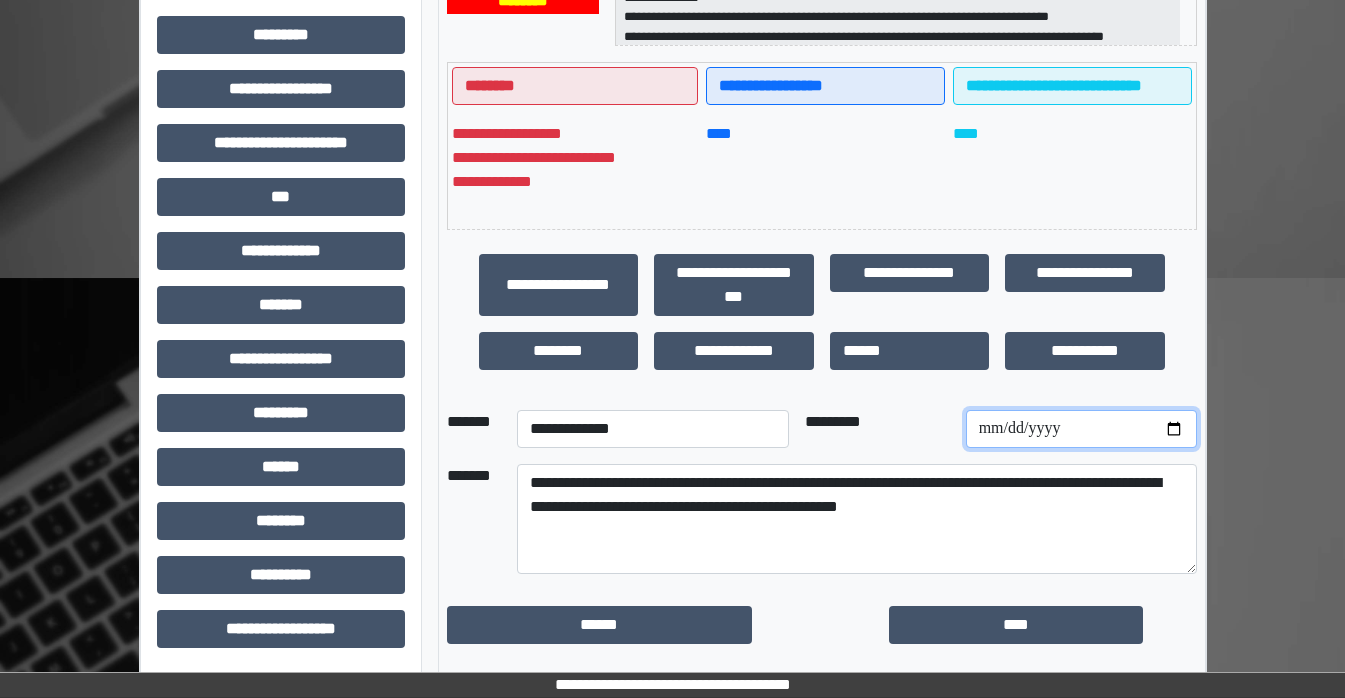 click on "[PHONE]" at bounding box center [1081, 429] 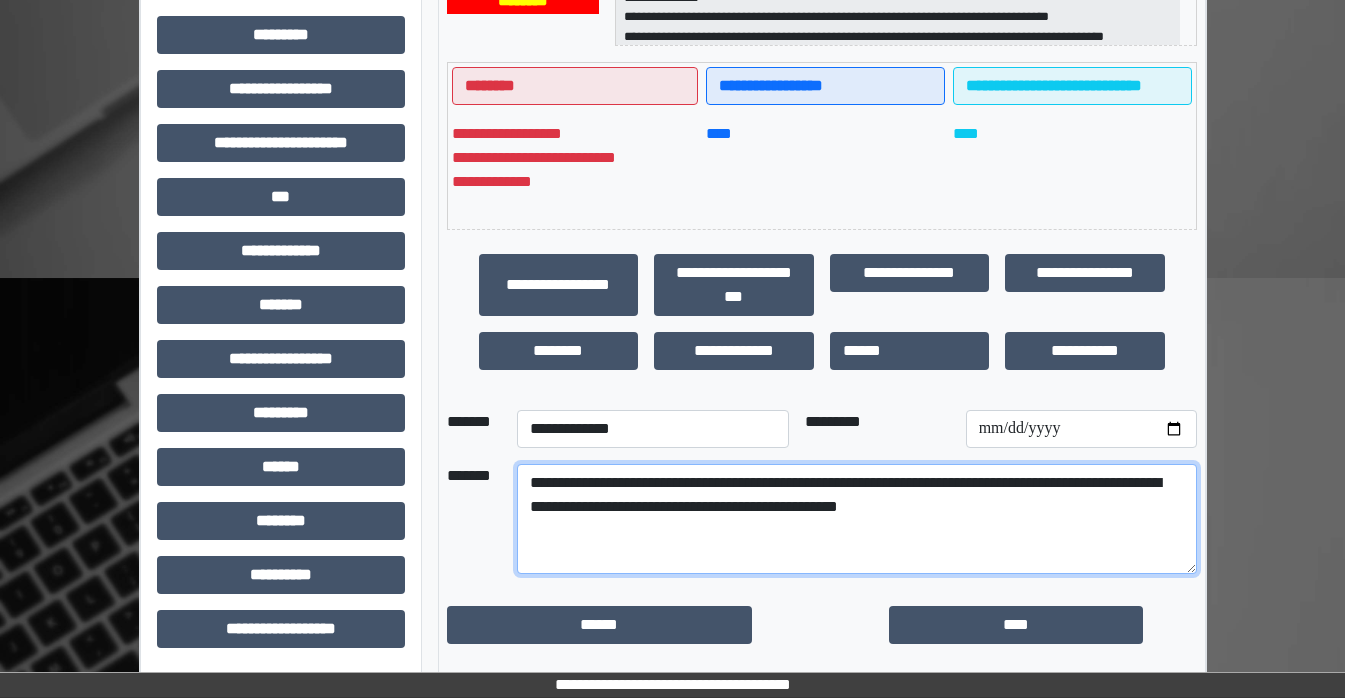 drag, startPoint x: 1098, startPoint y: 496, endPoint x: 1075, endPoint y: 503, distance: 24.04163 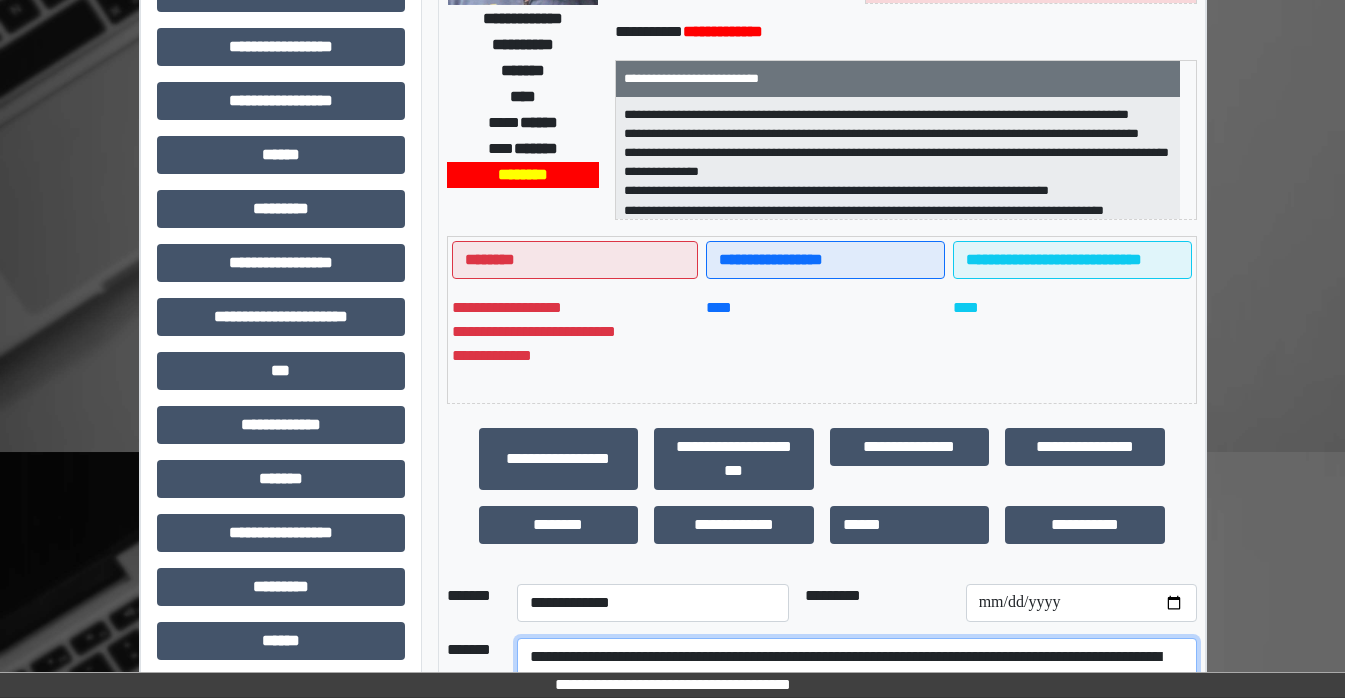 scroll, scrollTop: 500, scrollLeft: 0, axis: vertical 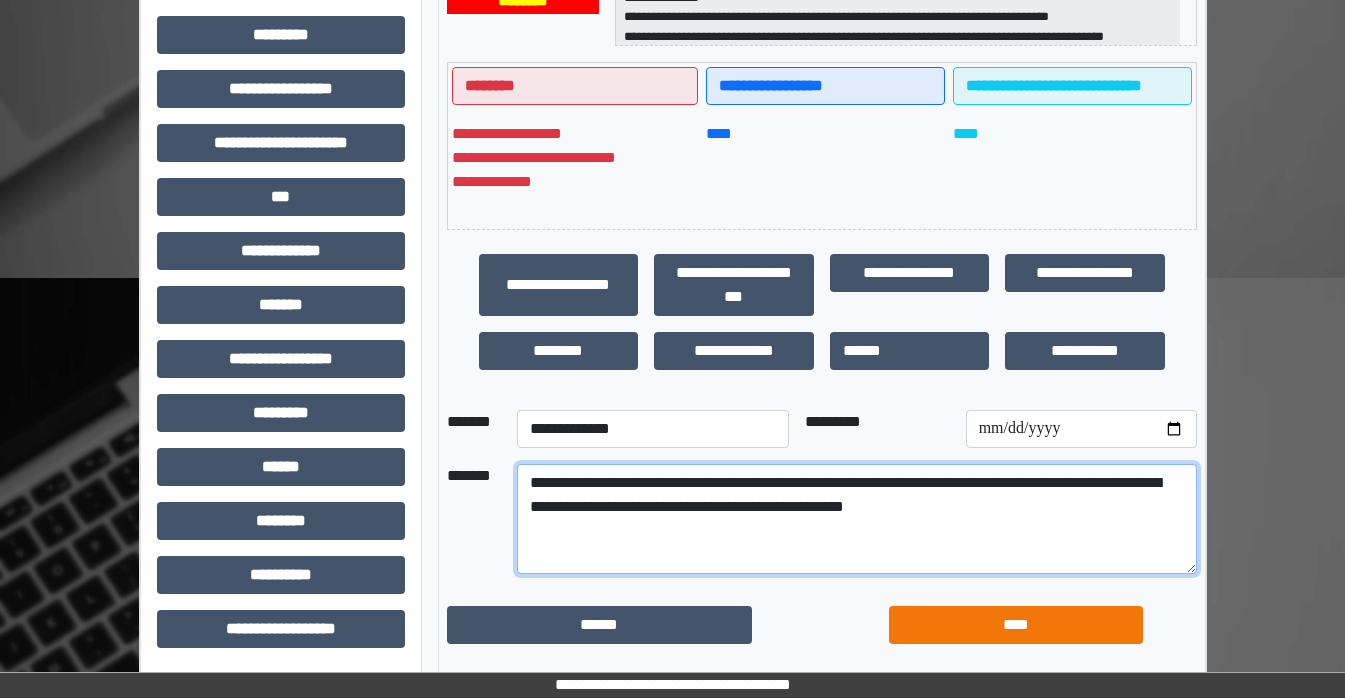 type on "[NUMBER] [STREET], [CITY], [STATE]" 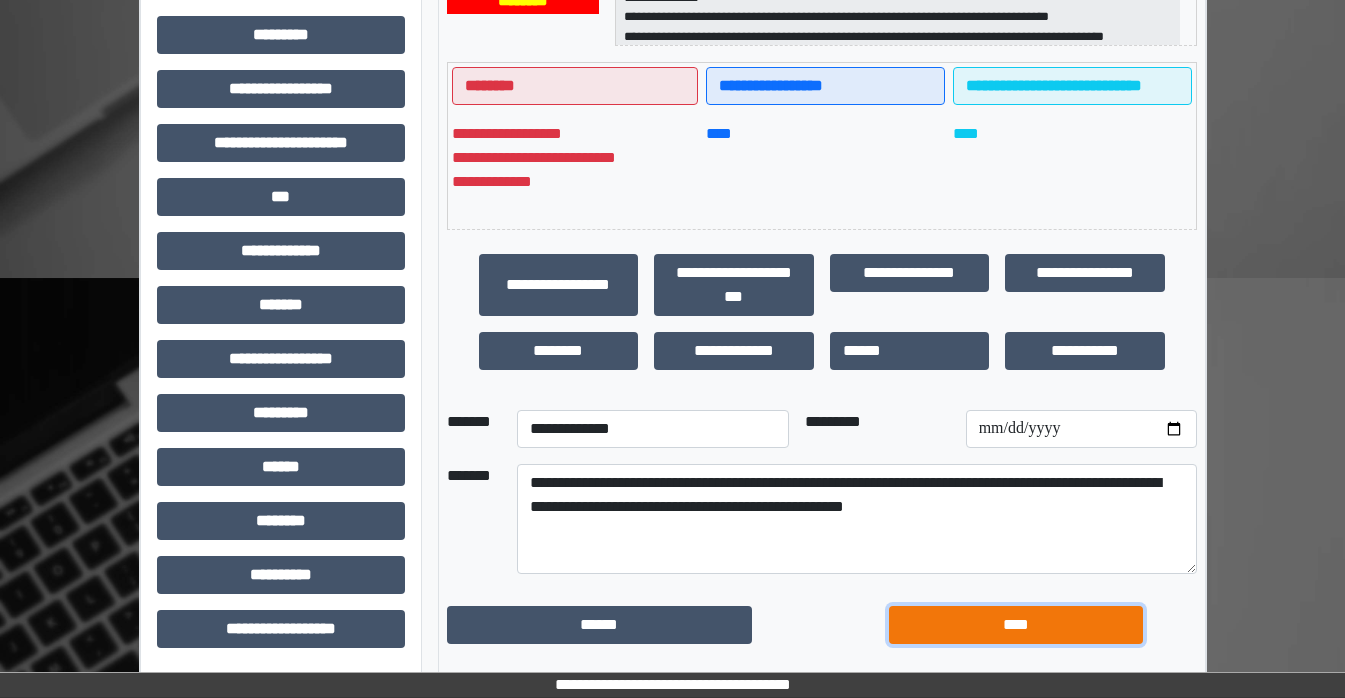 click on "[SSN]" at bounding box center (600, 625) 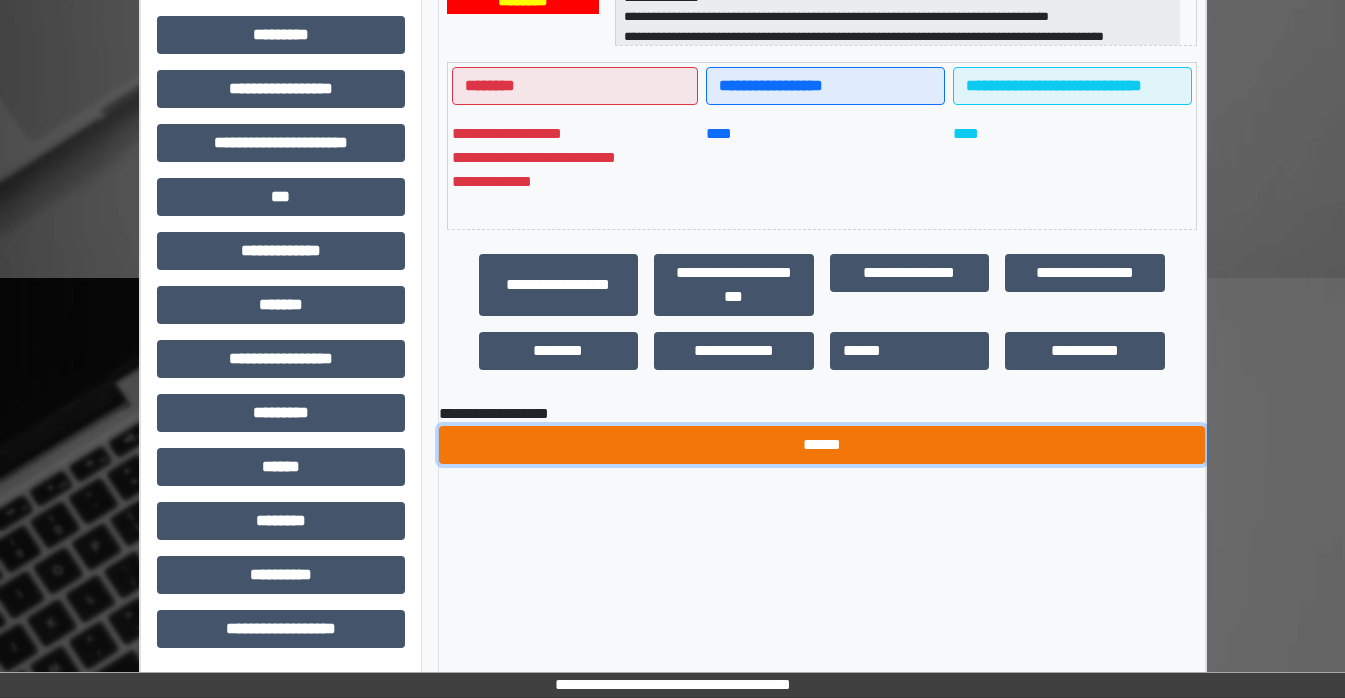 click on "[PRODUCT] [VERSION]" at bounding box center [822, 445] 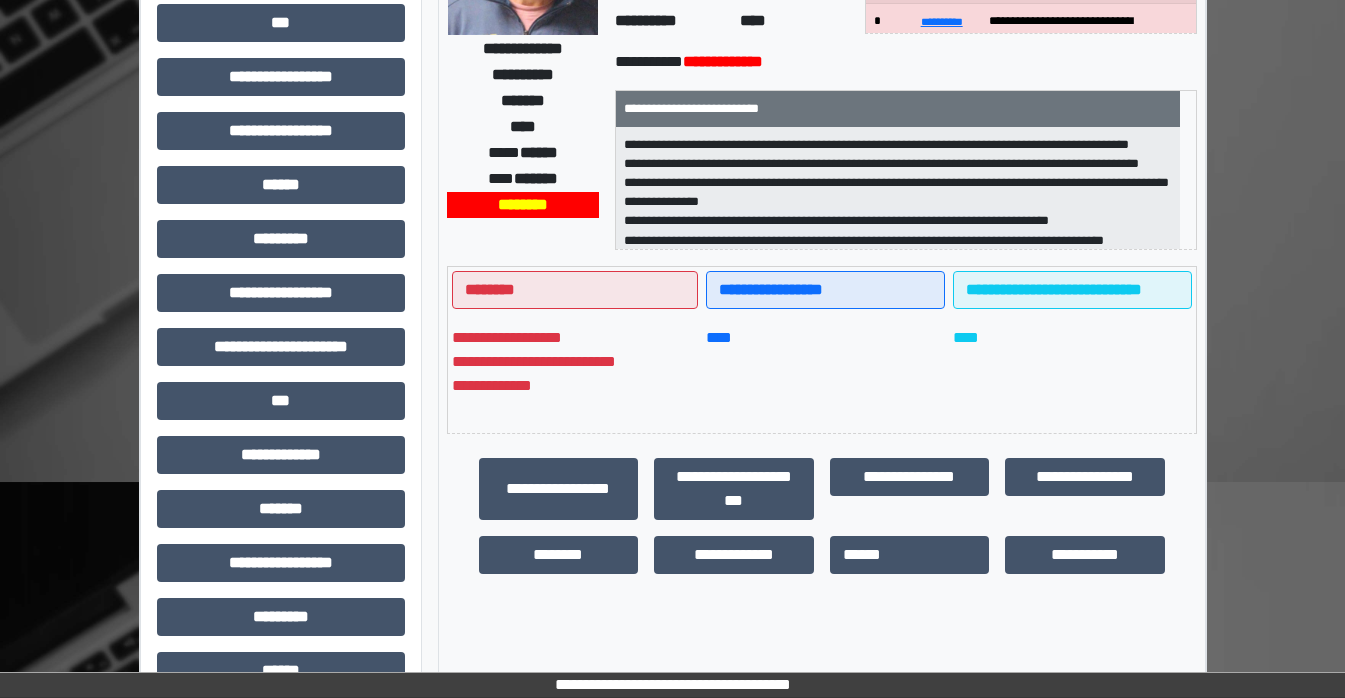 scroll, scrollTop: 0, scrollLeft: 0, axis: both 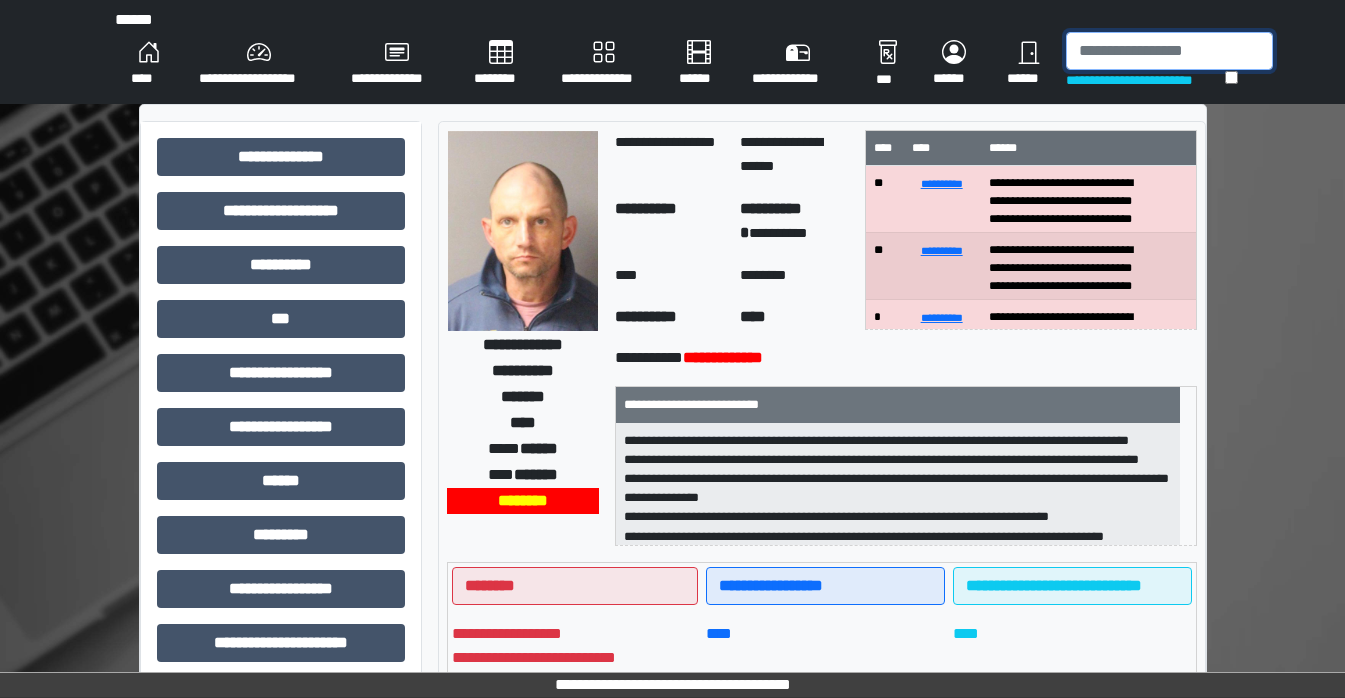 click at bounding box center (1169, 51) 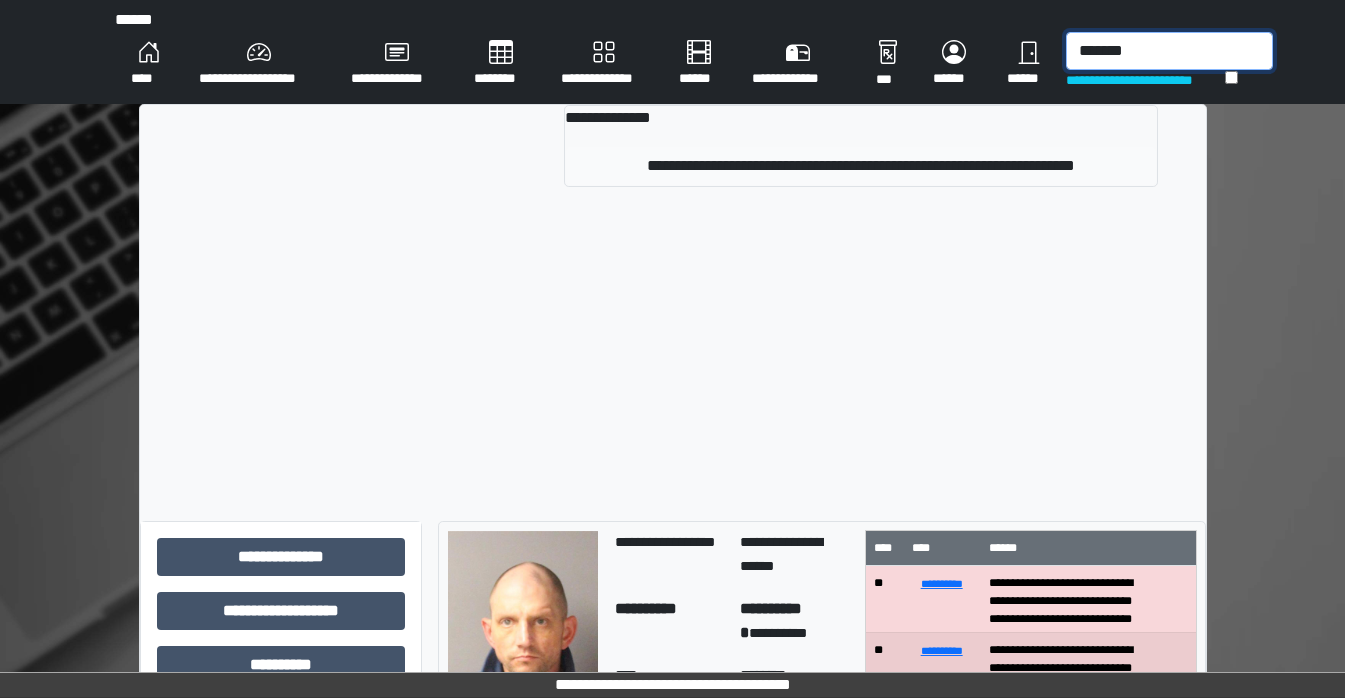 type on "[PHONE]" 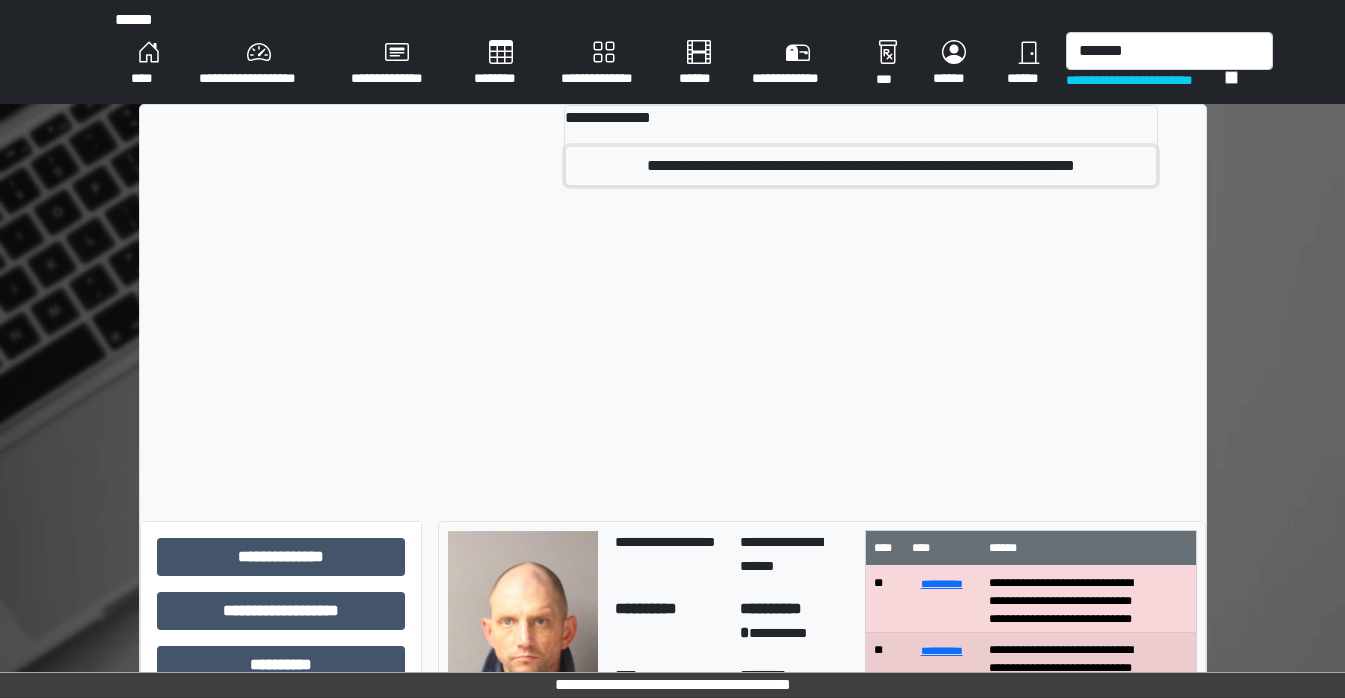 click on "[NUMBER] [STREET], [CITY], [STATE]" at bounding box center [860, 166] 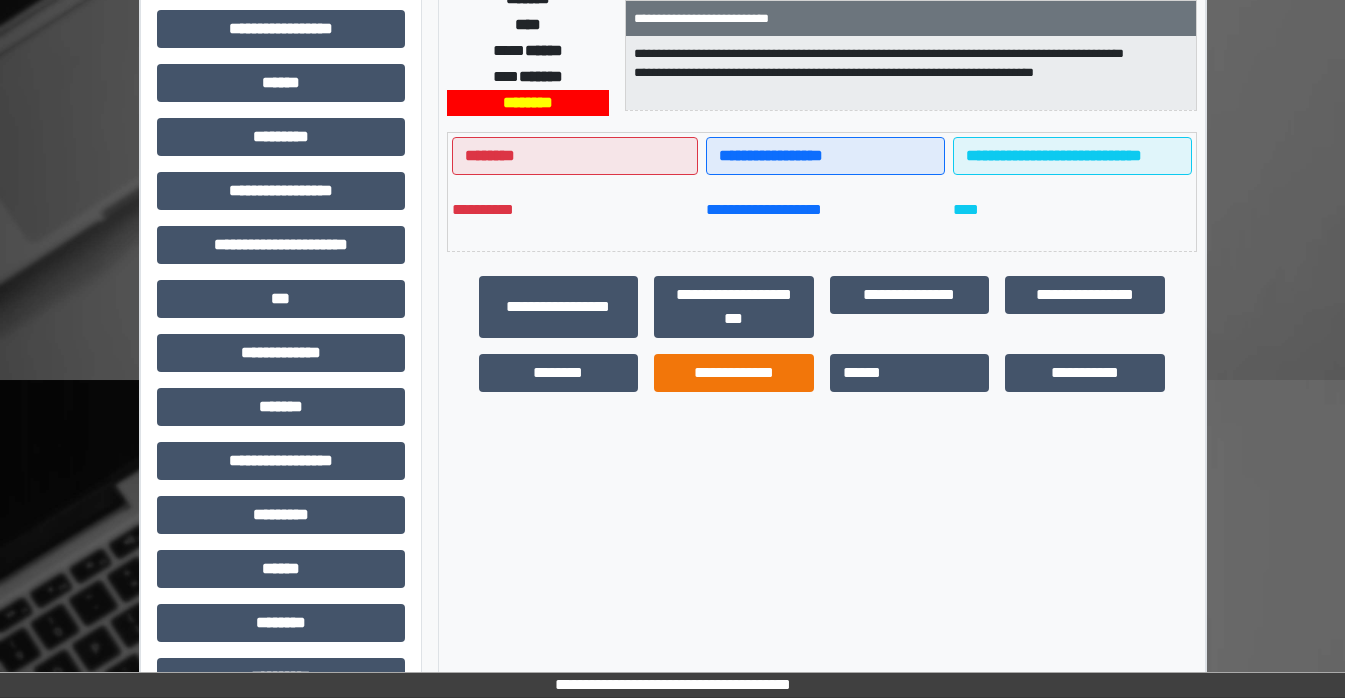 scroll, scrollTop: 400, scrollLeft: 0, axis: vertical 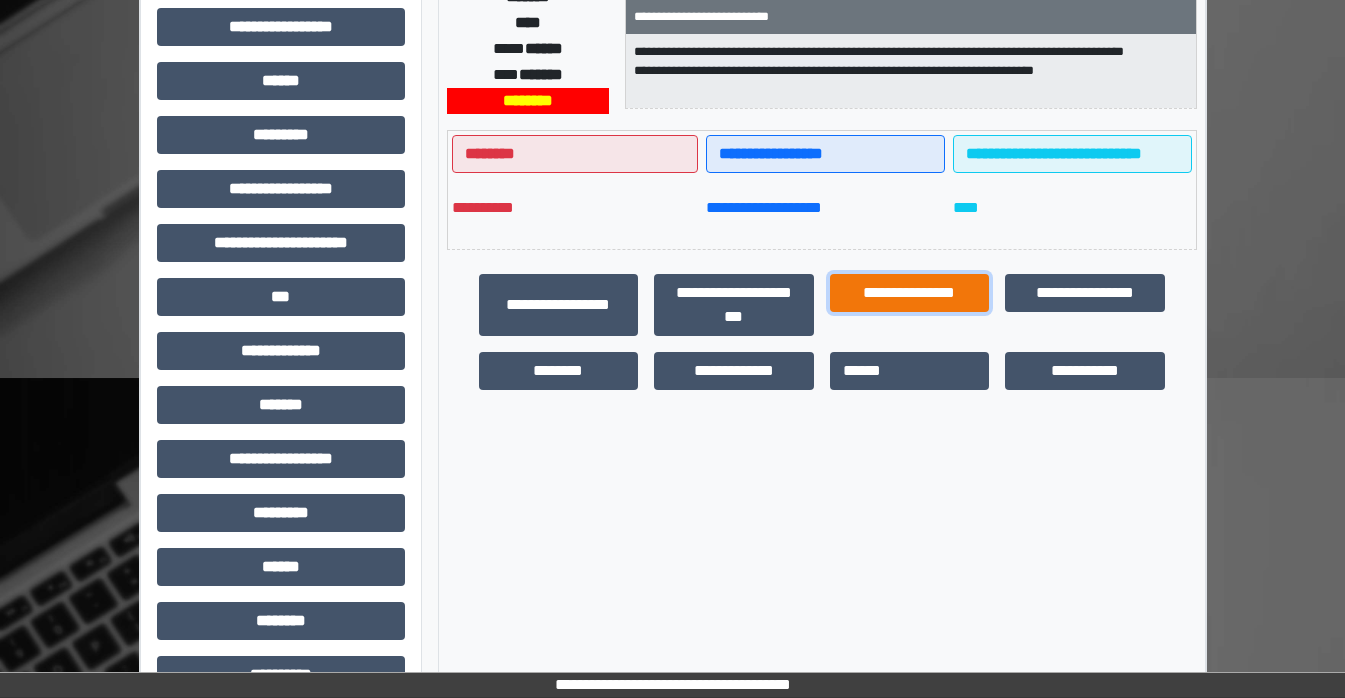 click on "[PASSPORT_NUMBER]" at bounding box center (559, 305) 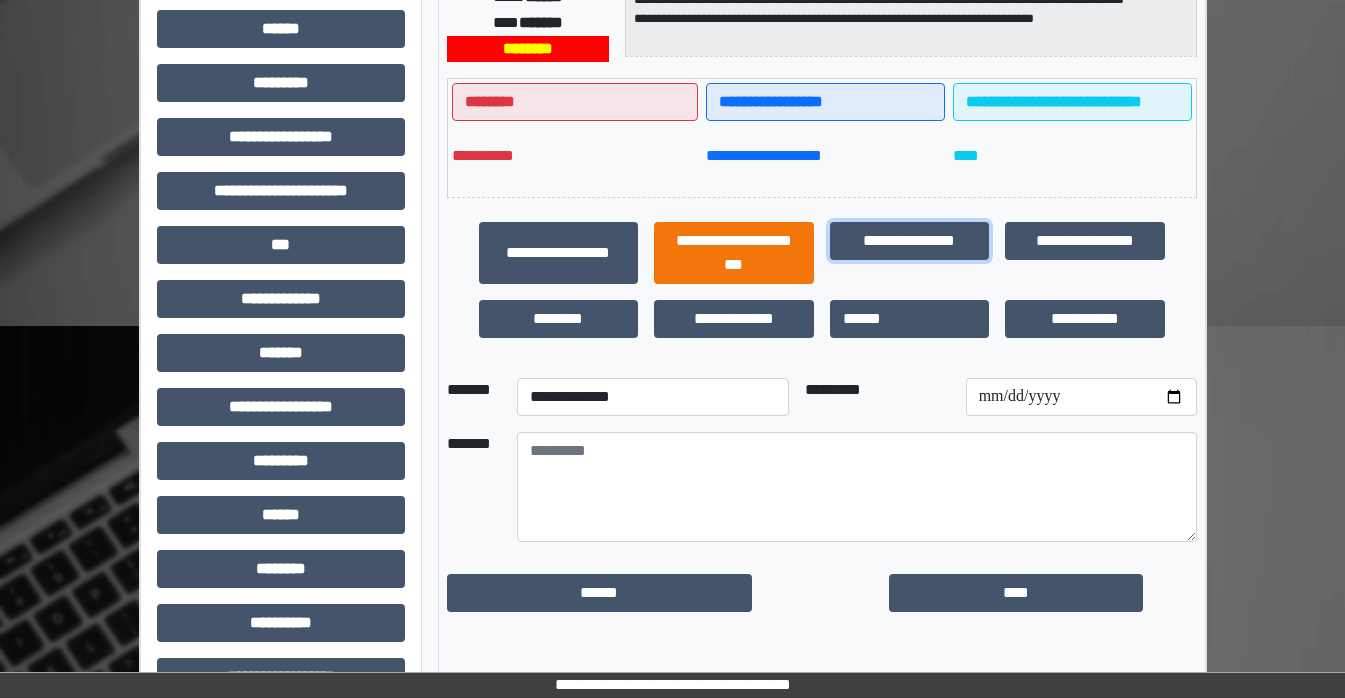 scroll, scrollTop: 500, scrollLeft: 0, axis: vertical 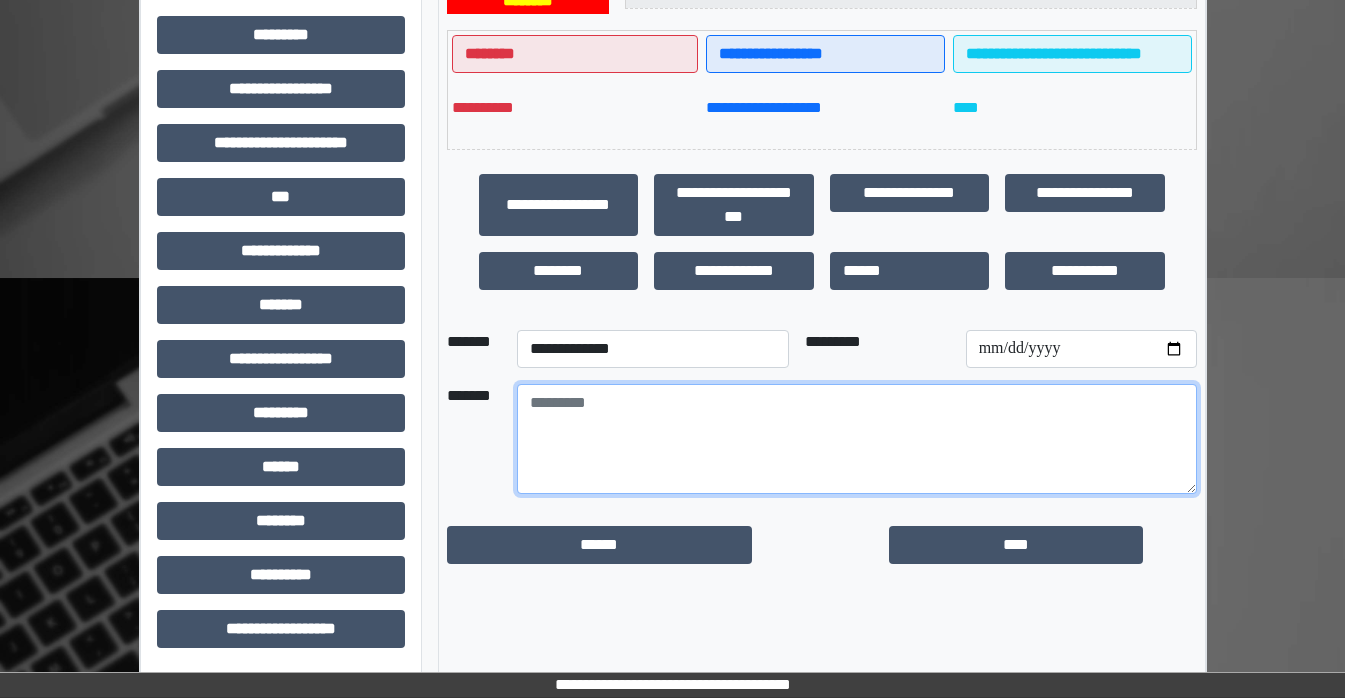 click at bounding box center (857, 439) 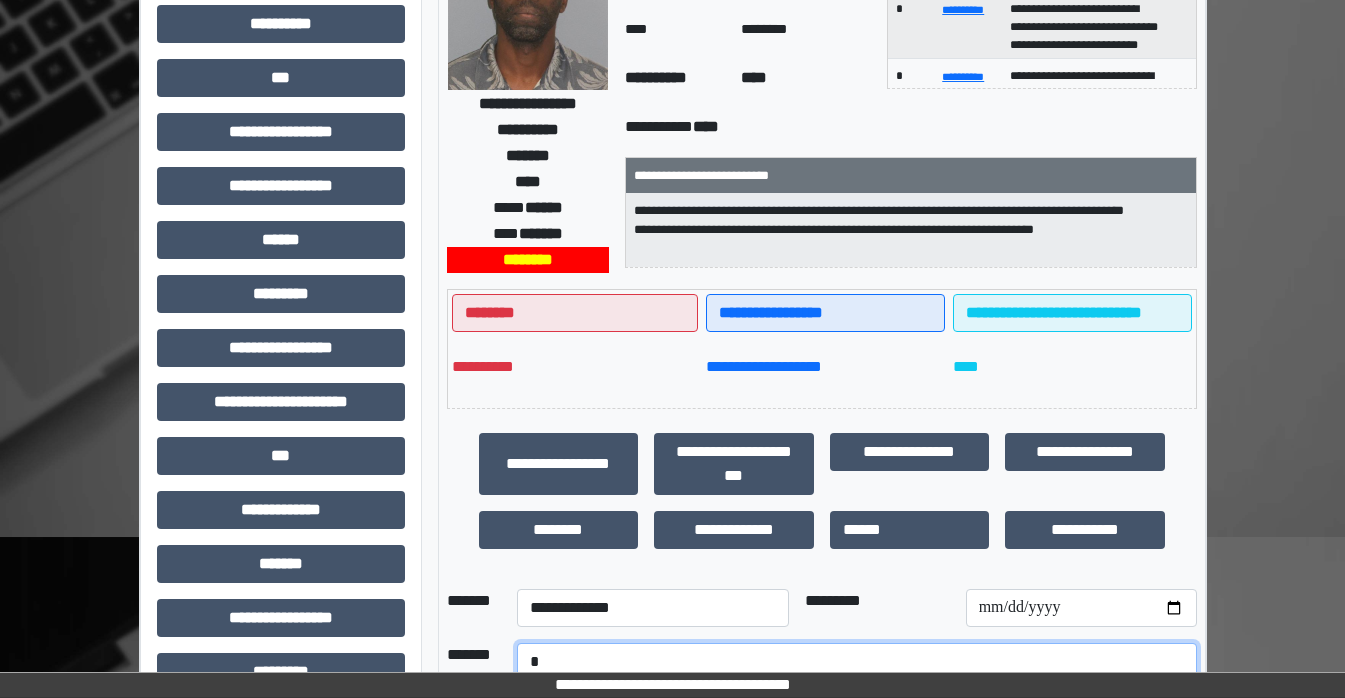 scroll, scrollTop: 500, scrollLeft: 0, axis: vertical 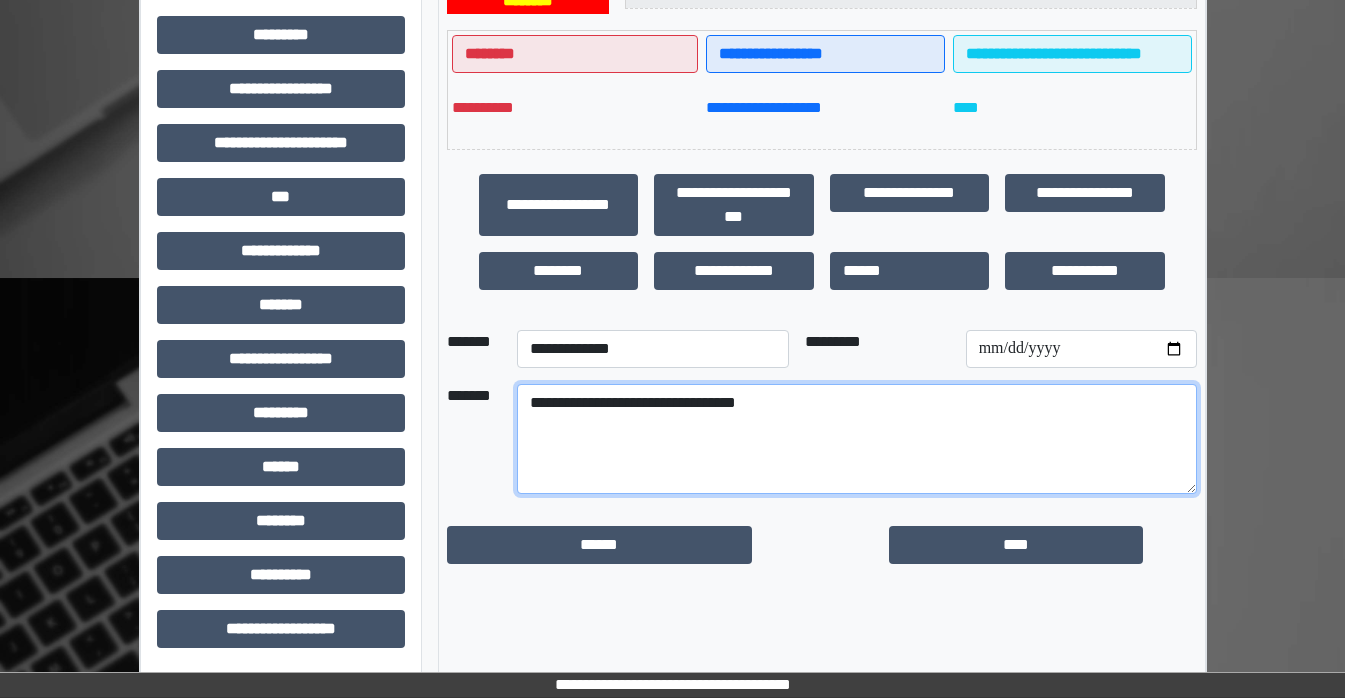click on "[EMAIL]" at bounding box center [857, 439] 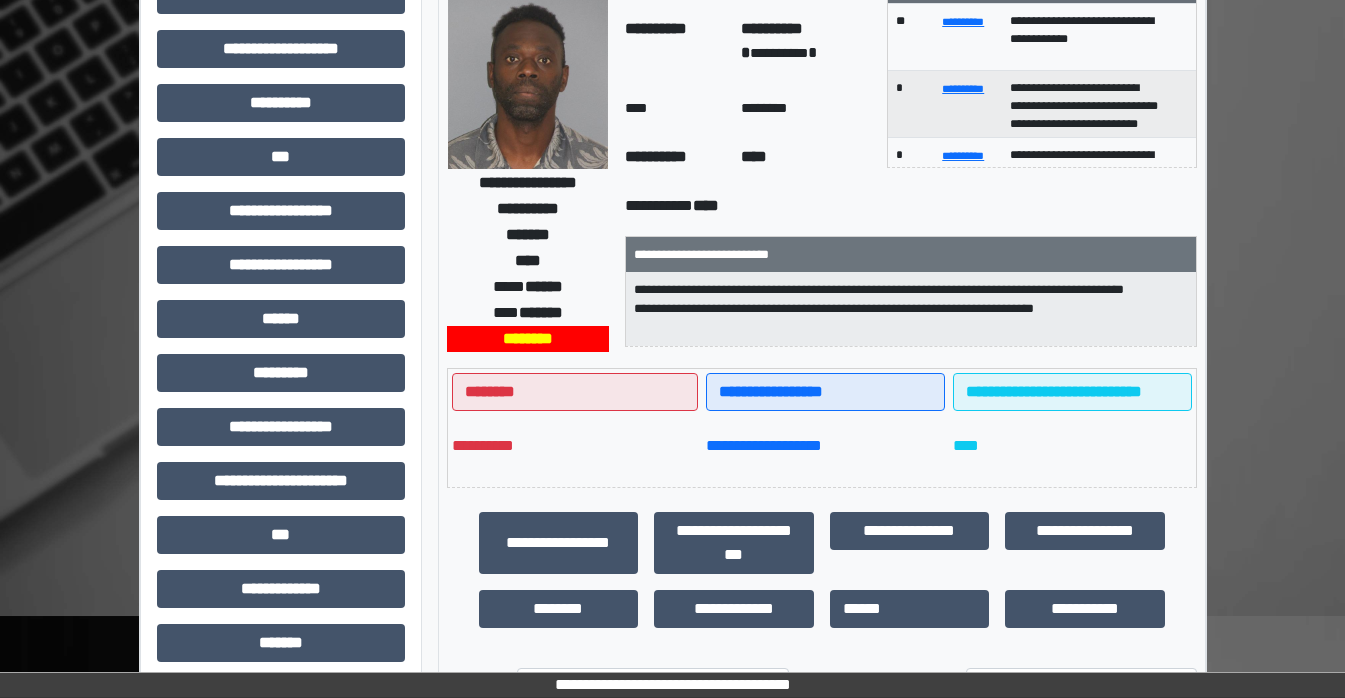 scroll, scrollTop: 500, scrollLeft: 0, axis: vertical 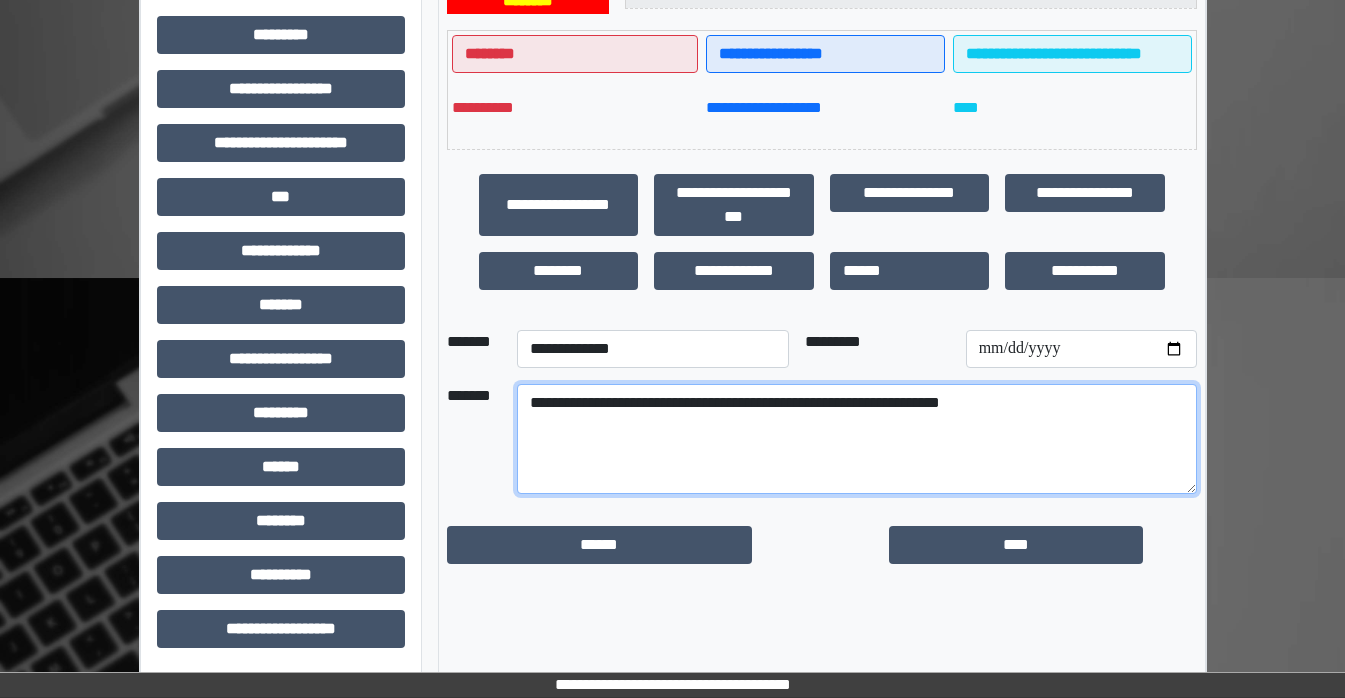type on "[EMAIL]" 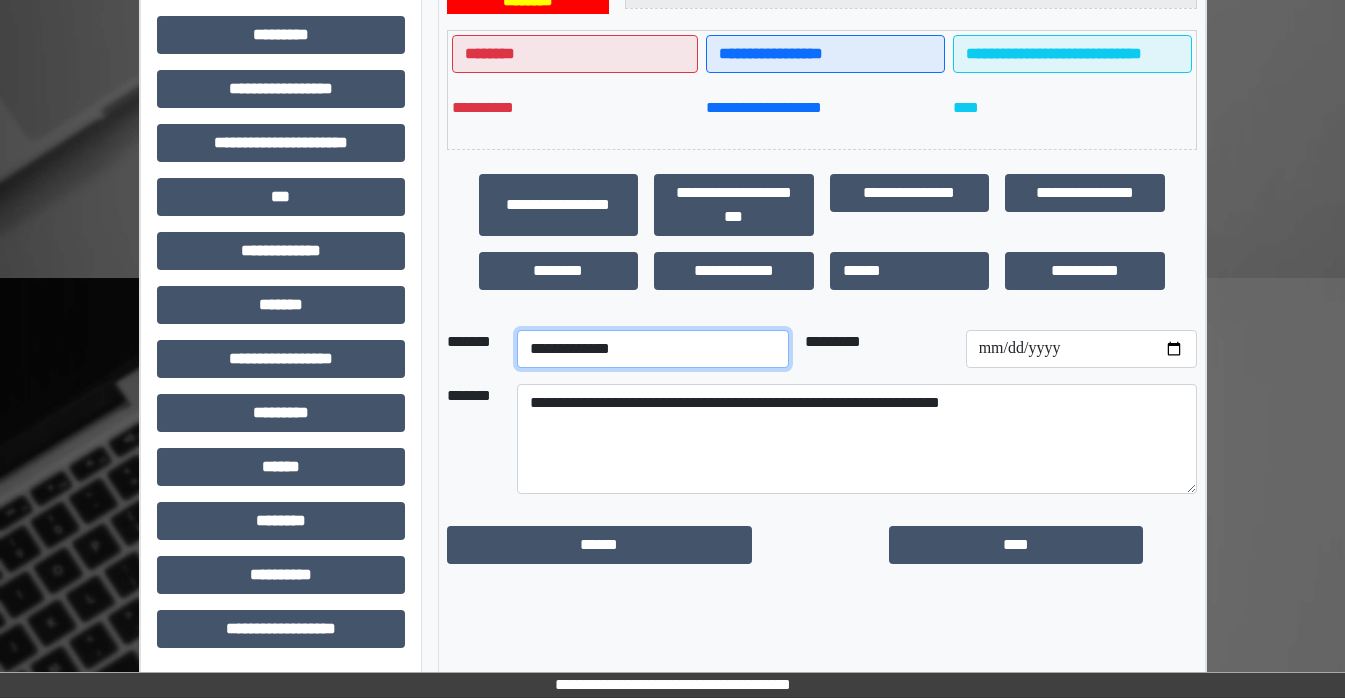 click on "[FIRST] [LAST] [ADDRESS_LINE_1] [CITY] [STATE] [ZIP] [COUNTRY] [PHONE] [EMAIL] [DOB] [AGE] [GENDER] [OCCUPATION] [MARITAL_STATUS] [NATIONALITY] [CITIZENSHIP] [EMPLOYER] [JOB_TITLE] [SALARY] [BANK_ACCOUNT] [ROUTING_NUMBER]" at bounding box center [653, 349] 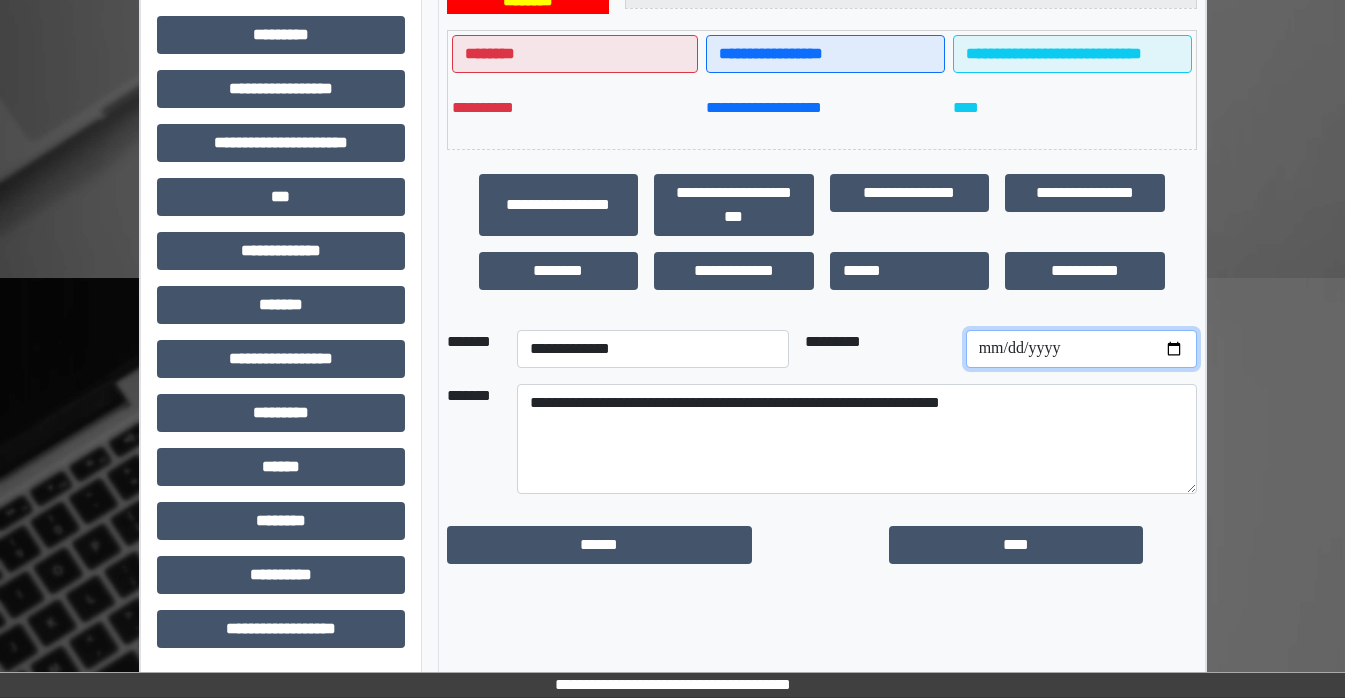 click at bounding box center (1081, 349) 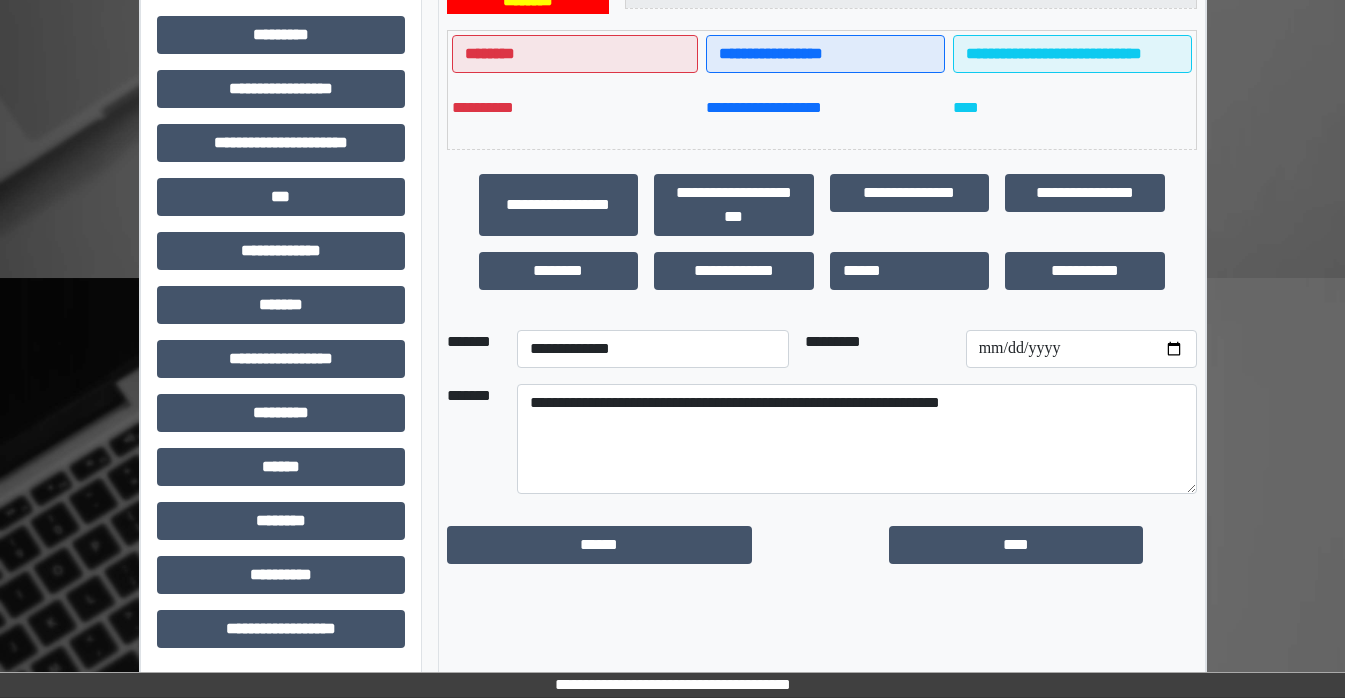 click on "[SSN]" at bounding box center (1043, 545) 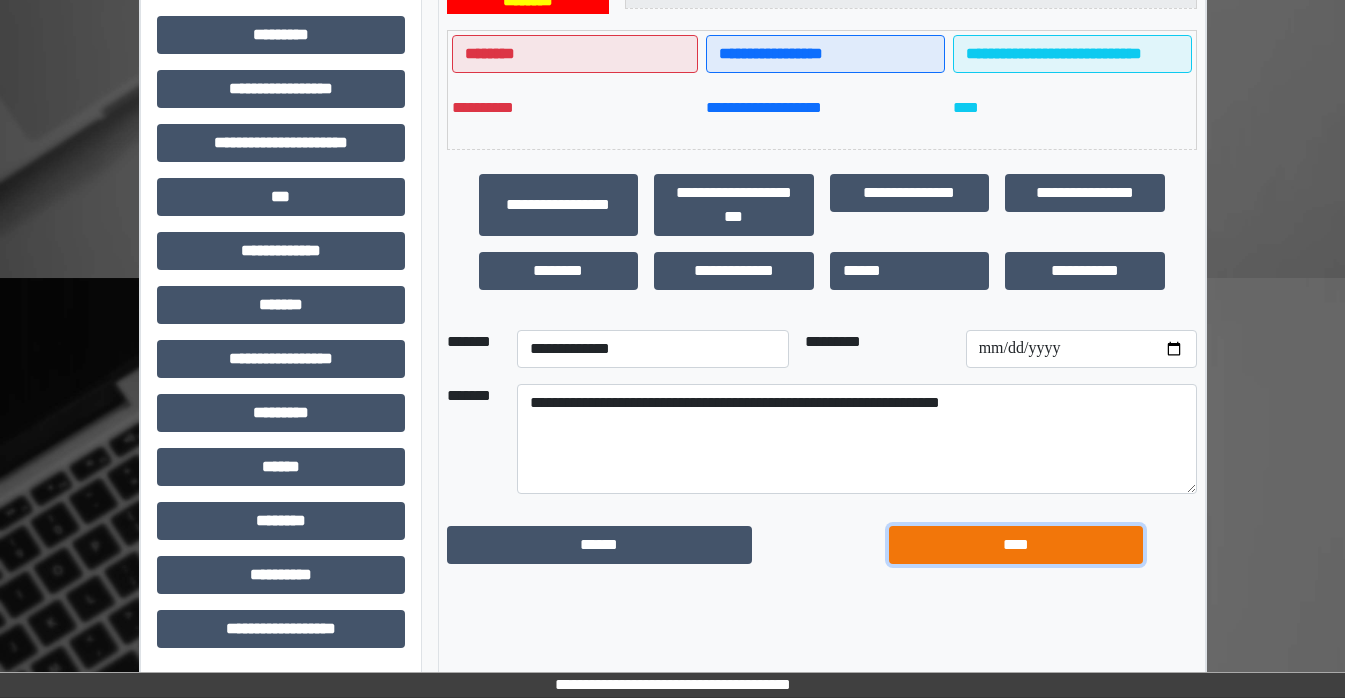 click on "[SSN]" at bounding box center [600, 545] 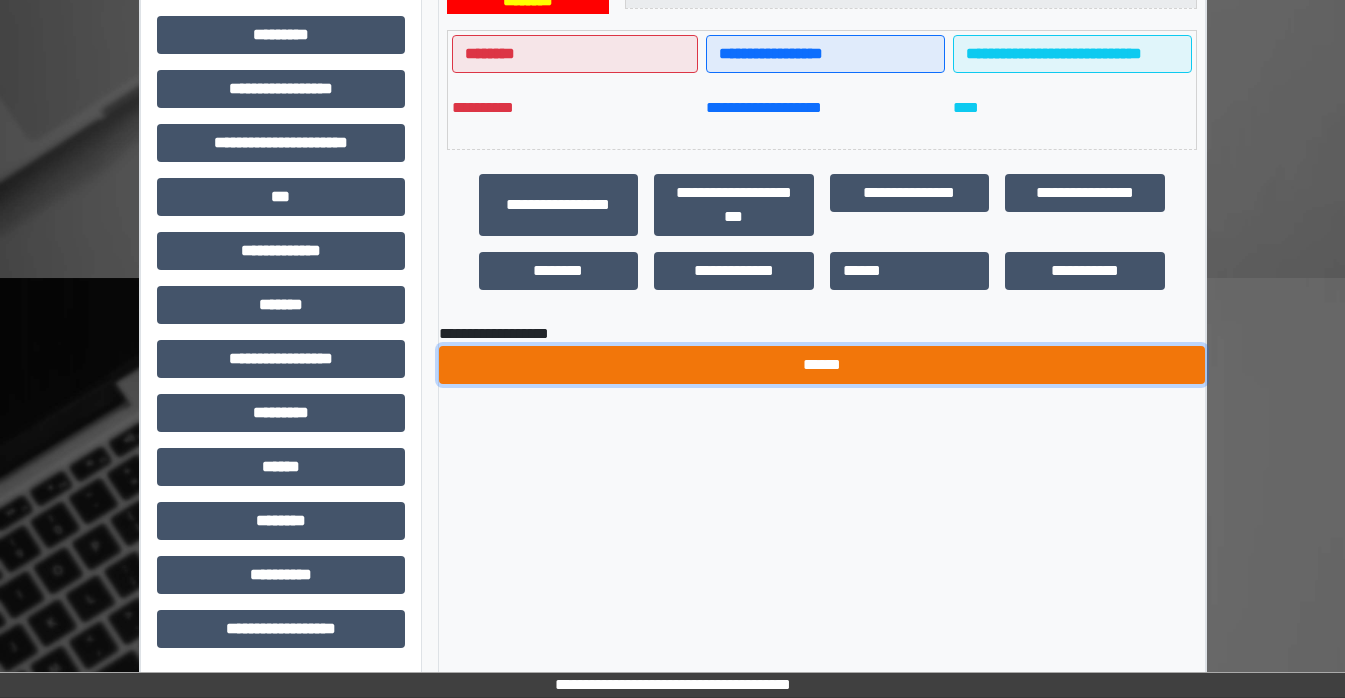 click on "[PRODUCT] [VERSION]" at bounding box center (822, 365) 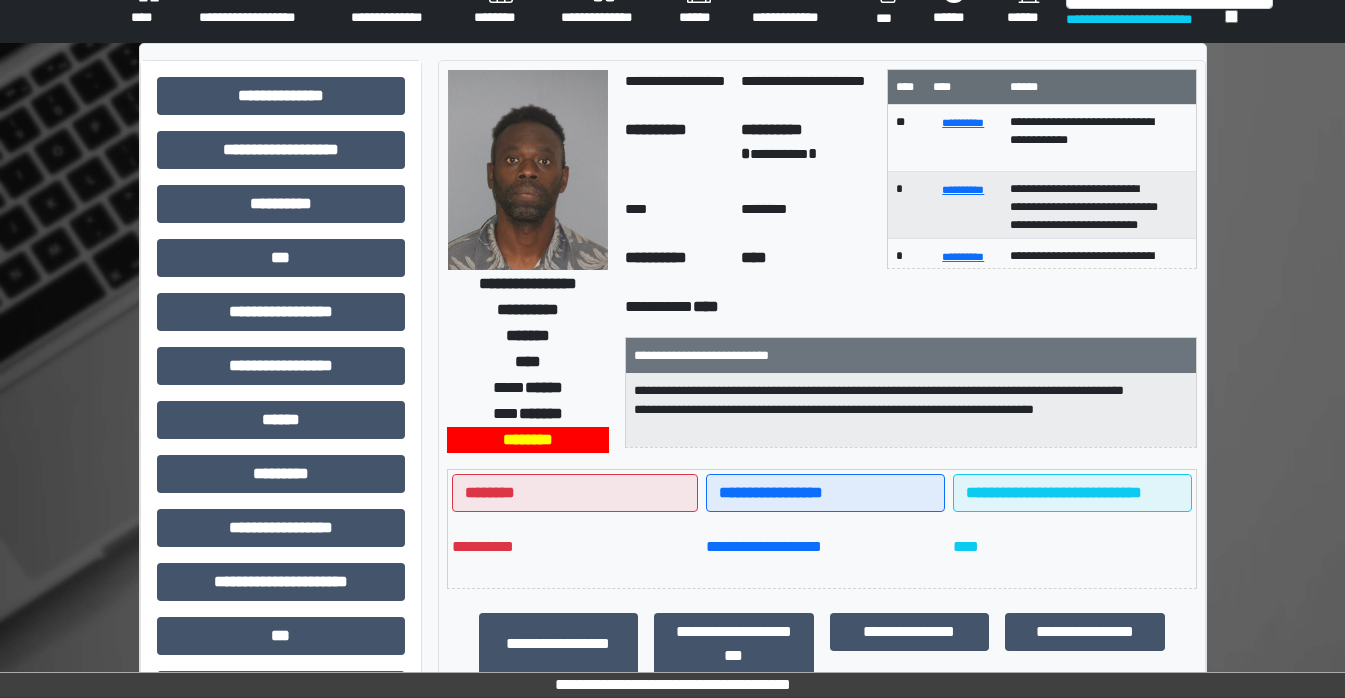 scroll, scrollTop: 0, scrollLeft: 0, axis: both 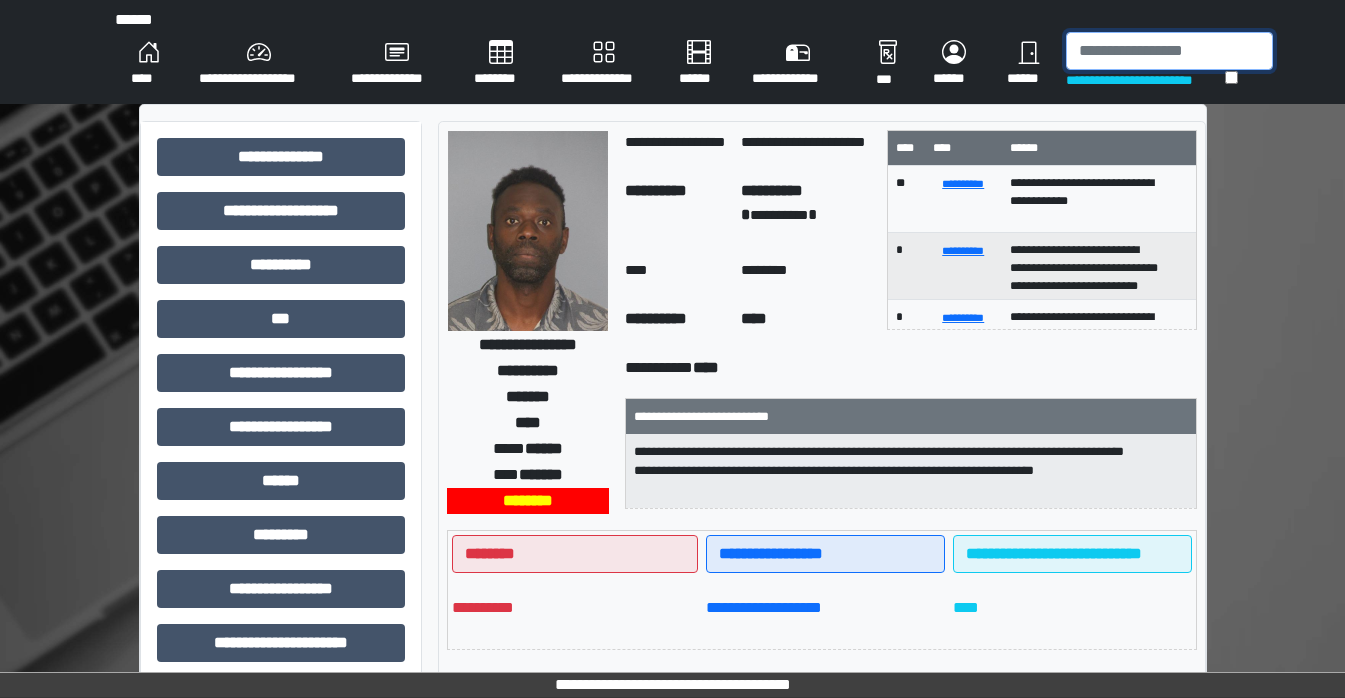 click at bounding box center (1169, 51) 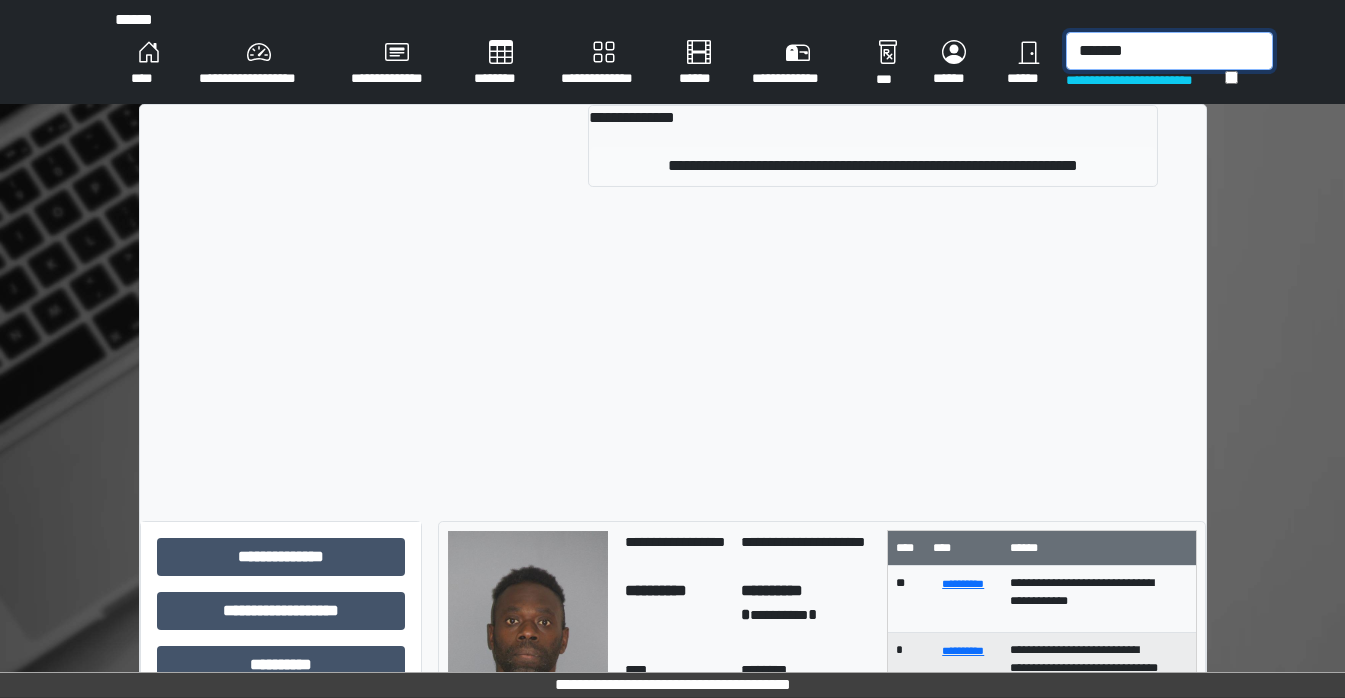 type on "[PHONE]" 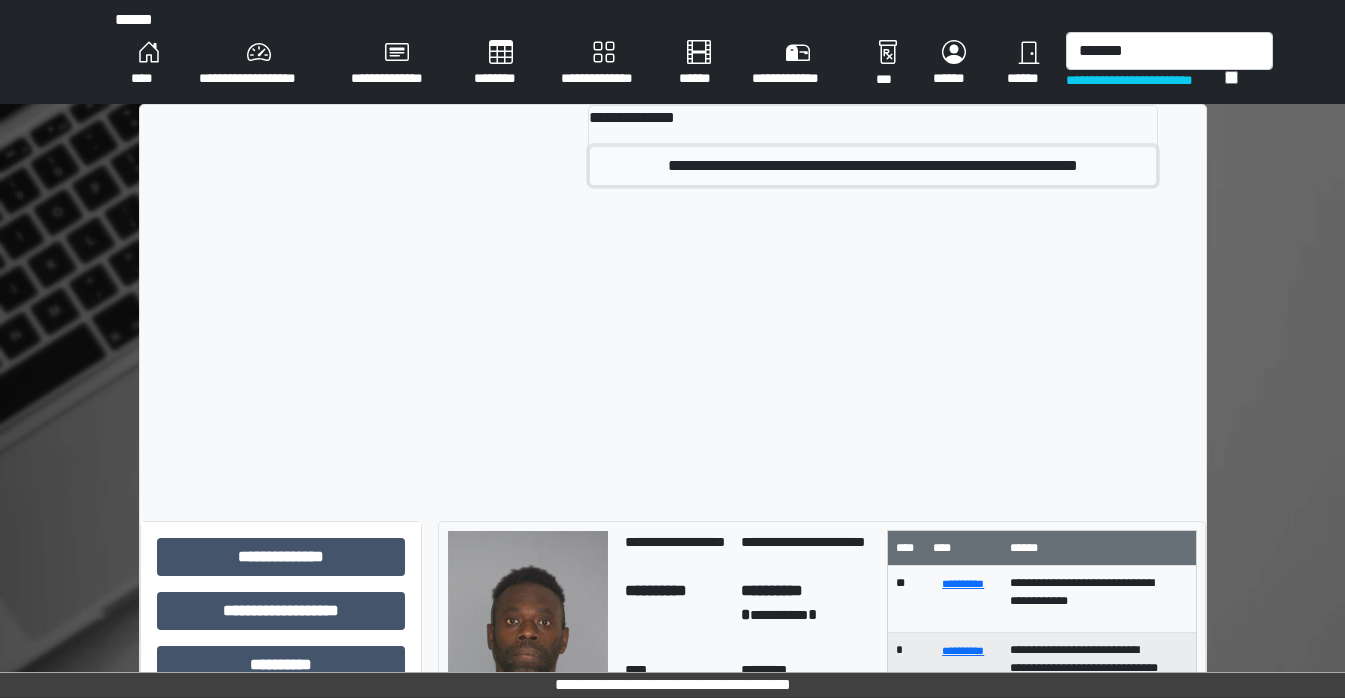 click on "[EMAIL]" at bounding box center [873, 166] 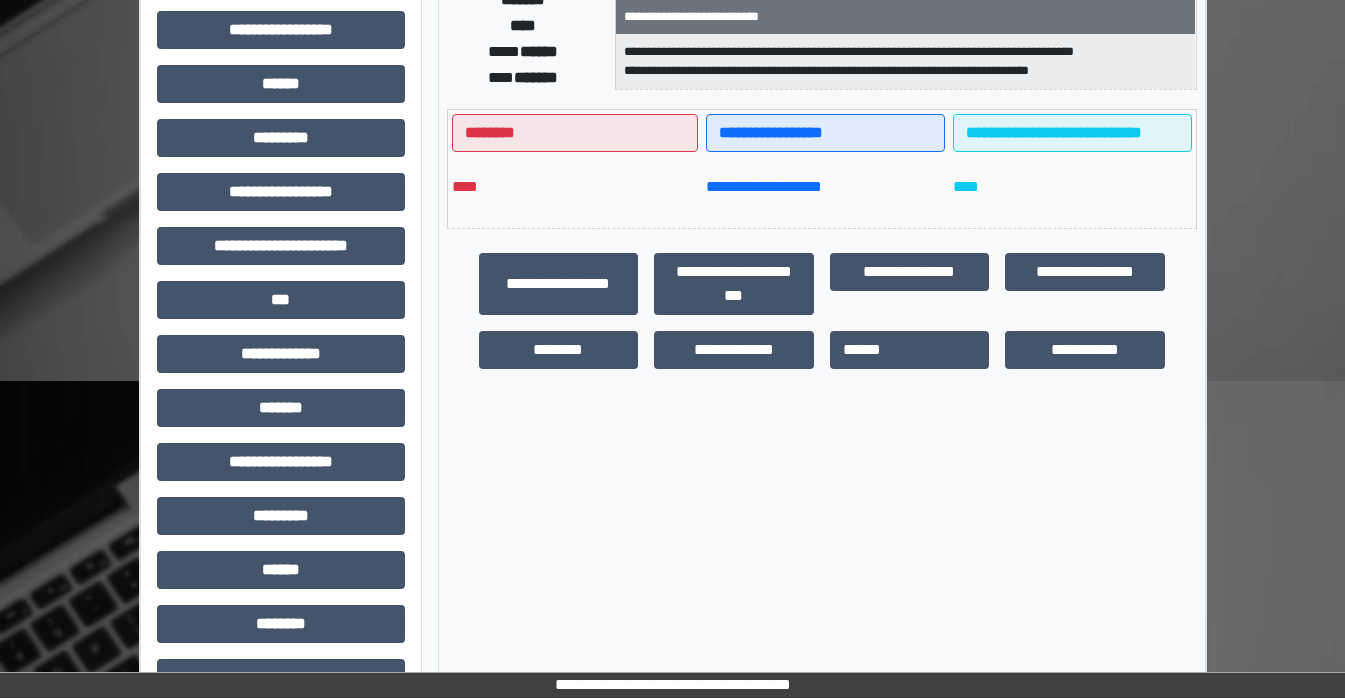 scroll, scrollTop: 400, scrollLeft: 0, axis: vertical 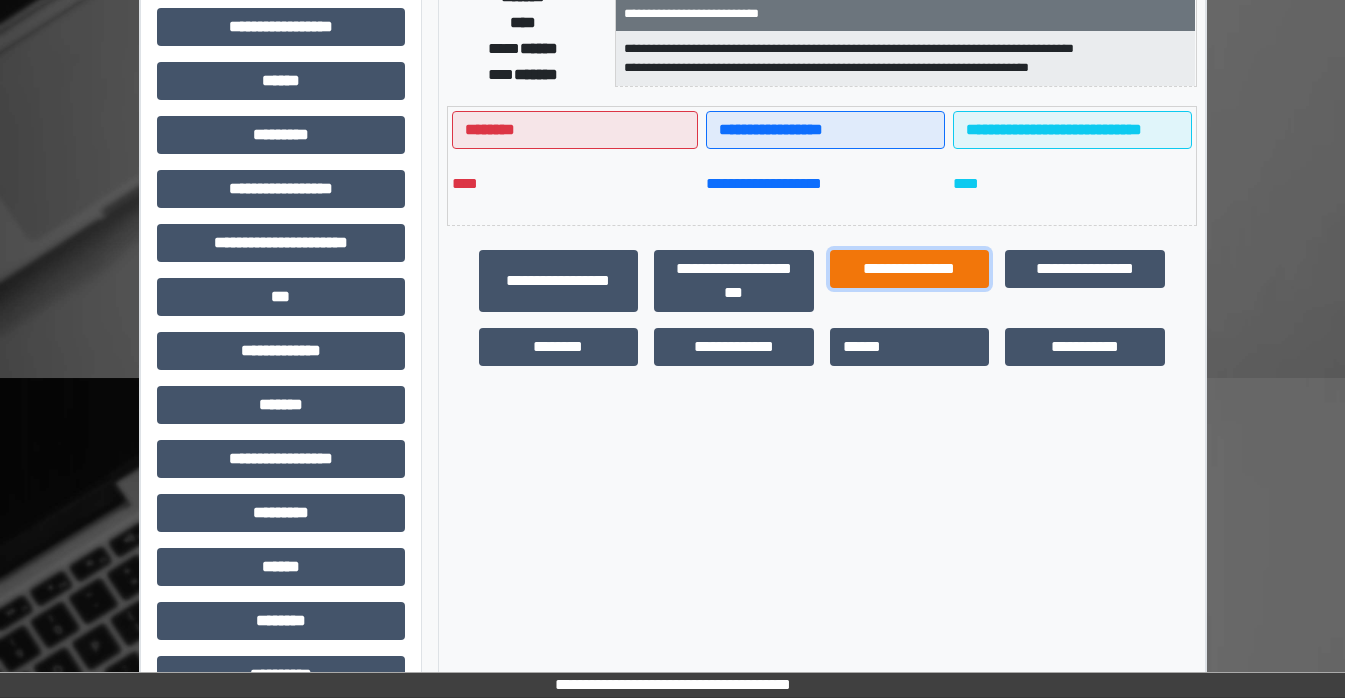click on "[PASSPORT_NUMBER]" at bounding box center [559, 281] 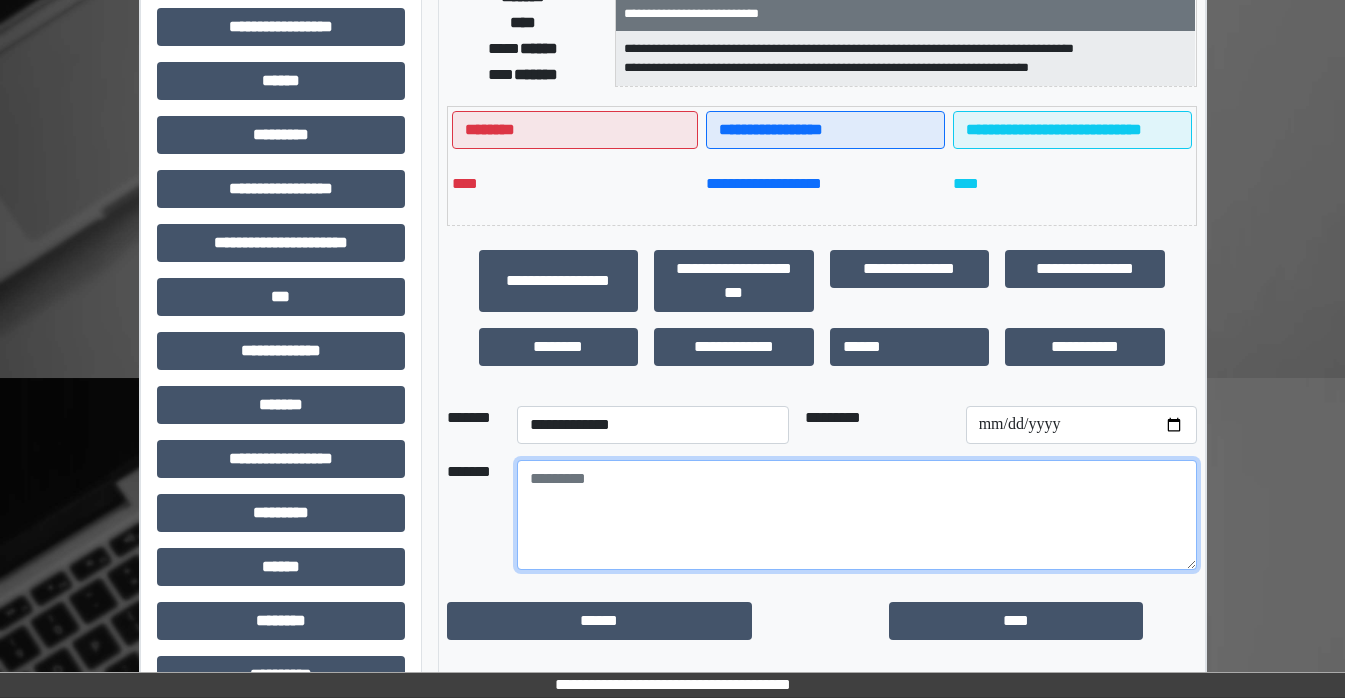 click at bounding box center [857, 515] 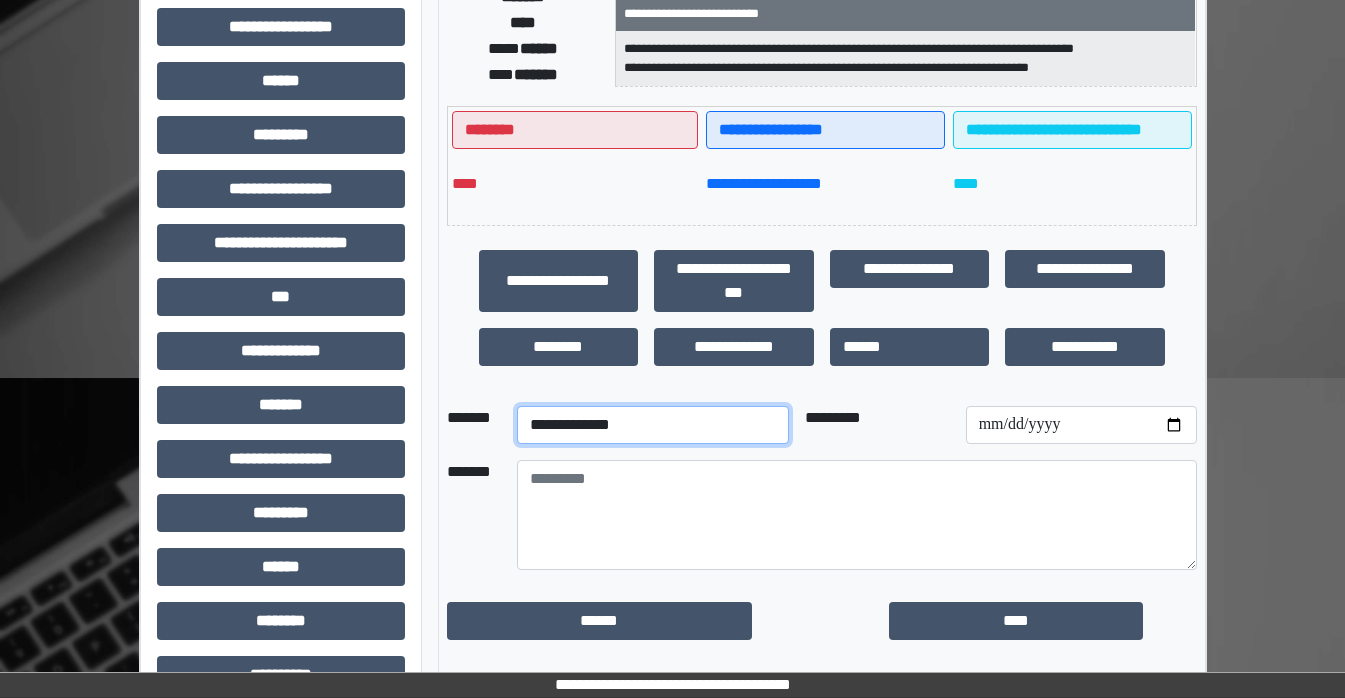 click on "[FIRST] [LAST] [ADDRESS_LINE_1] [CITY] [STATE] [ZIP] [COUNTRY] [PHONE] [EMAIL] [DOB] [AGE] [GENDER] [OCCUPATION] [MARITAL_STATUS] [NATIONALITY] [CITIZENSHIP] [EMPLOYER] [JOB_TITLE] [SALARY] [BANK_ACCOUNT] [ROUTING_NUMBER]" at bounding box center (653, 425) 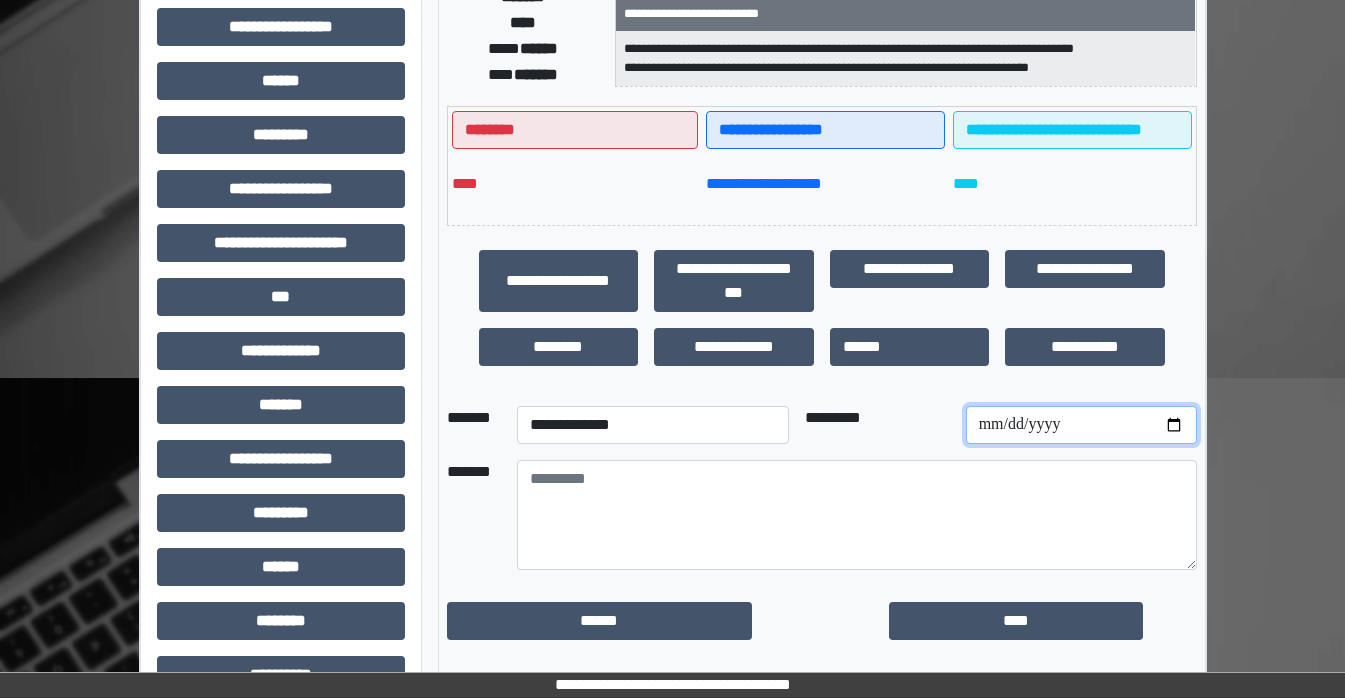 click at bounding box center (1081, 425) 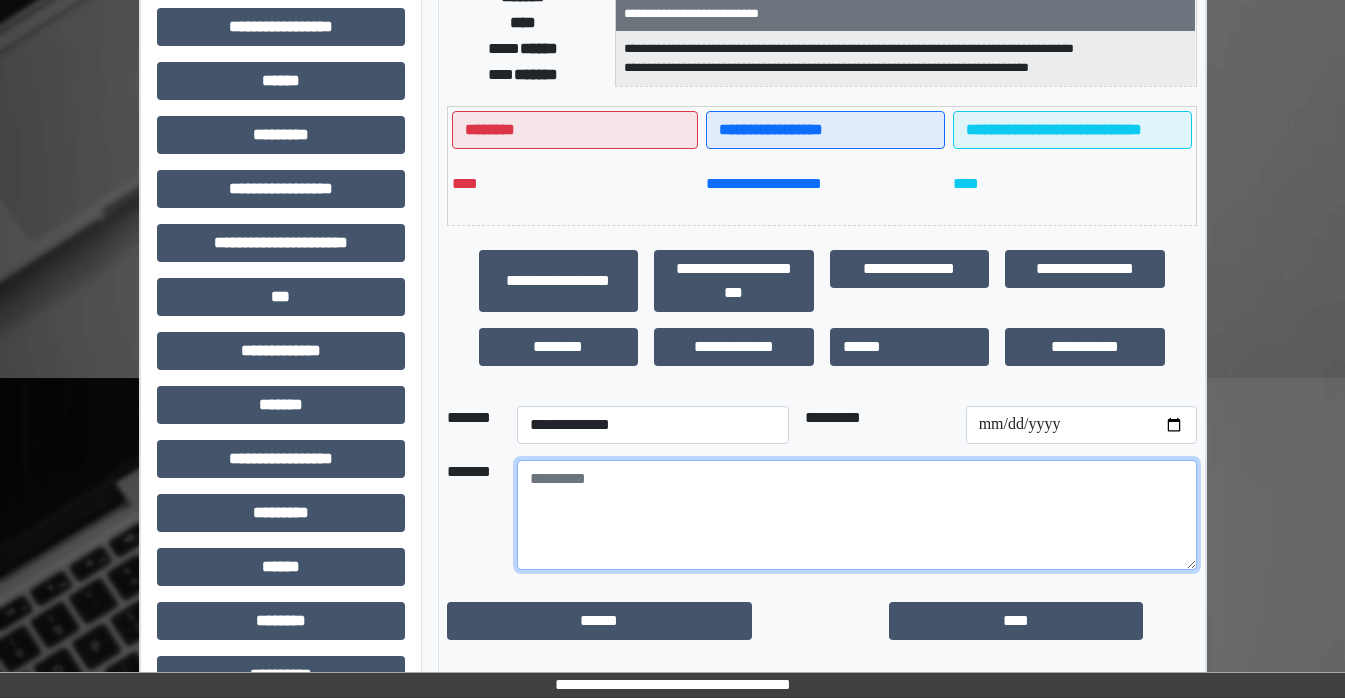click at bounding box center [857, 515] 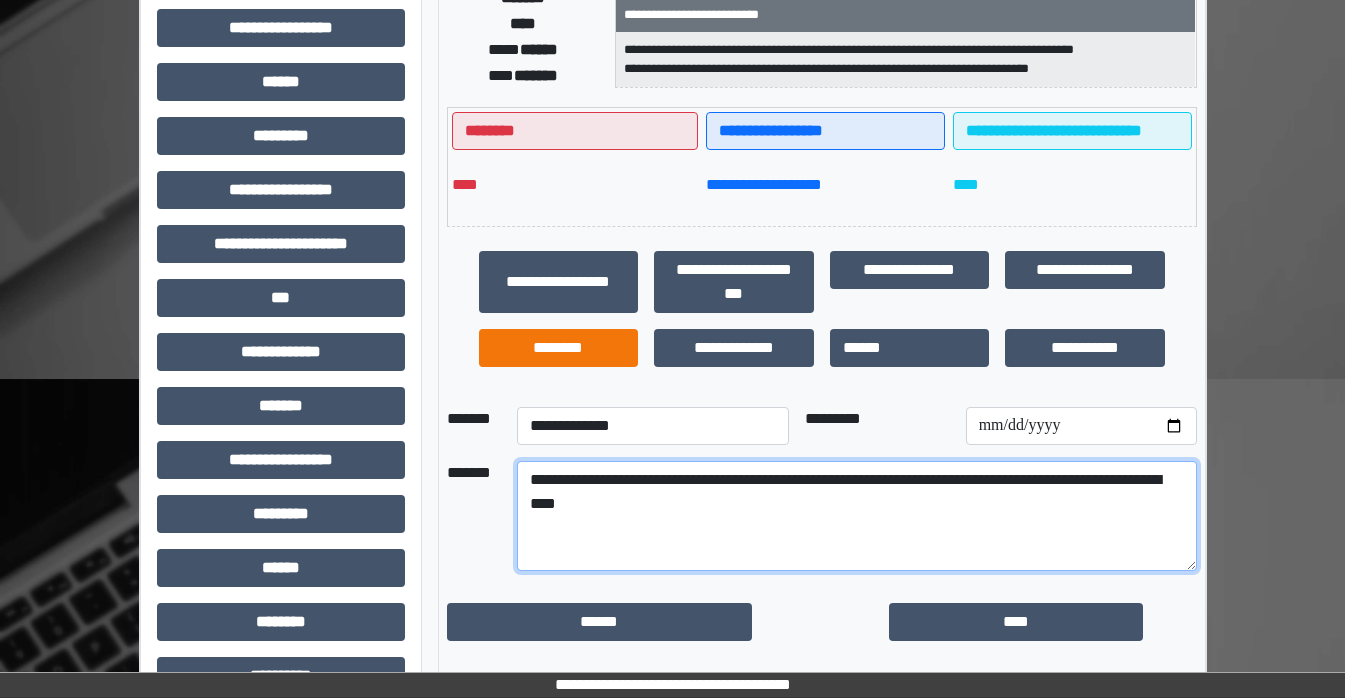 scroll, scrollTop: 400, scrollLeft: 0, axis: vertical 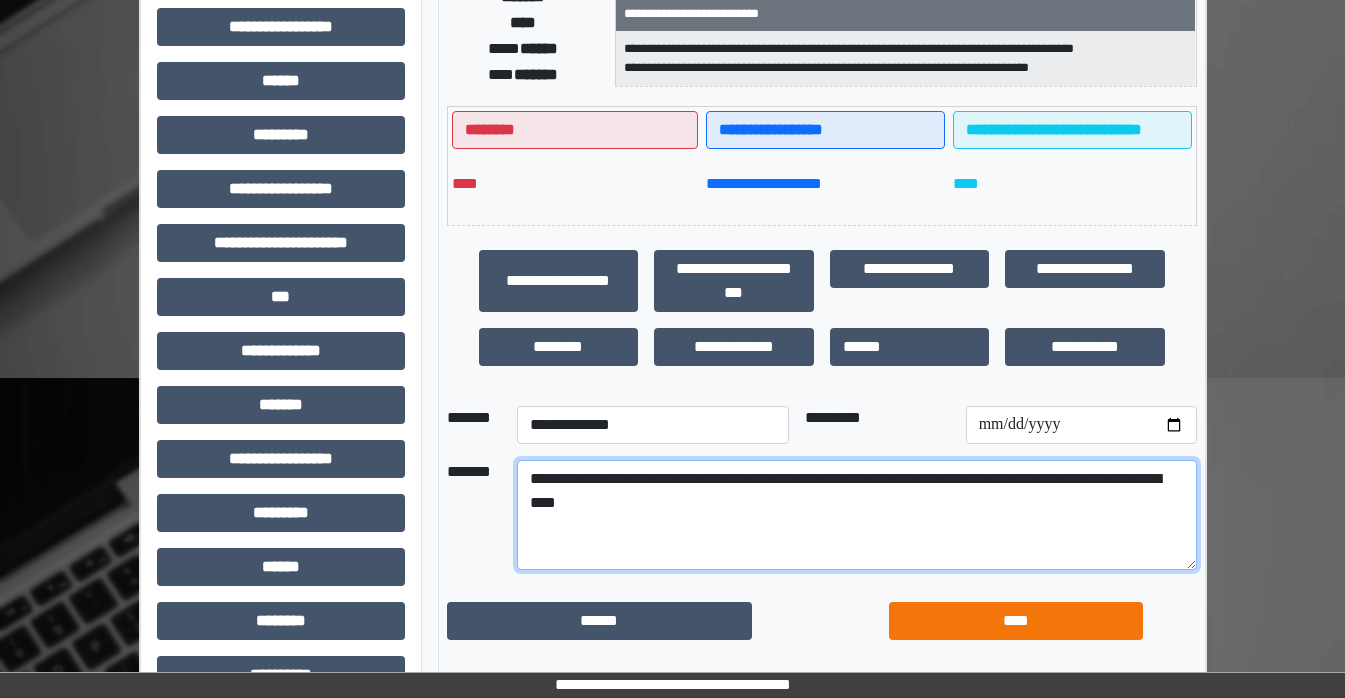 type on "[EMAIL]" 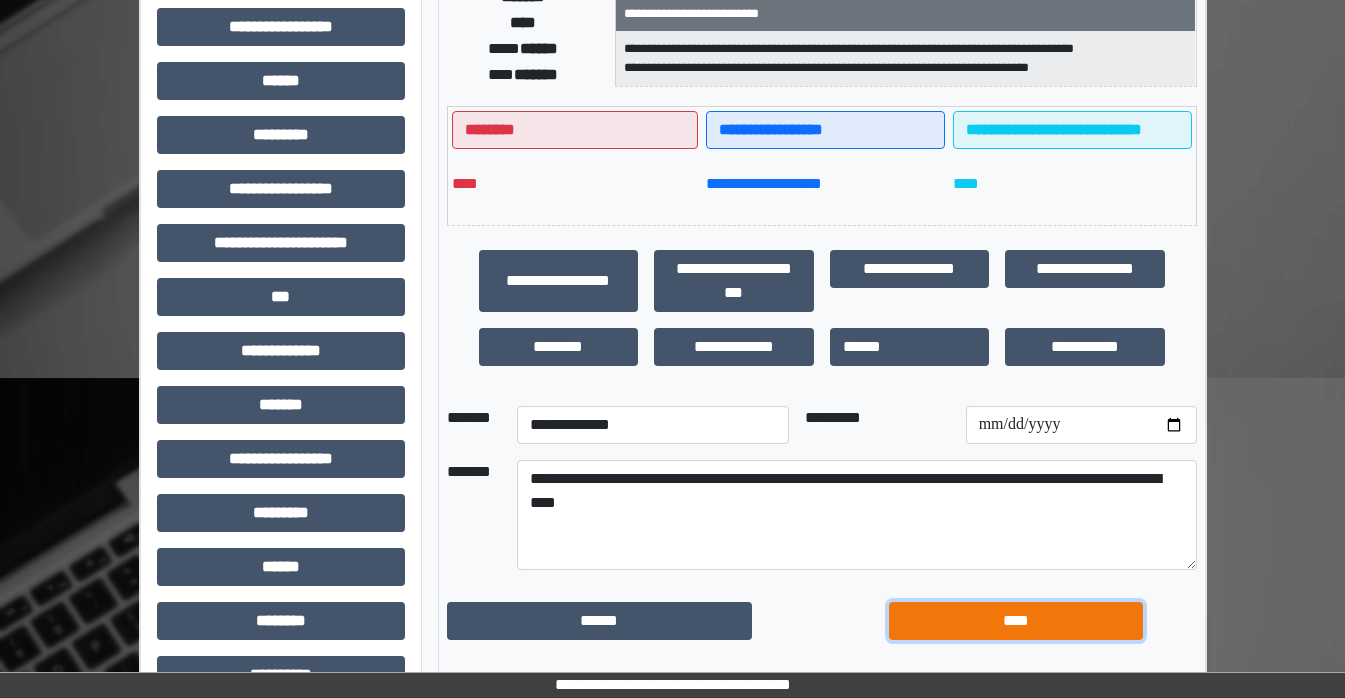 click on "[SSN]" at bounding box center (600, 621) 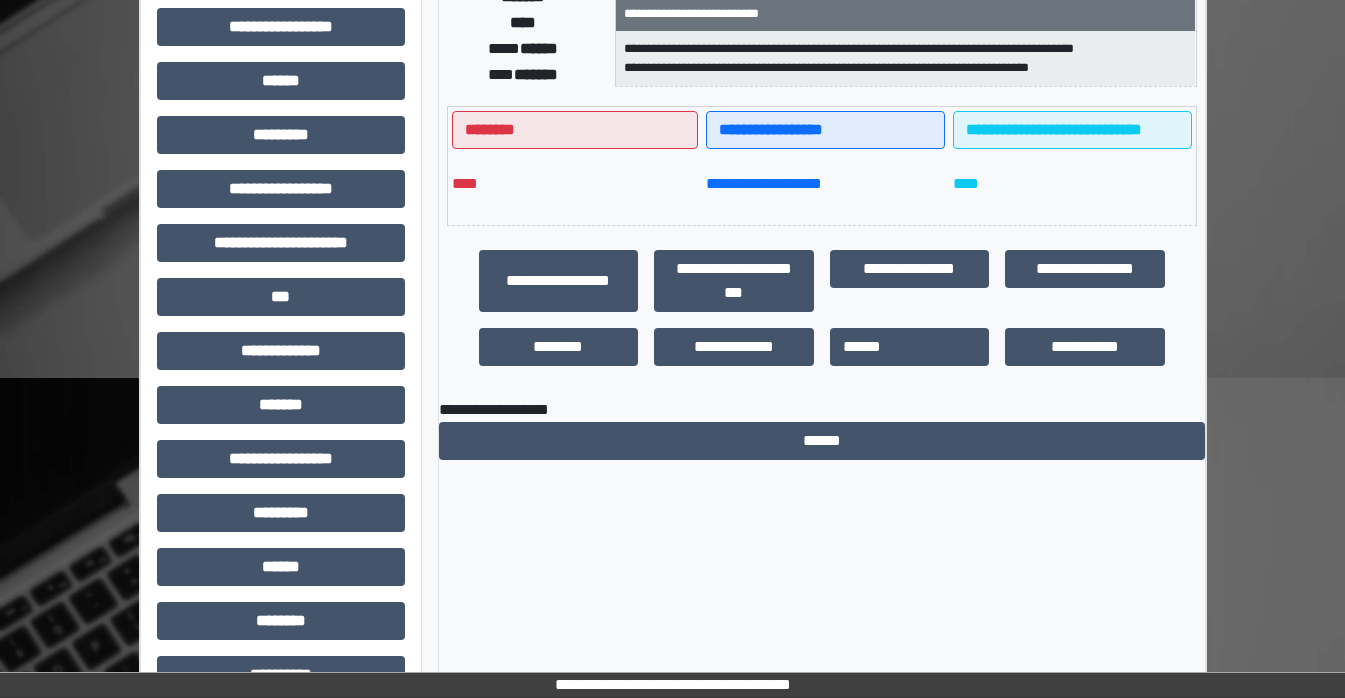 click on "[PHONE] [FIRST] [LAST]" at bounding box center [822, 429] 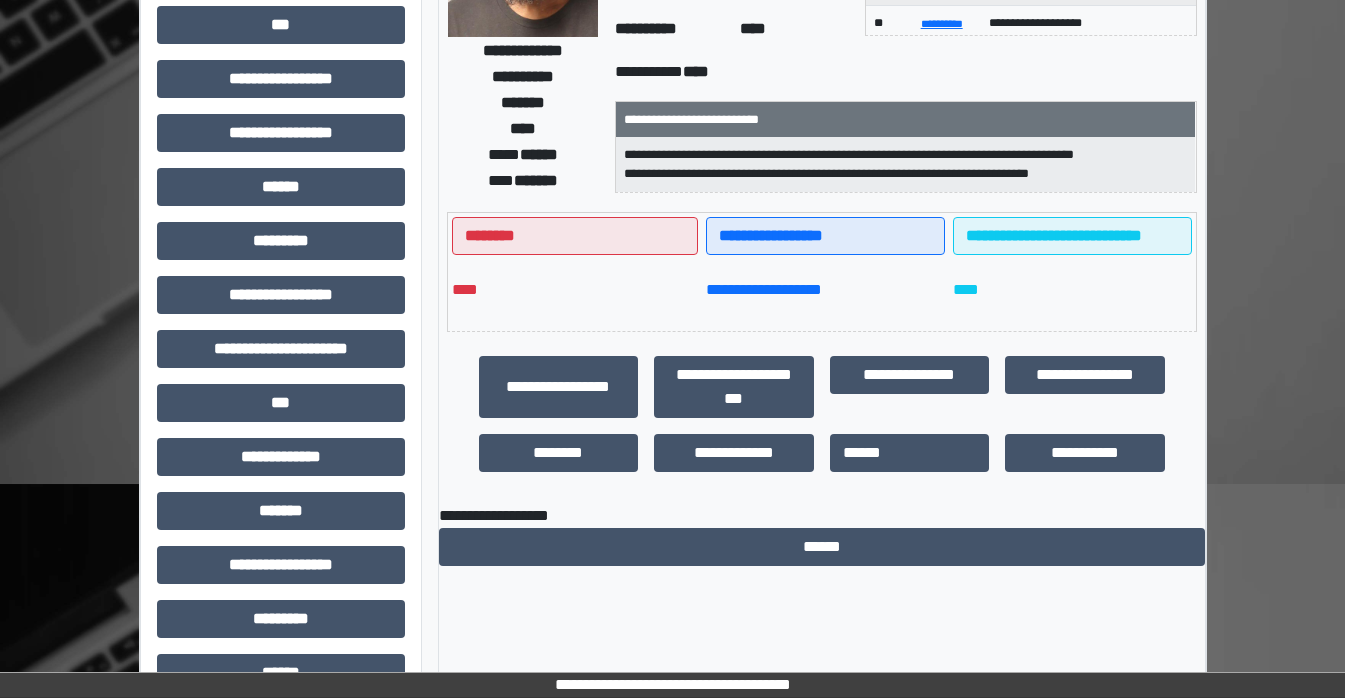 scroll, scrollTop: 0, scrollLeft: 0, axis: both 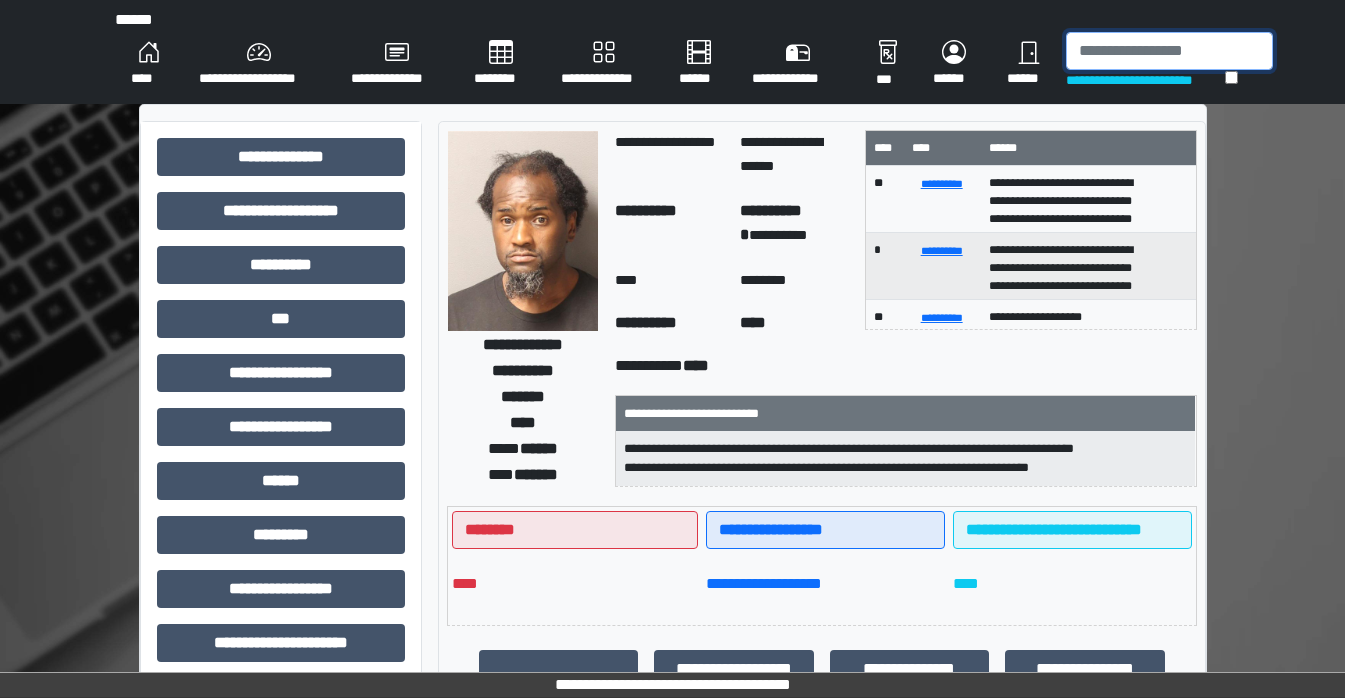click at bounding box center [1169, 51] 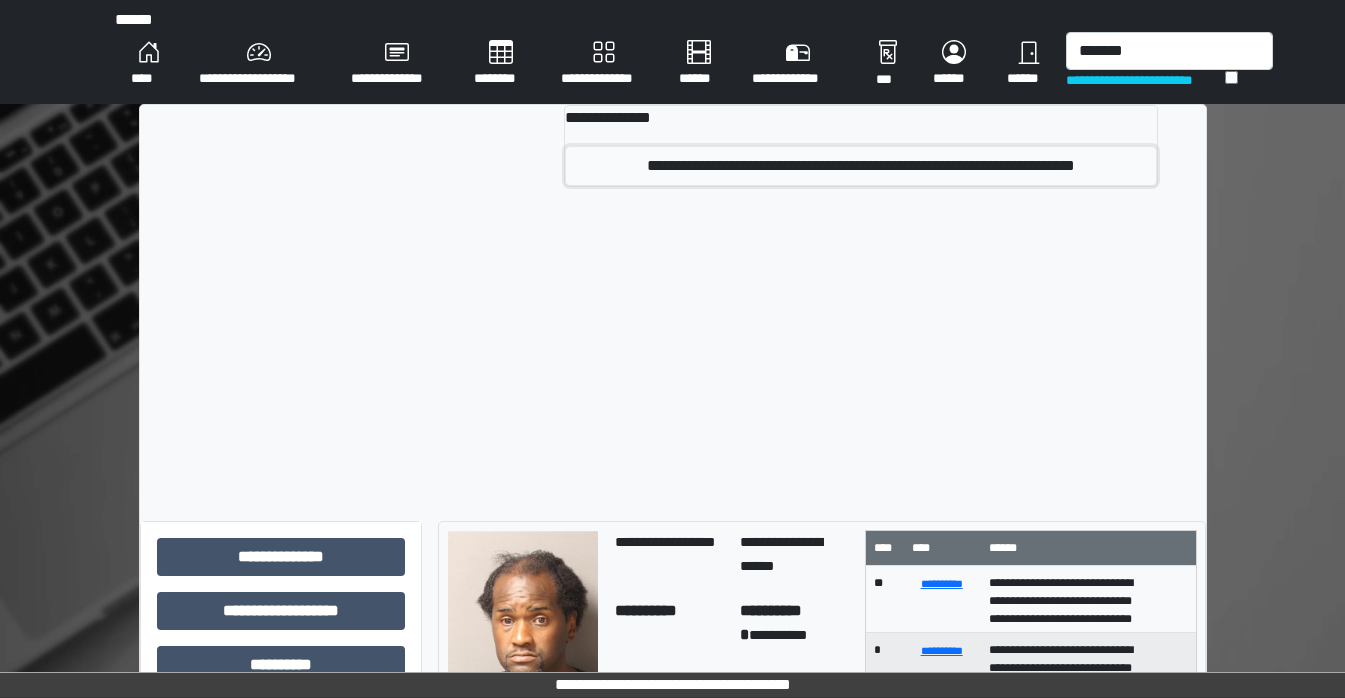 click on "[NUMBER] [STREET], [CITY], [STATE]" at bounding box center [860, 166] 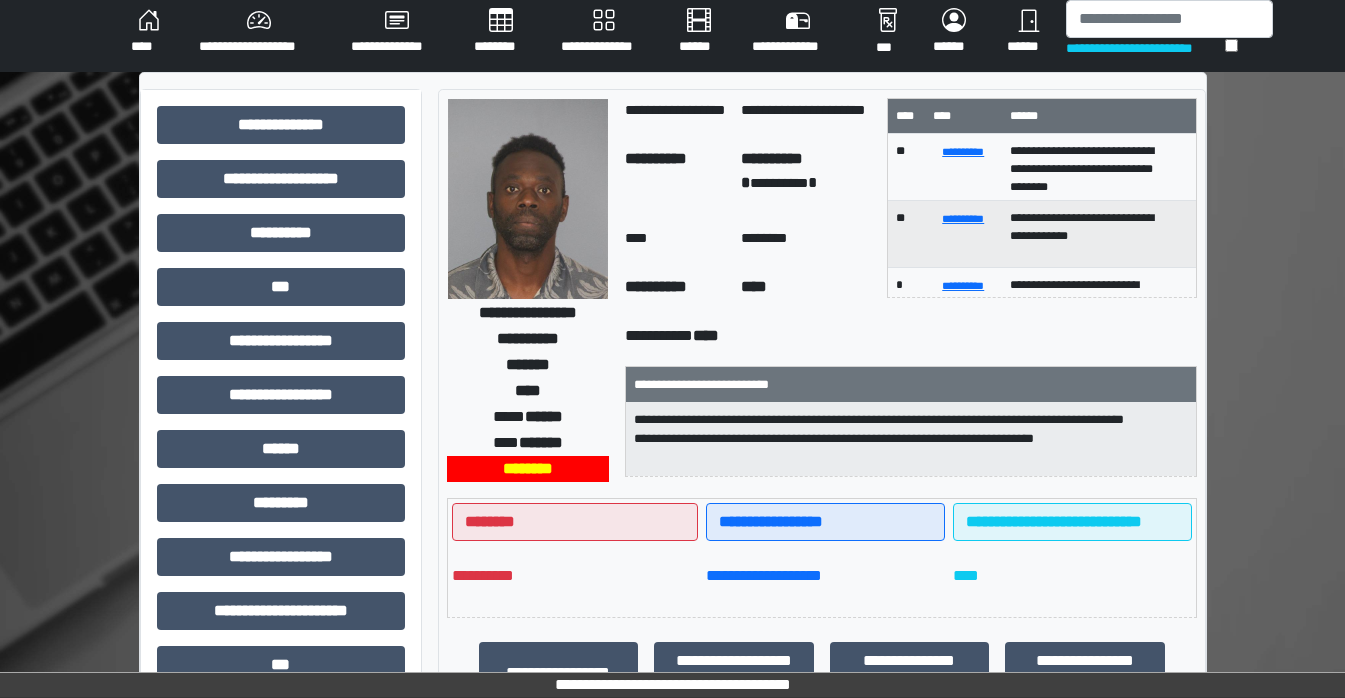 scroll, scrollTop: 0, scrollLeft: 0, axis: both 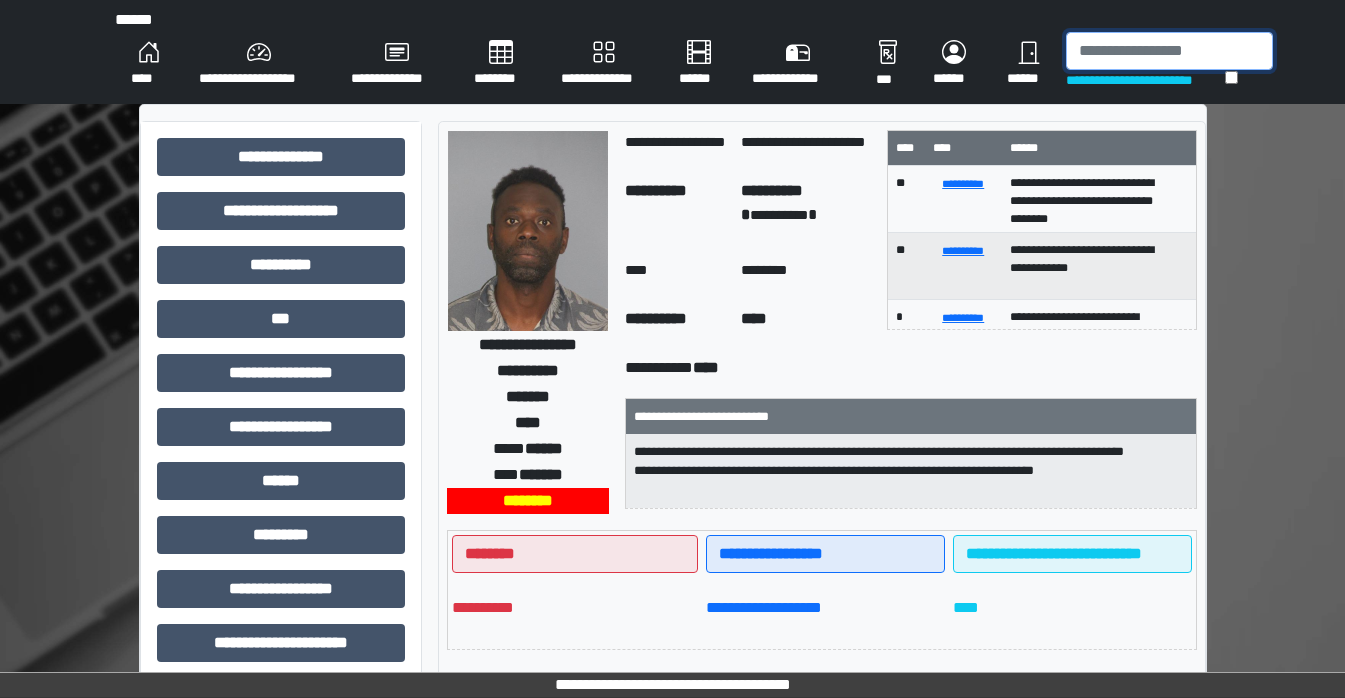 click at bounding box center [1169, 51] 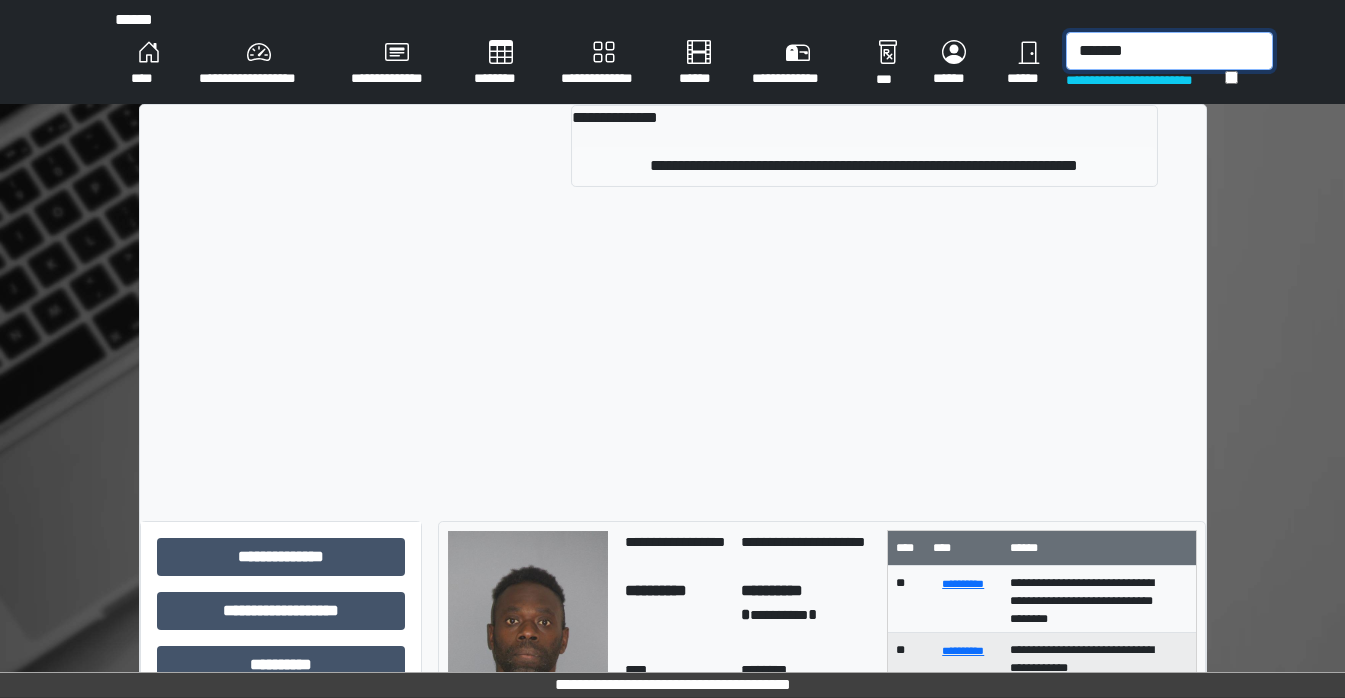 type on "[PHONE]" 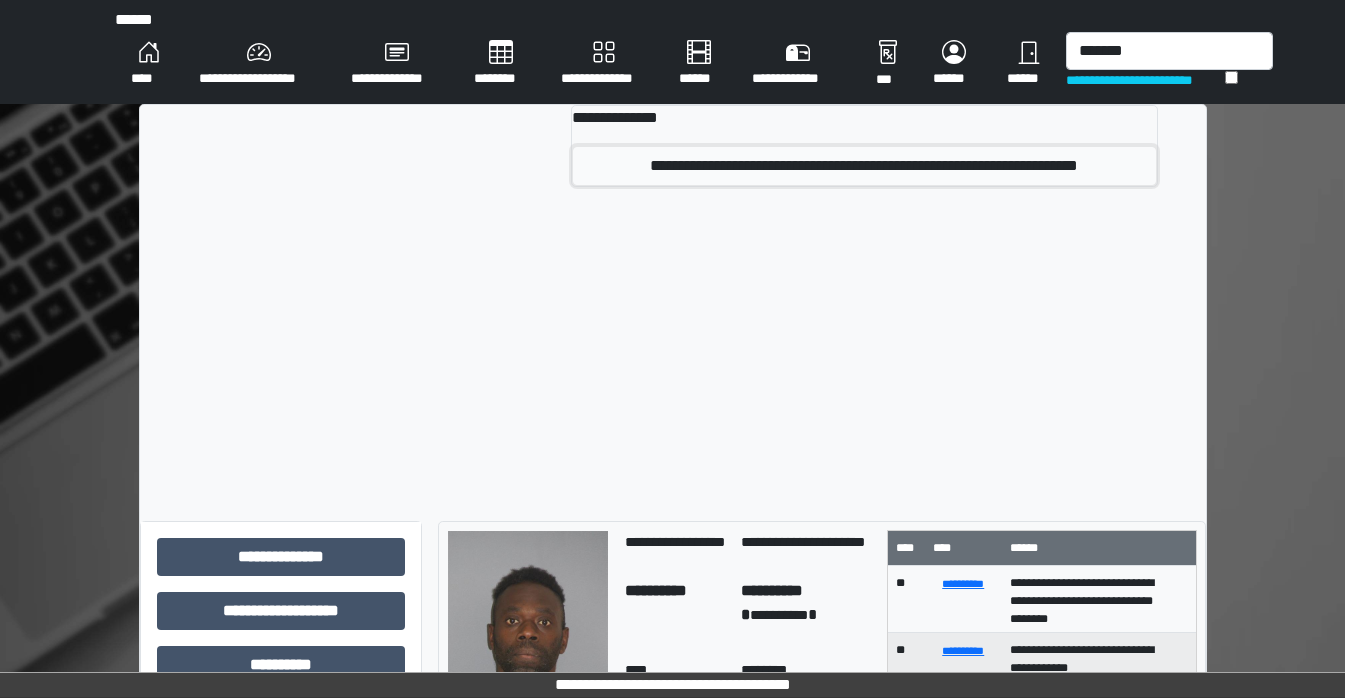 click on "[NUMBER] [STREET], [CITY], [STATE]" at bounding box center (864, 166) 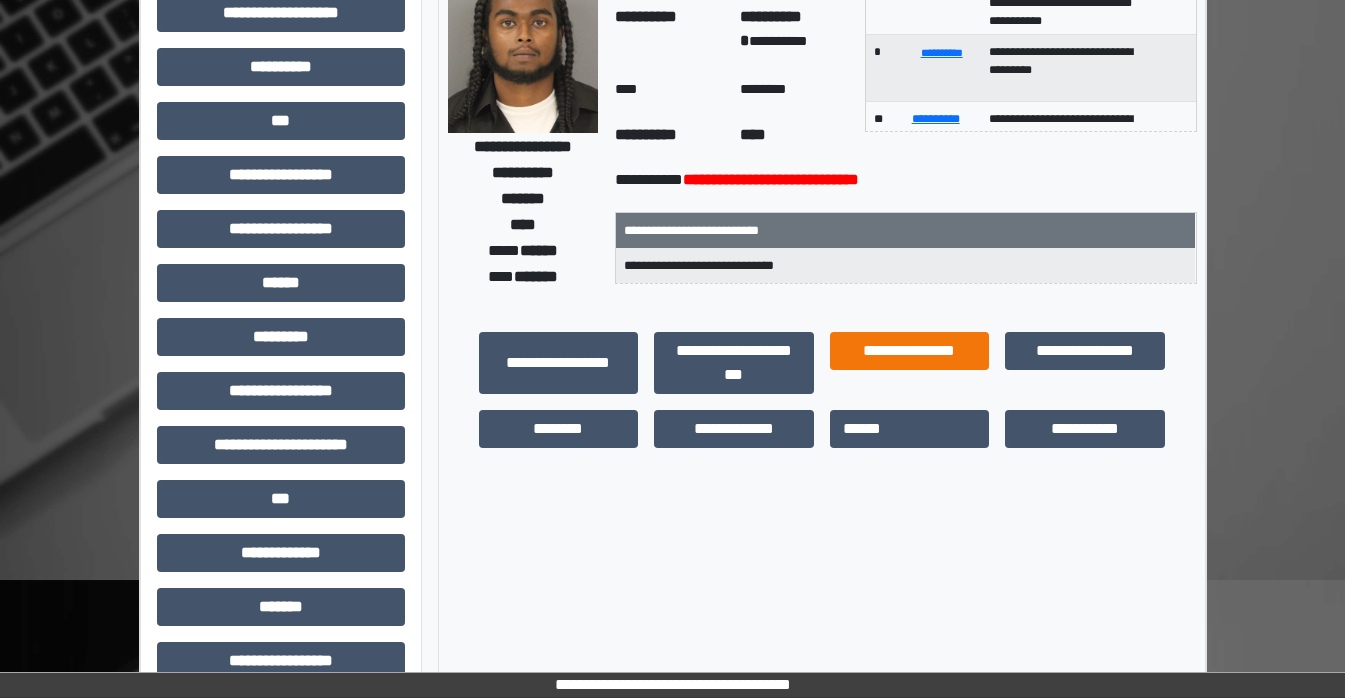 scroll, scrollTop: 200, scrollLeft: 0, axis: vertical 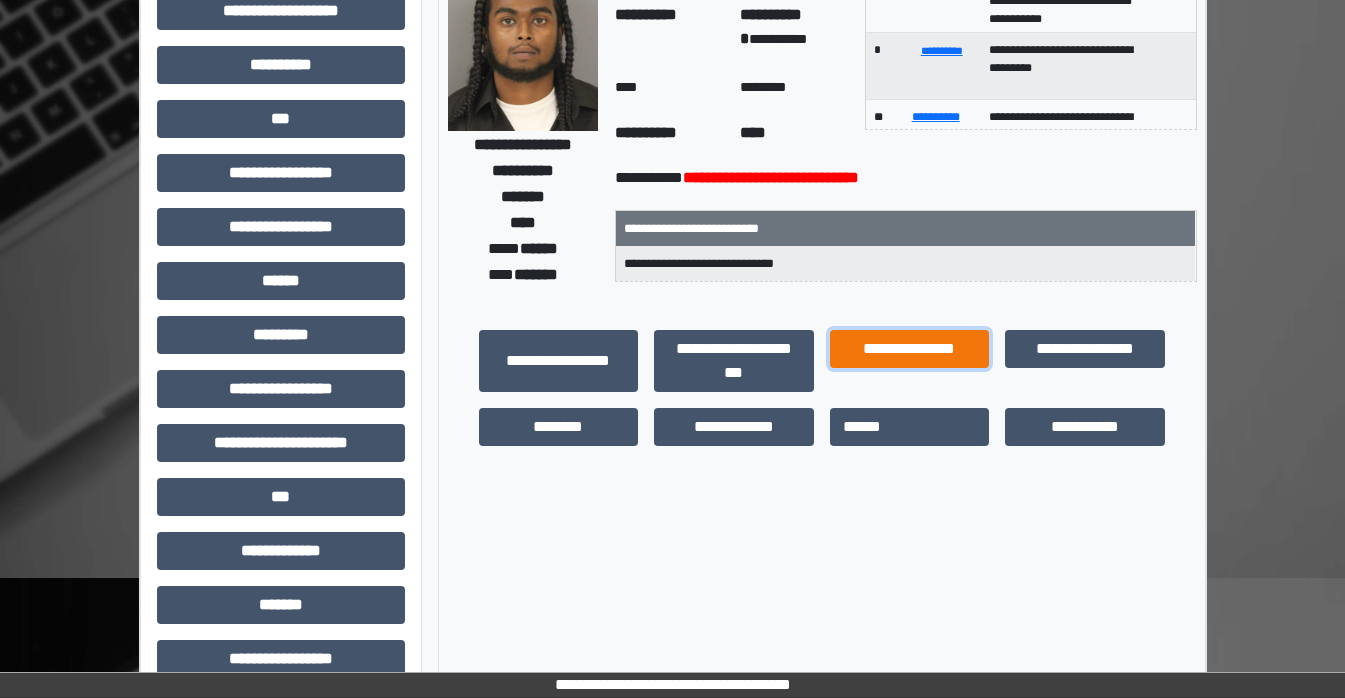 click on "[PASSPORT_NUMBER]" at bounding box center (559, 361) 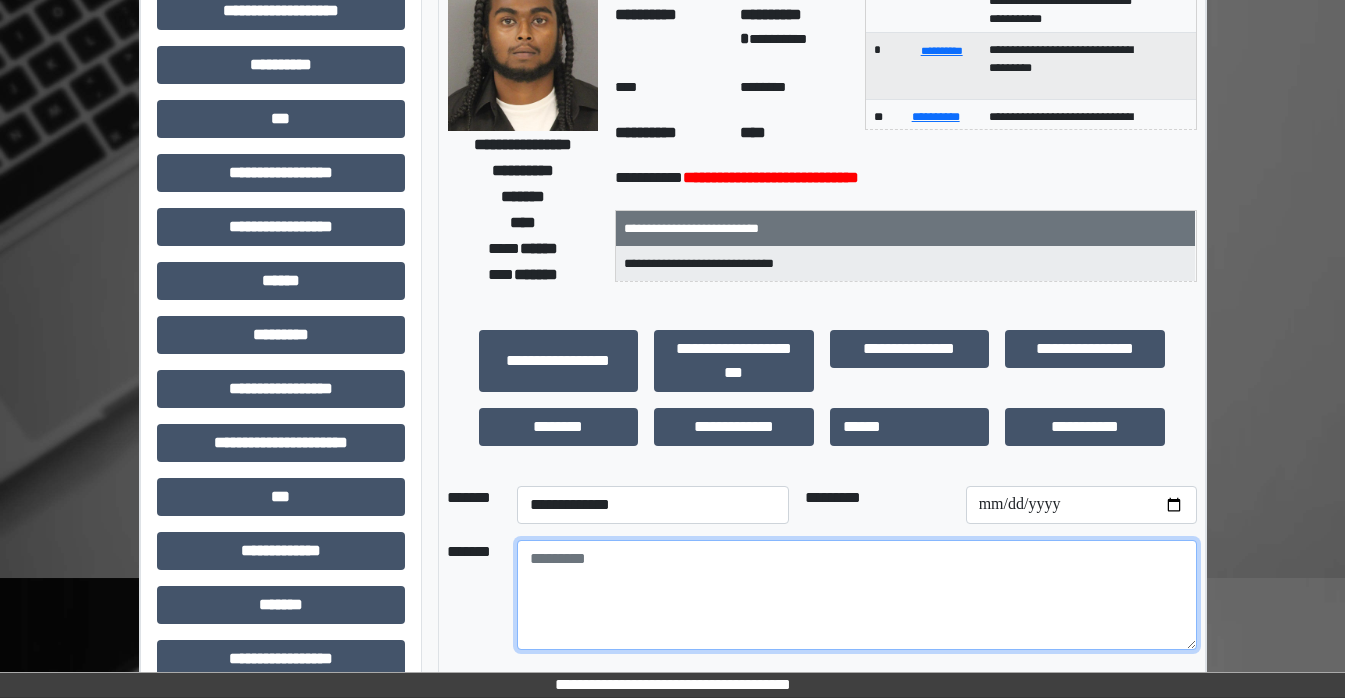 click at bounding box center [857, 595] 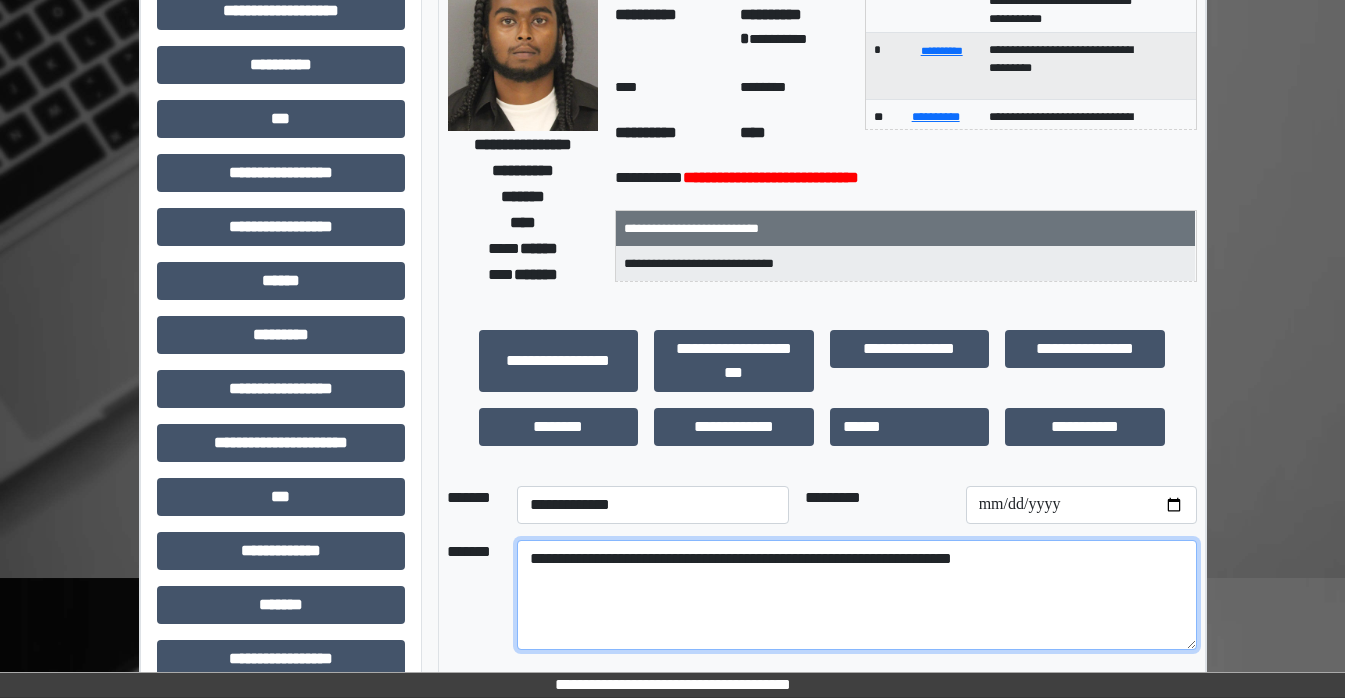 type on "[NUMBER] [STREET], [CITY], [STATE], [ZIP]" 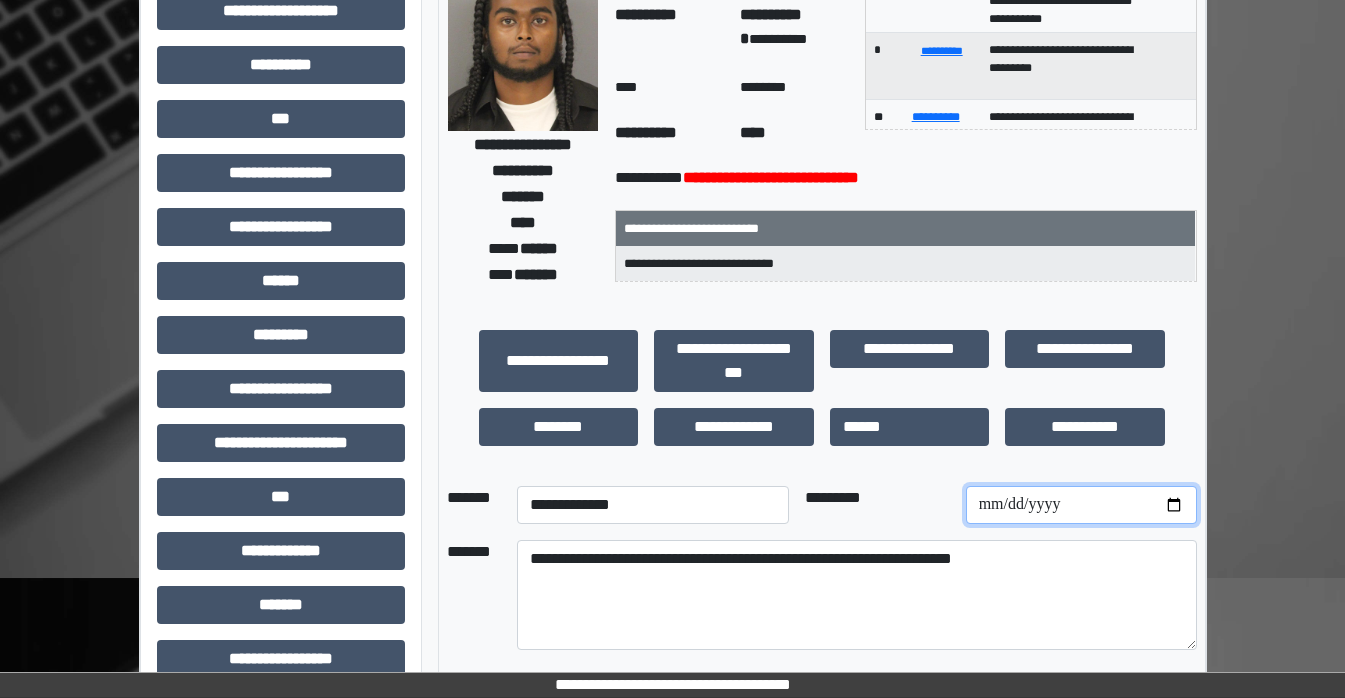 click at bounding box center (1081, 505) 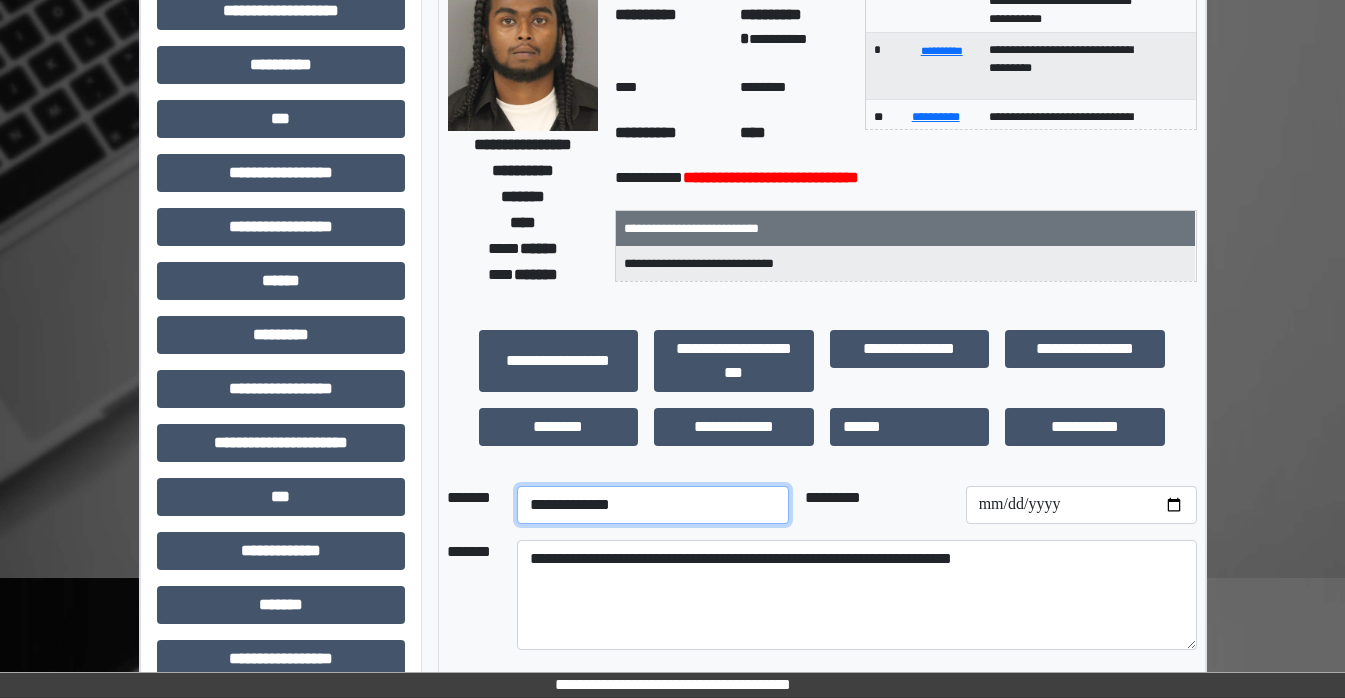 click on "[FIRST] [LAST] [ADDRESS_LINE_1] [CITY] [STATE] [ZIP] [COUNTRY] [PHONE] [EMAIL] [DOB] [AGE] [GENDER] [OCCUPATION] [MARITAL_STATUS] [NATIONALITY] [CITIZENSHIP] [EMPLOYER] [JOB_TITLE] [SALARY] [BANK_ACCOUNT] [ROUTING_NUMBER]" at bounding box center [653, 505] 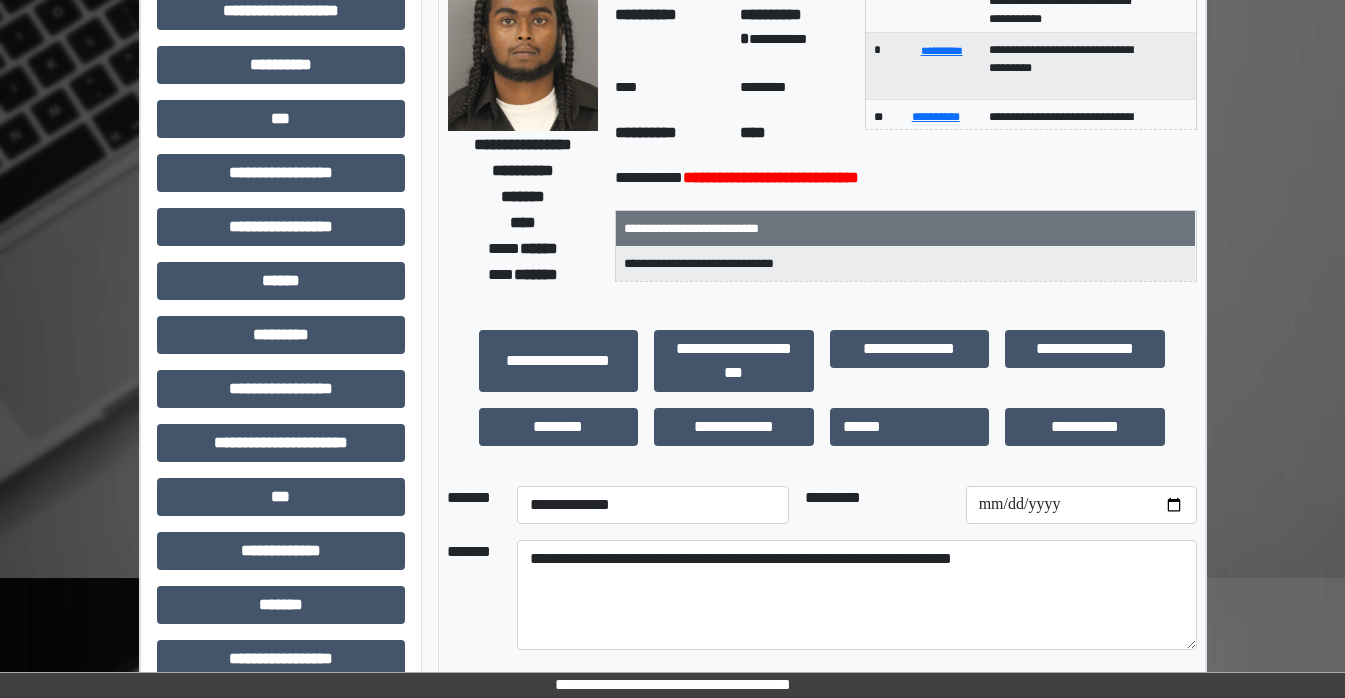 click on "[NUMBER] [STREET]
[CITY]
[STATE]
[ZIP]
[COUNTRY] [ADDRESS_LINE_2]" at bounding box center [0, 0] 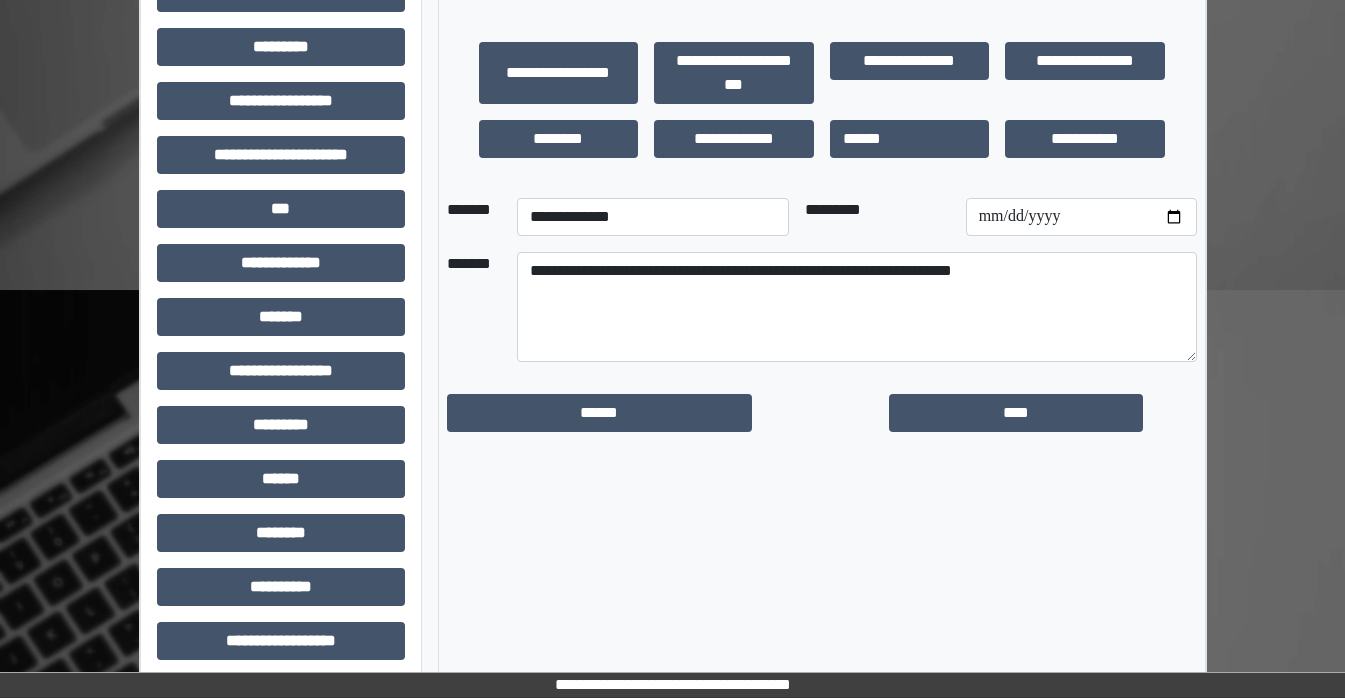scroll, scrollTop: 500, scrollLeft: 0, axis: vertical 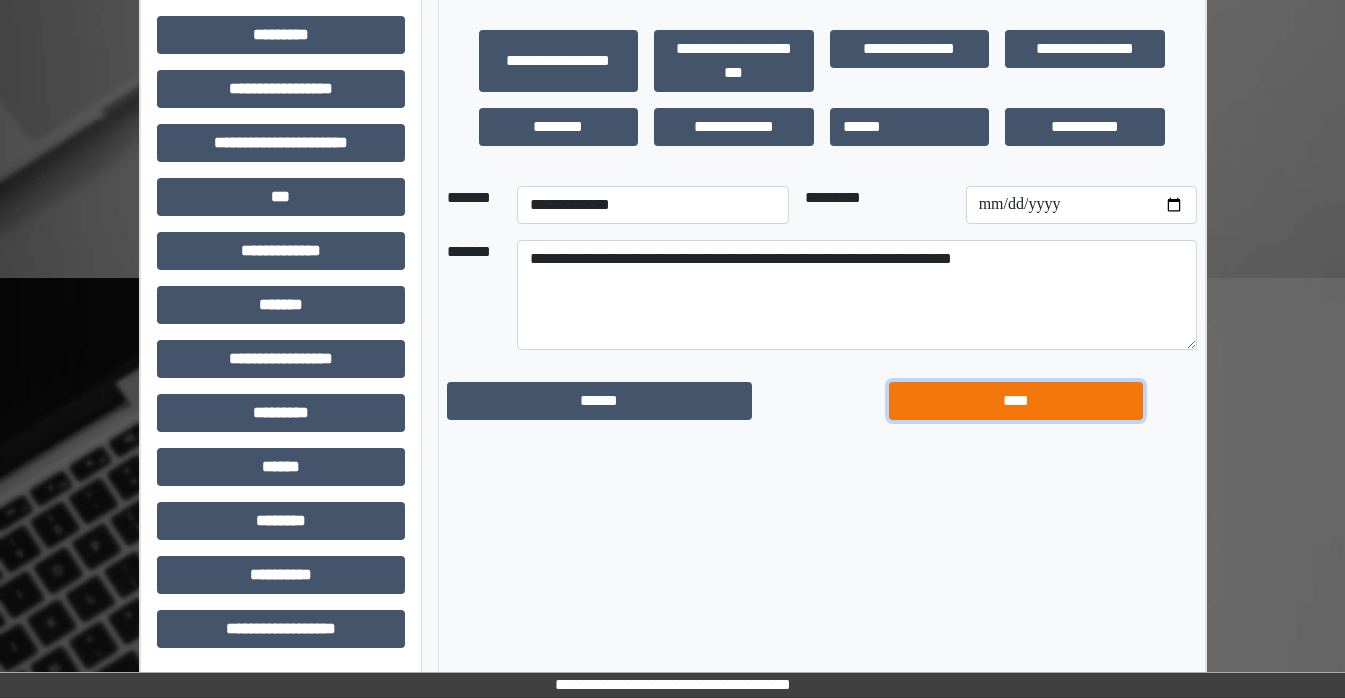 click on "[SSN]" at bounding box center [600, 401] 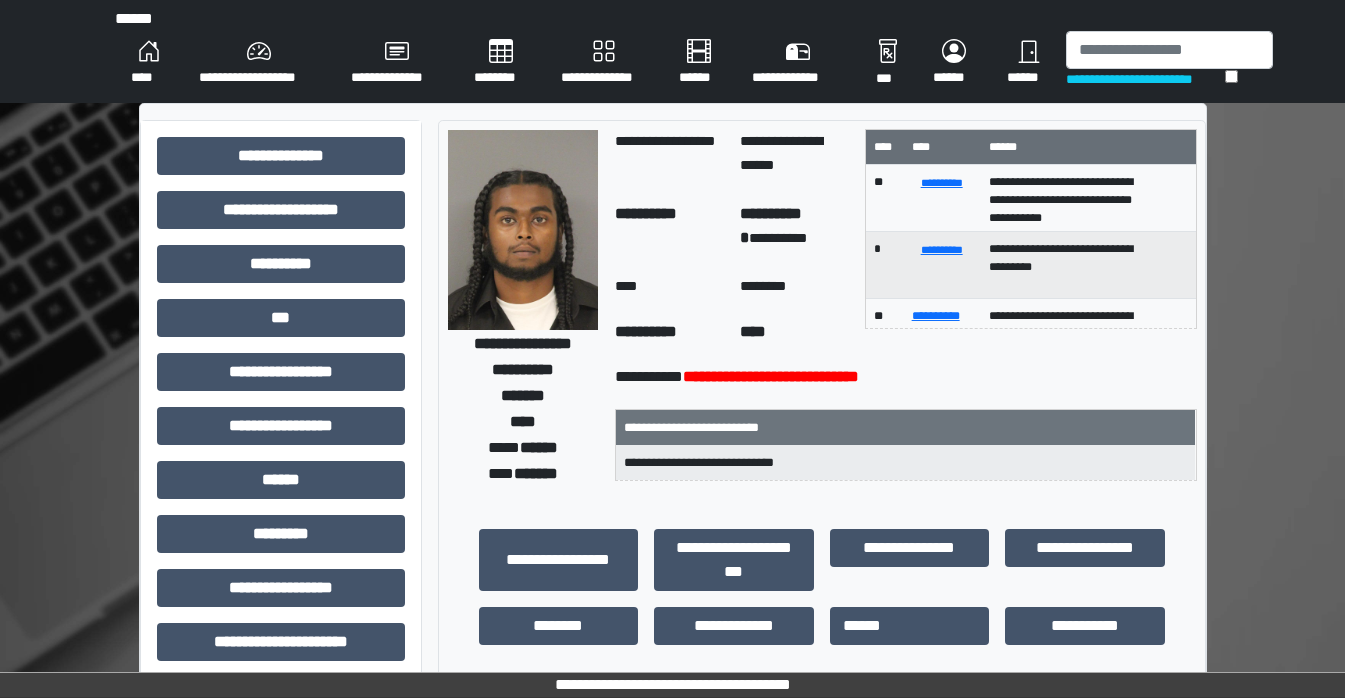 scroll, scrollTop: 0, scrollLeft: 0, axis: both 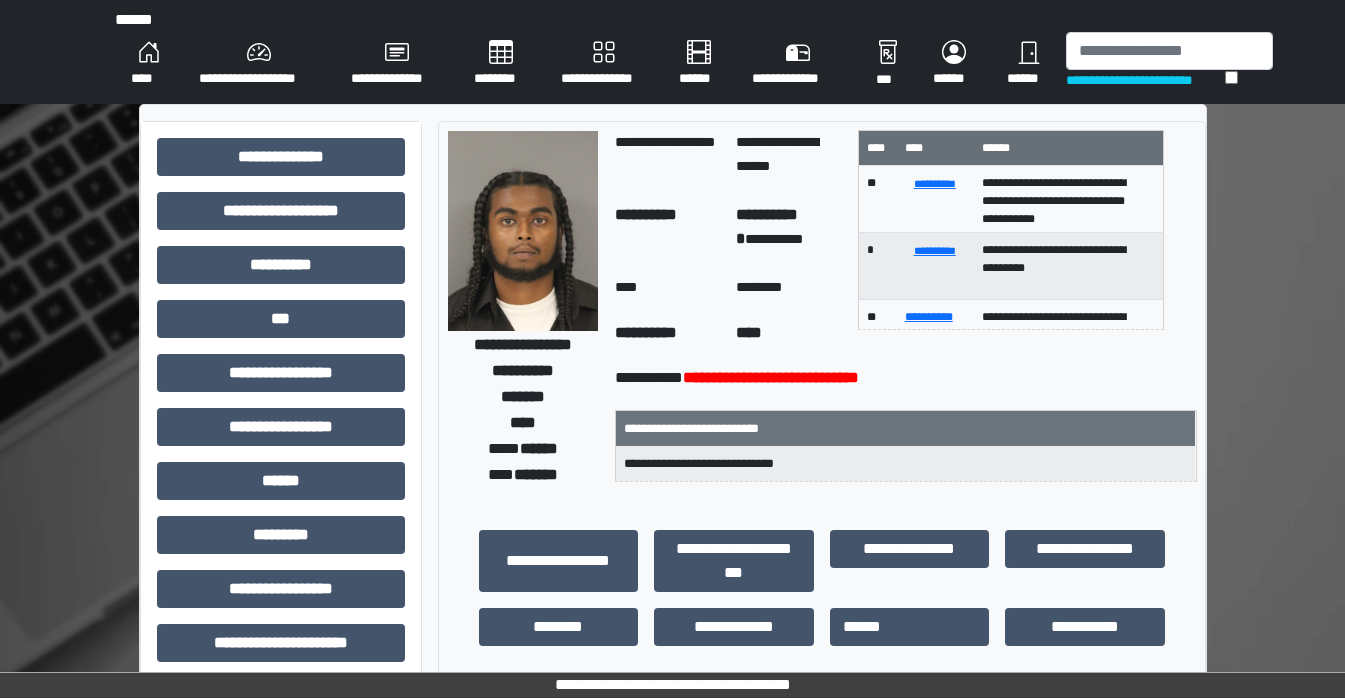 click on "[PRODUCT] [VERSION]" at bounding box center (1028, 64) 